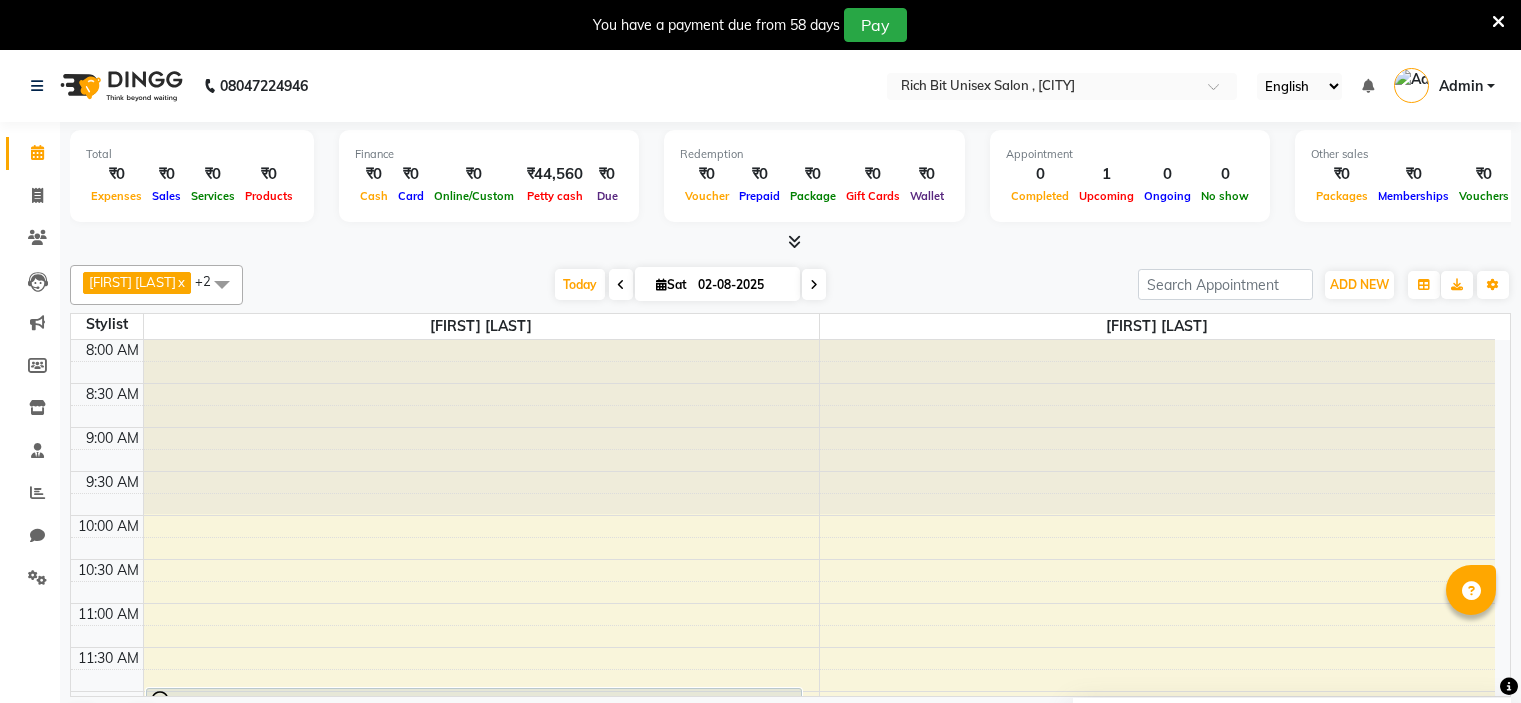 scroll, scrollTop: 51, scrollLeft: 0, axis: vertical 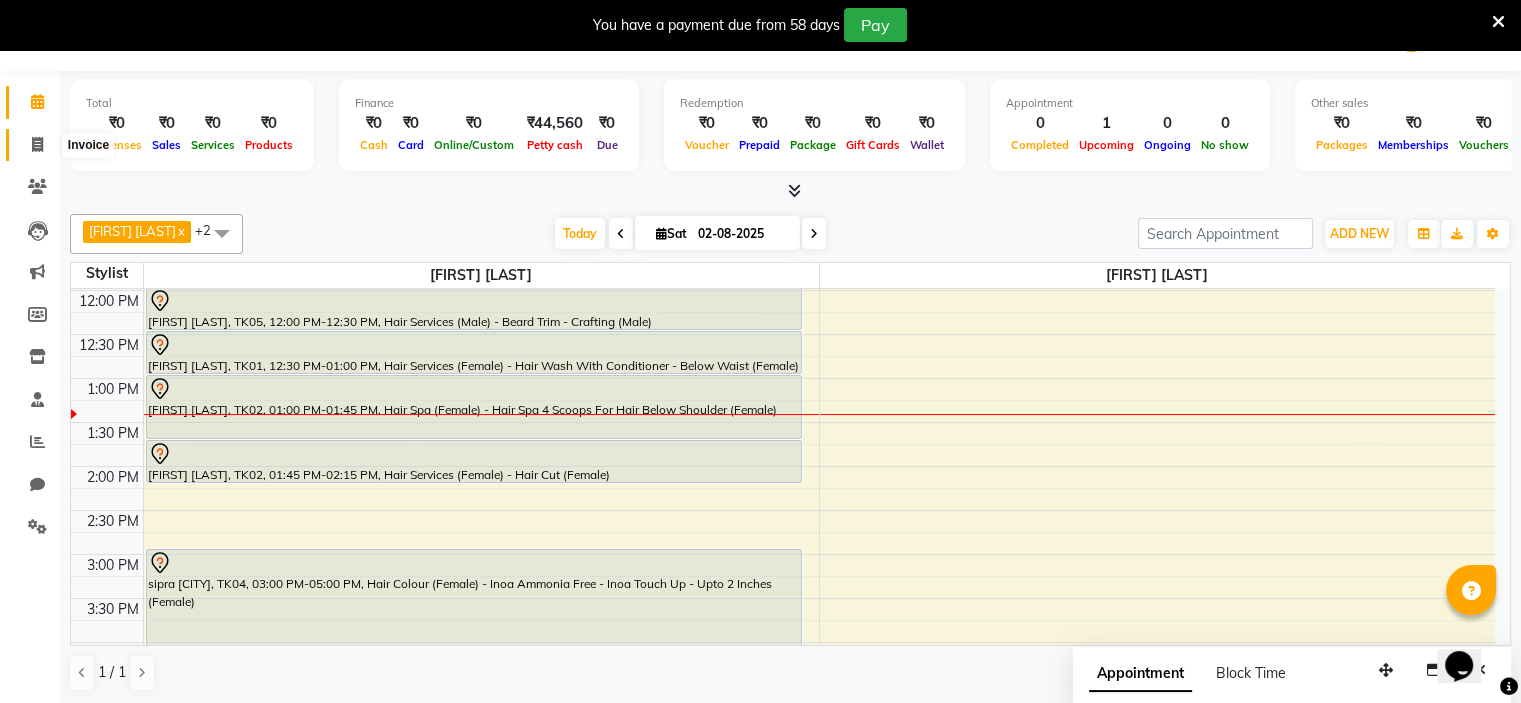 click 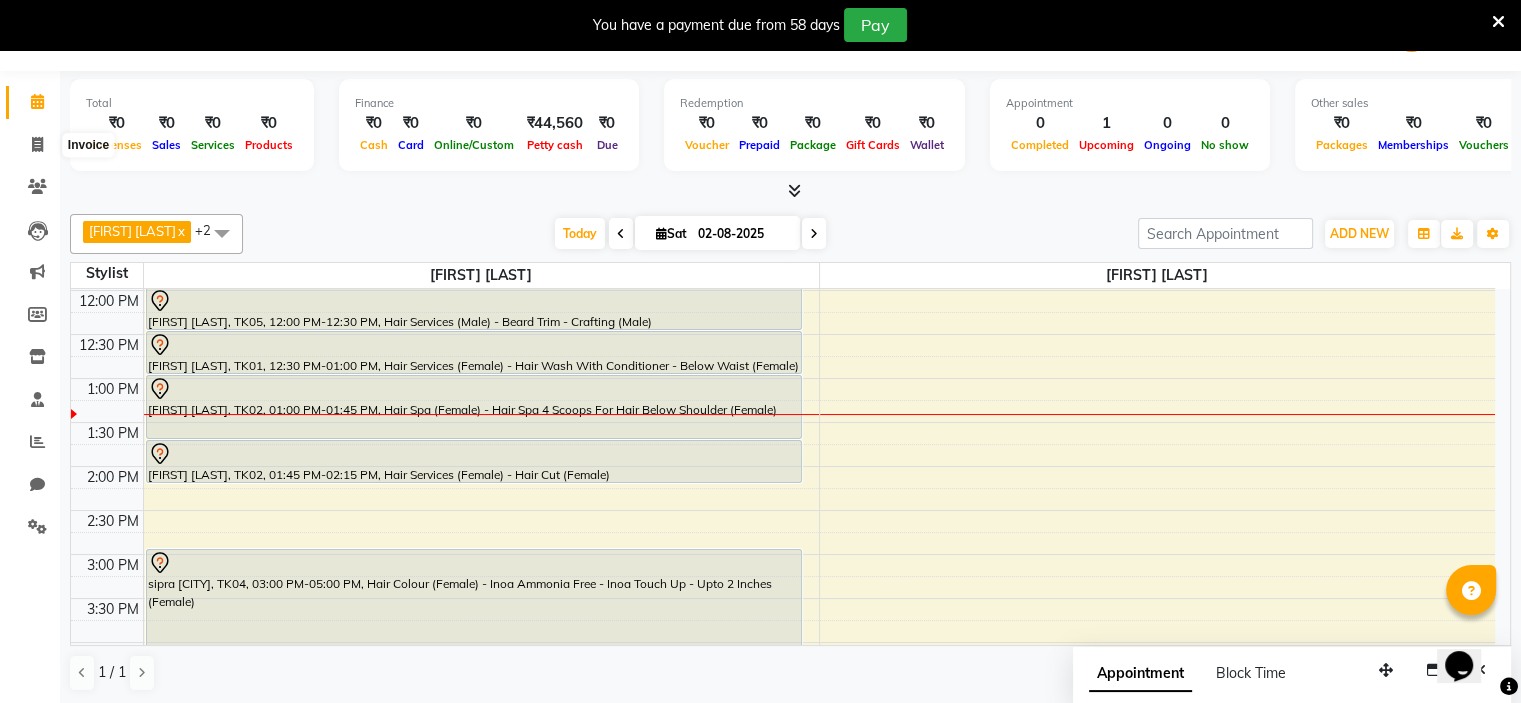 select on "service" 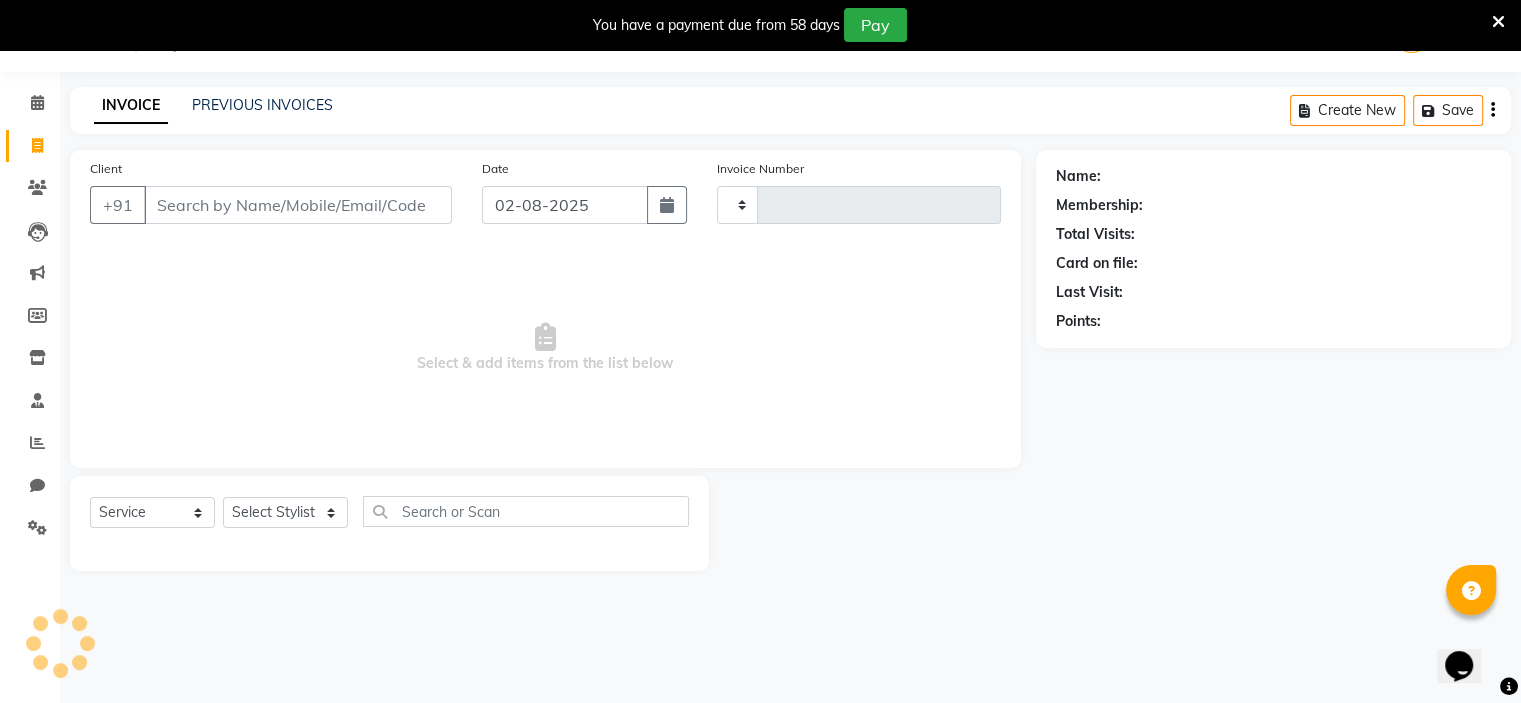 select on "7834" 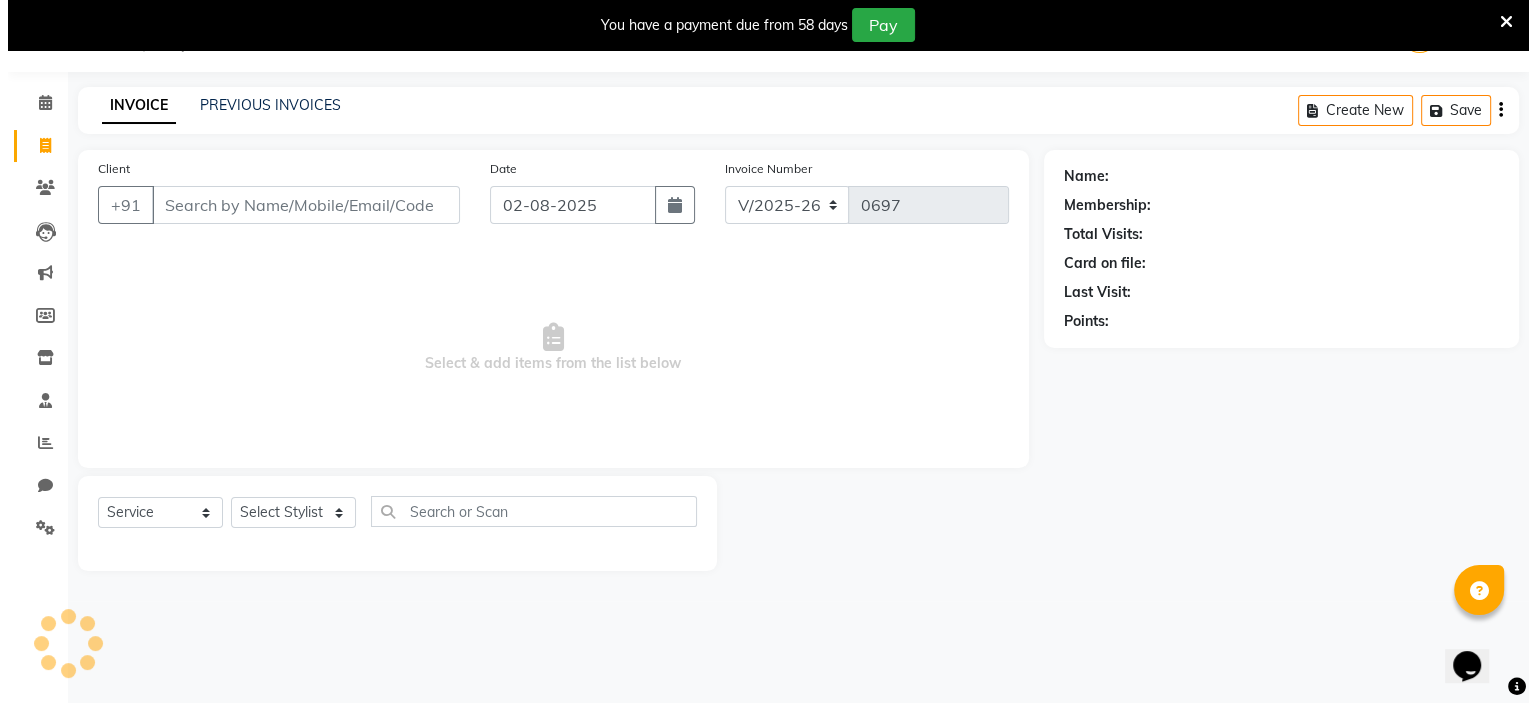 scroll, scrollTop: 0, scrollLeft: 0, axis: both 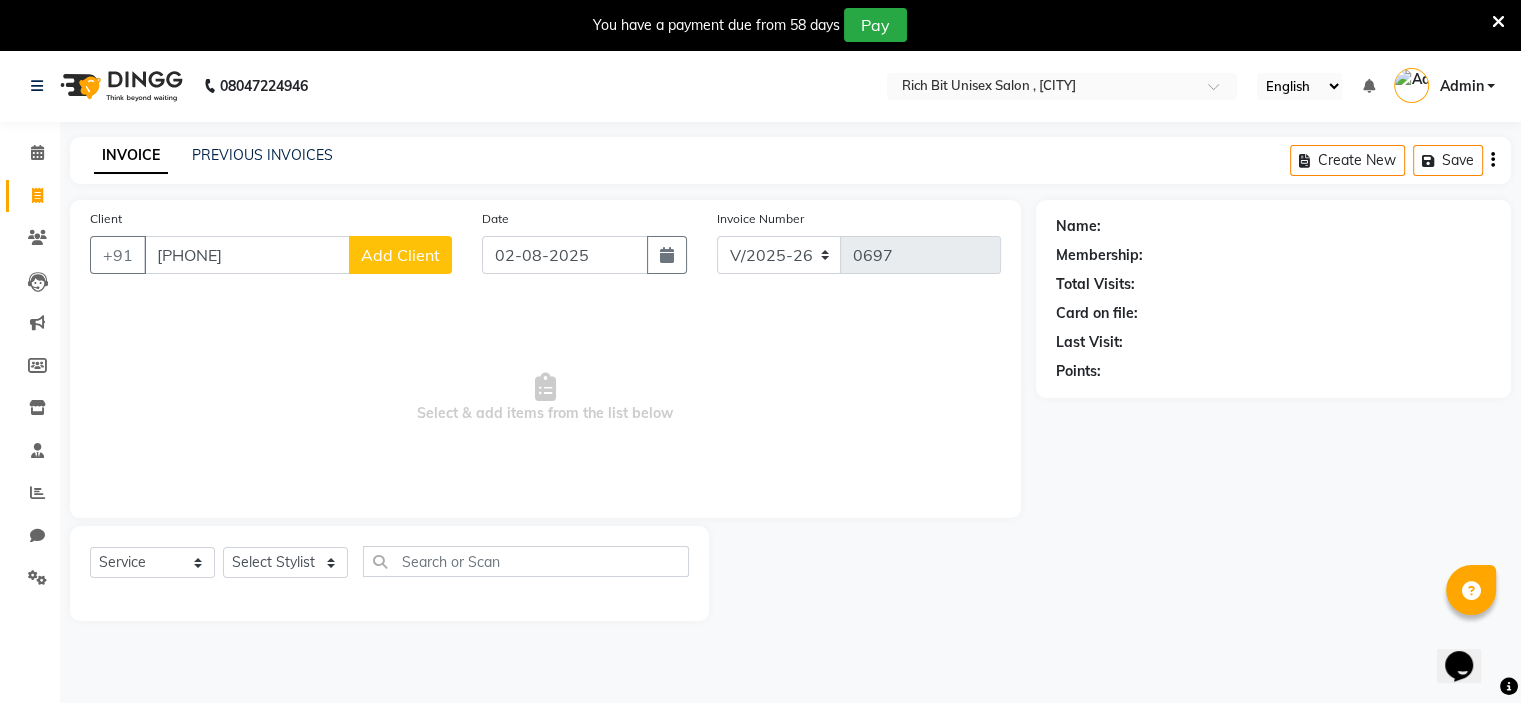 type on "[PHONE]" 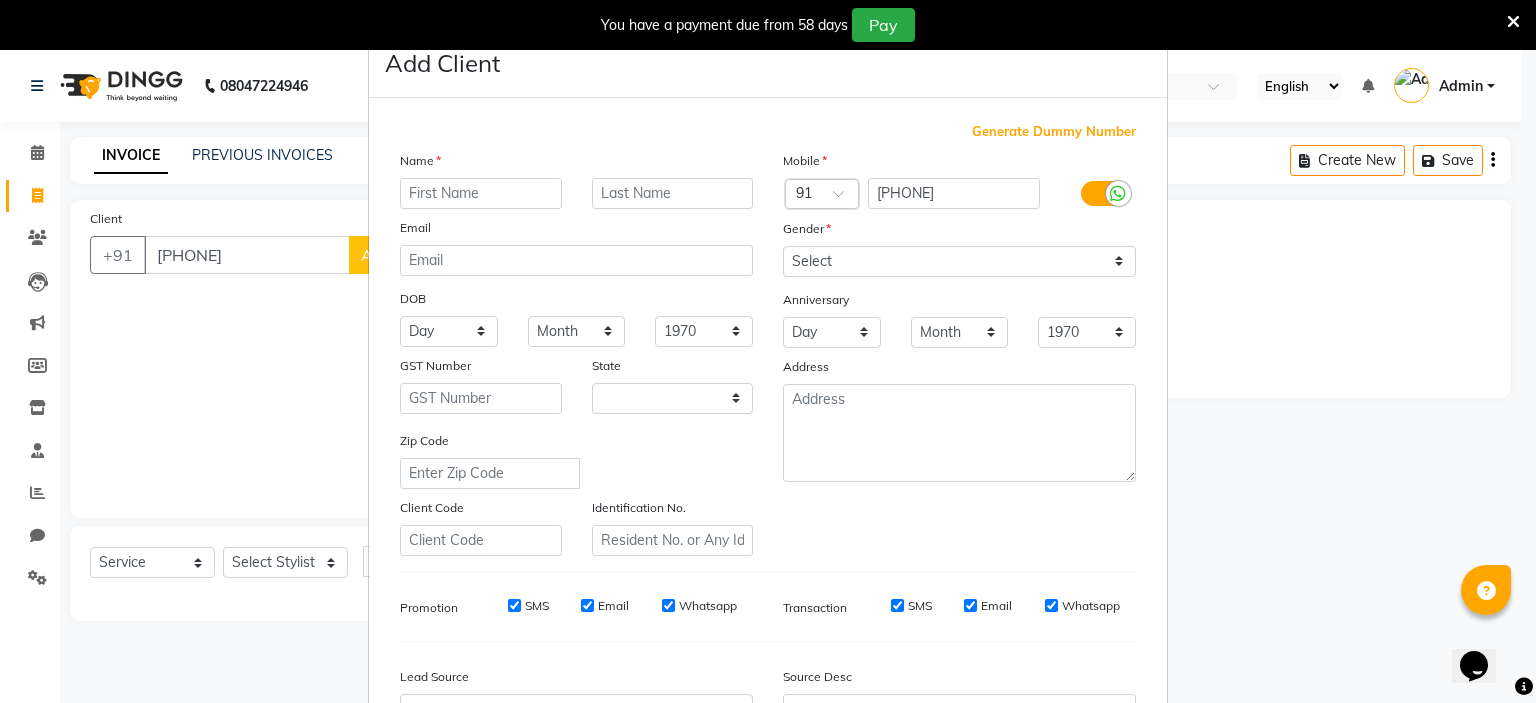 select on "22" 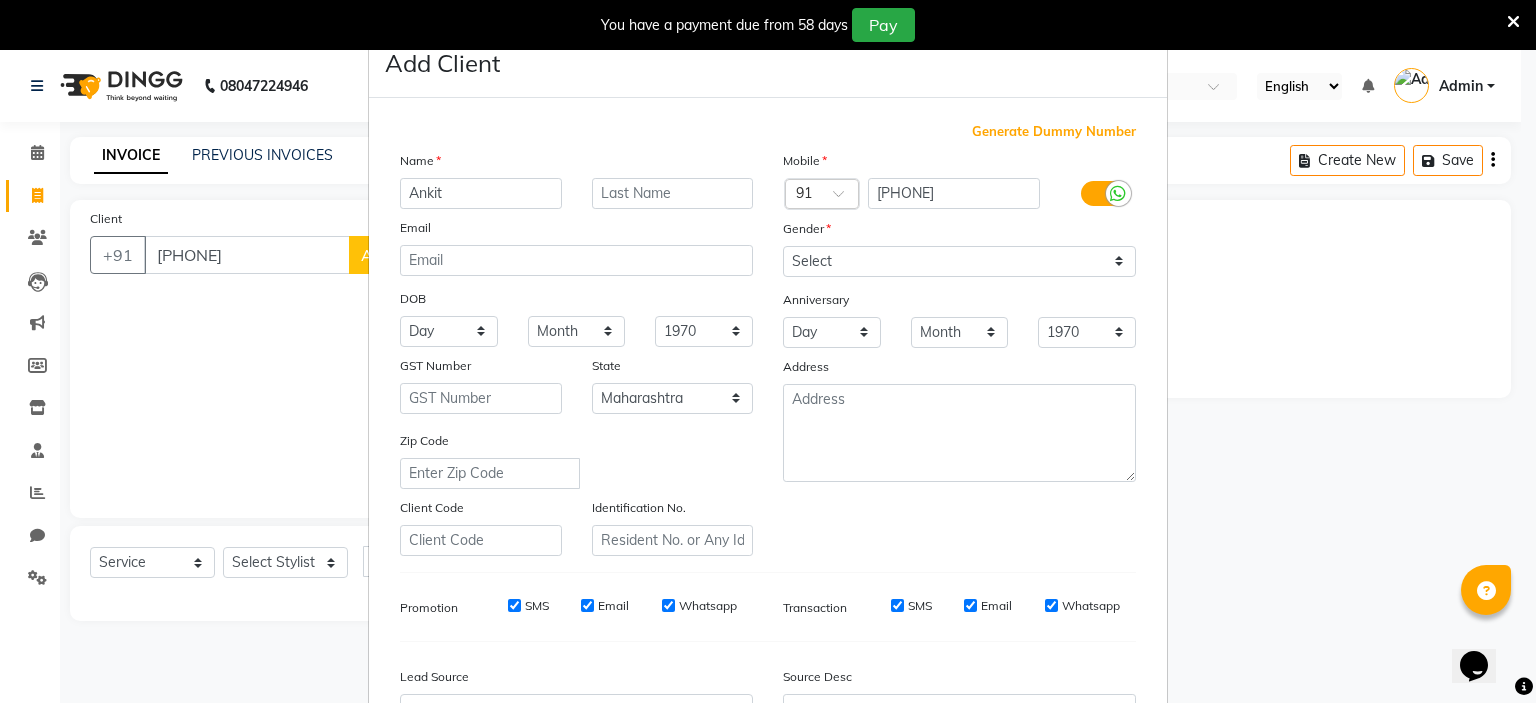 type on "Ankit" 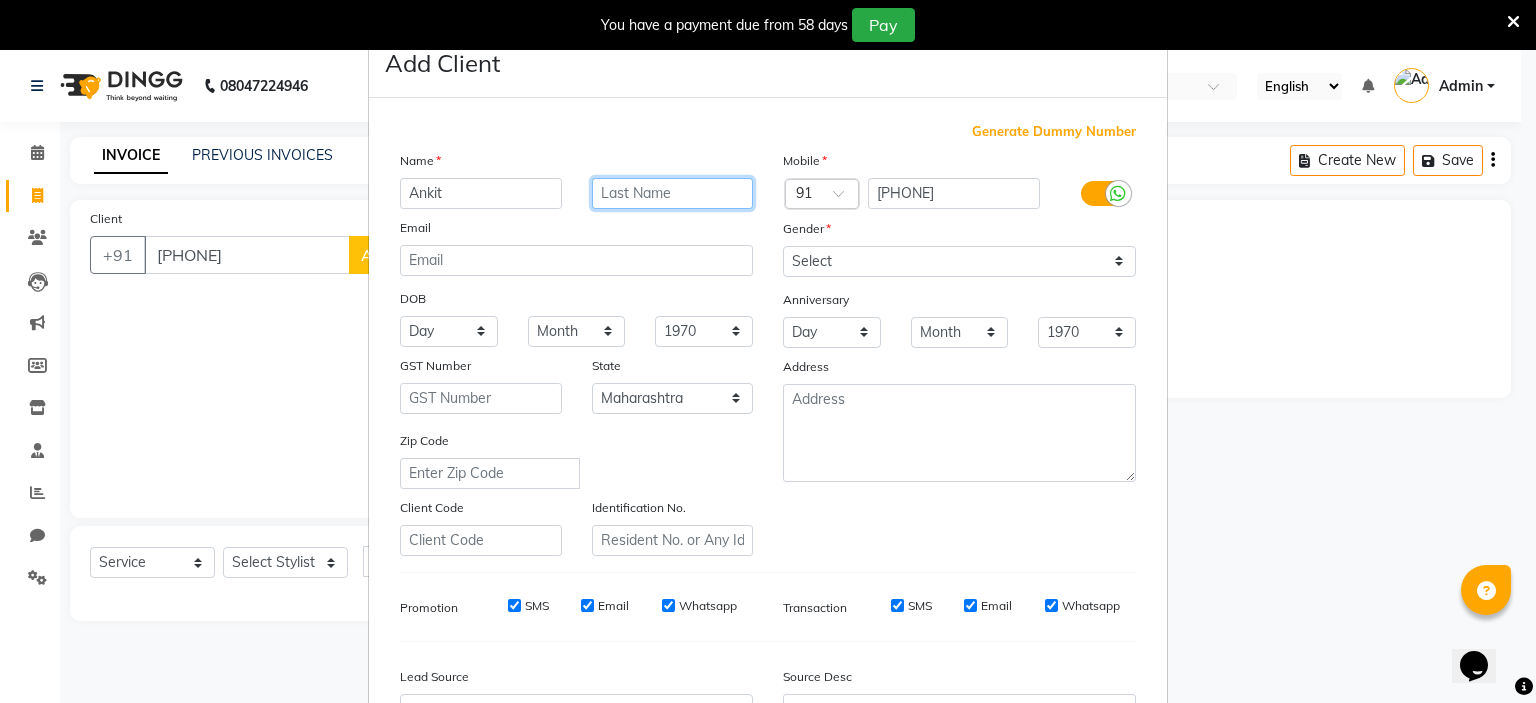 click at bounding box center [673, 193] 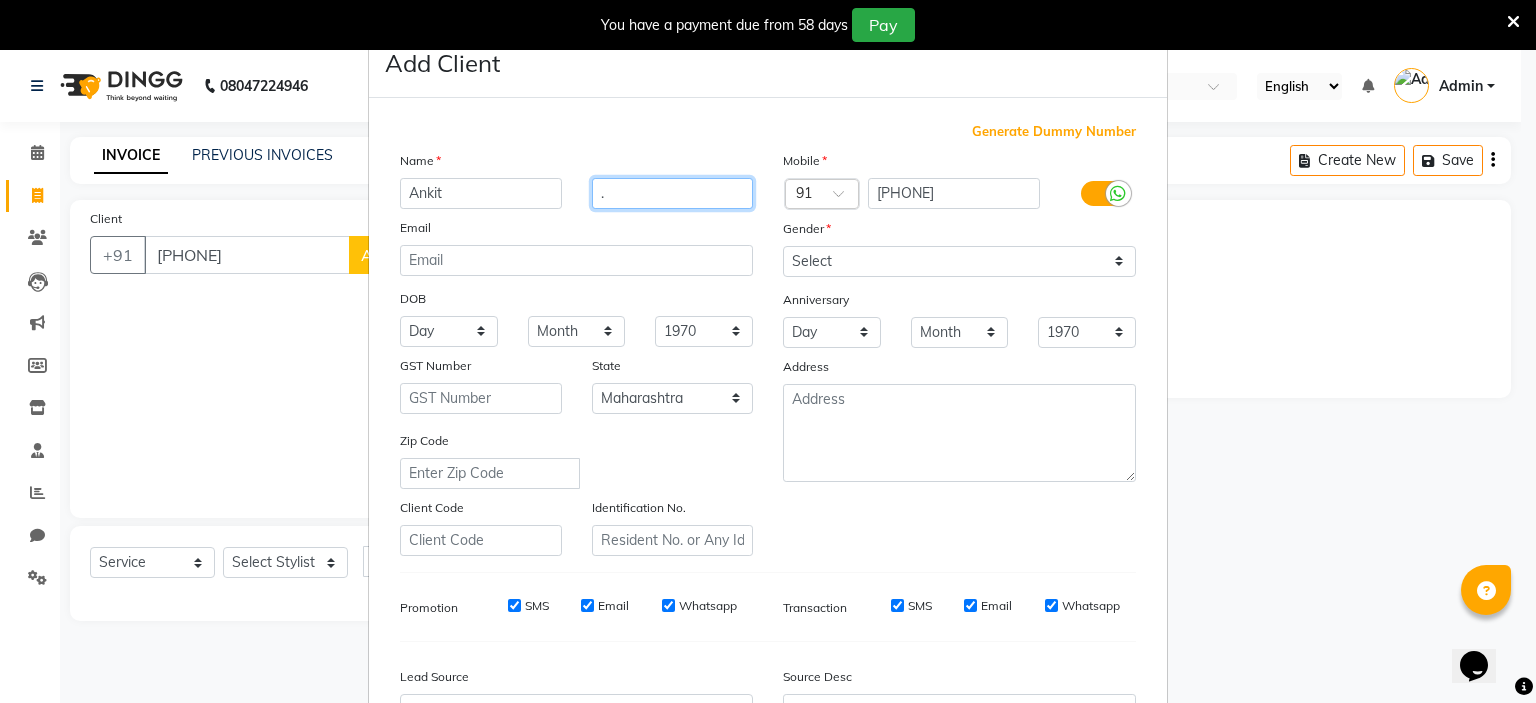 type on "." 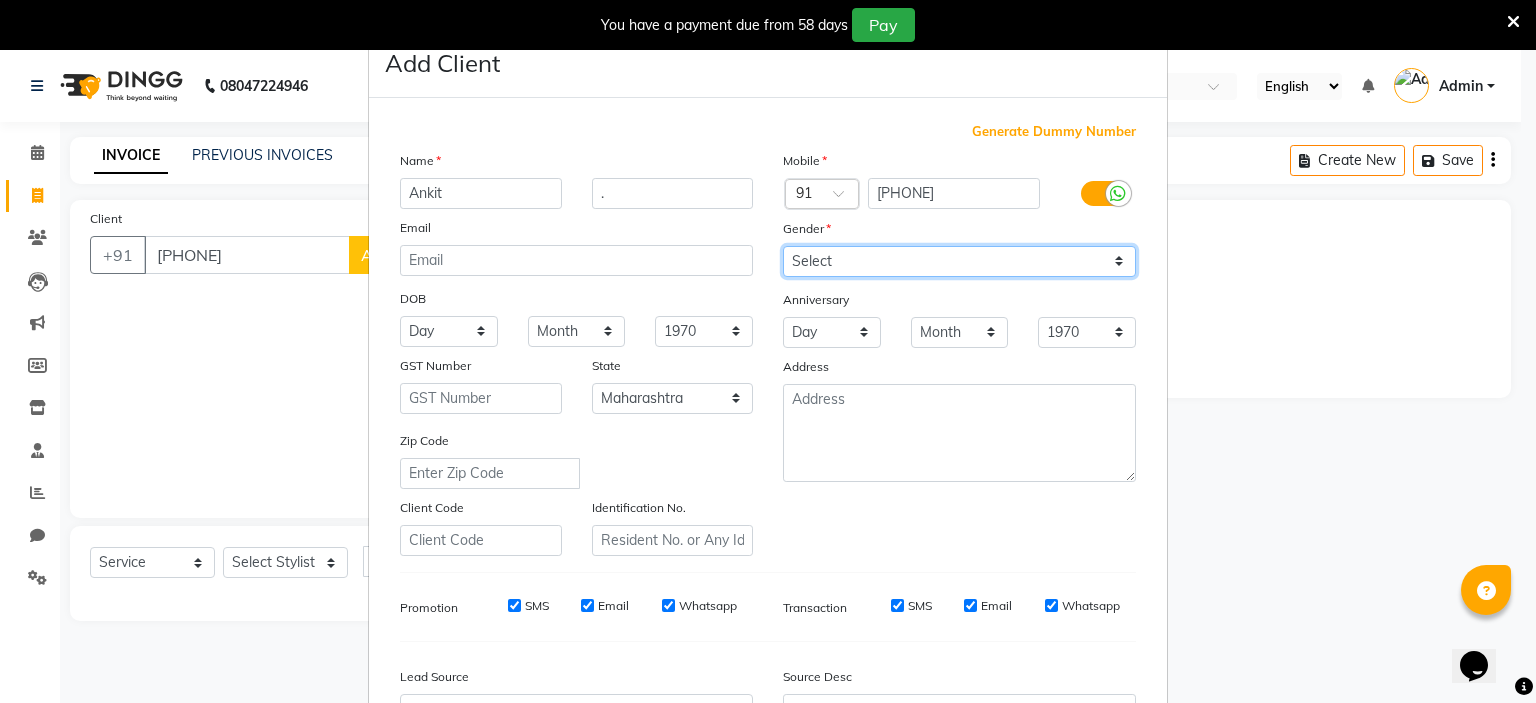 drag, startPoint x: 890, startPoint y: 264, endPoint x: 883, endPoint y: 276, distance: 13.892444 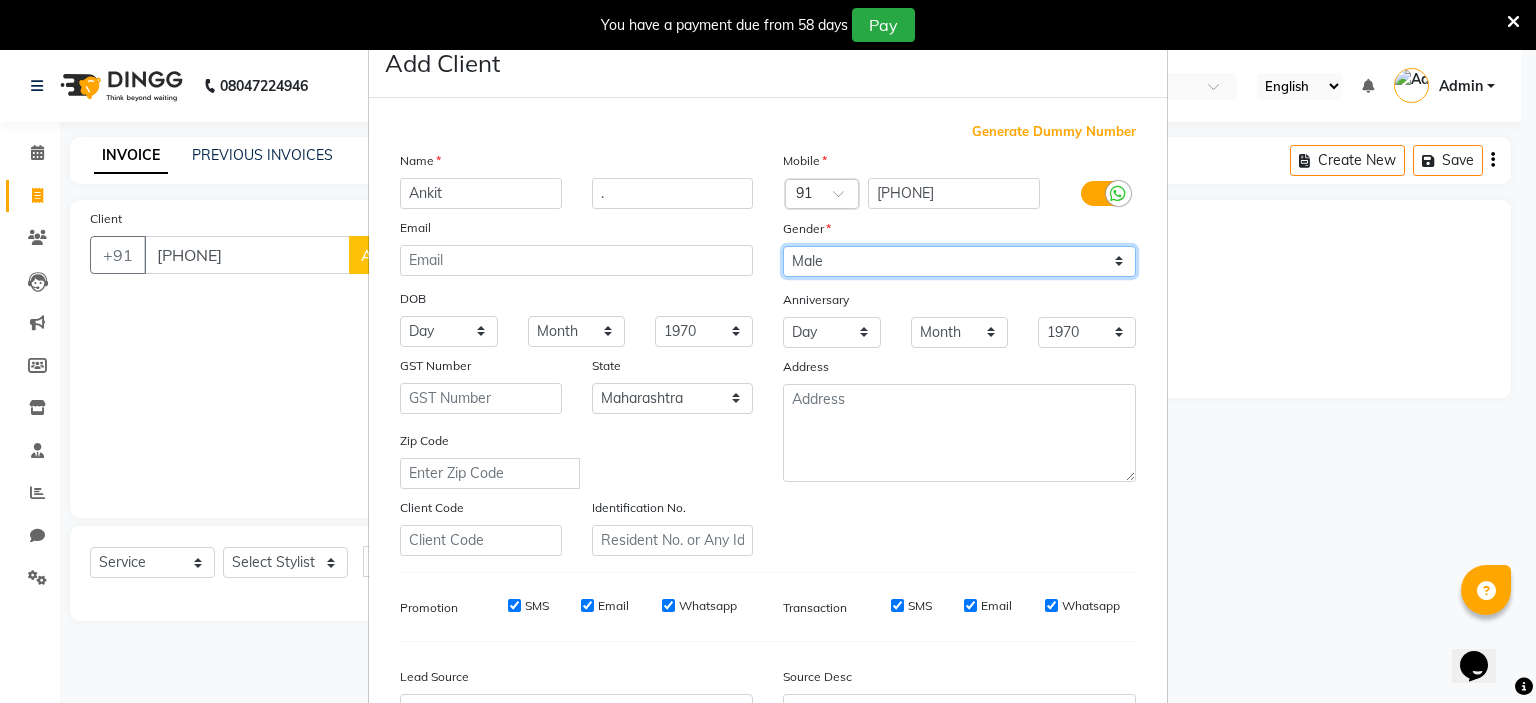 click on "Select Male Female Other Prefer Not To Say" at bounding box center [959, 261] 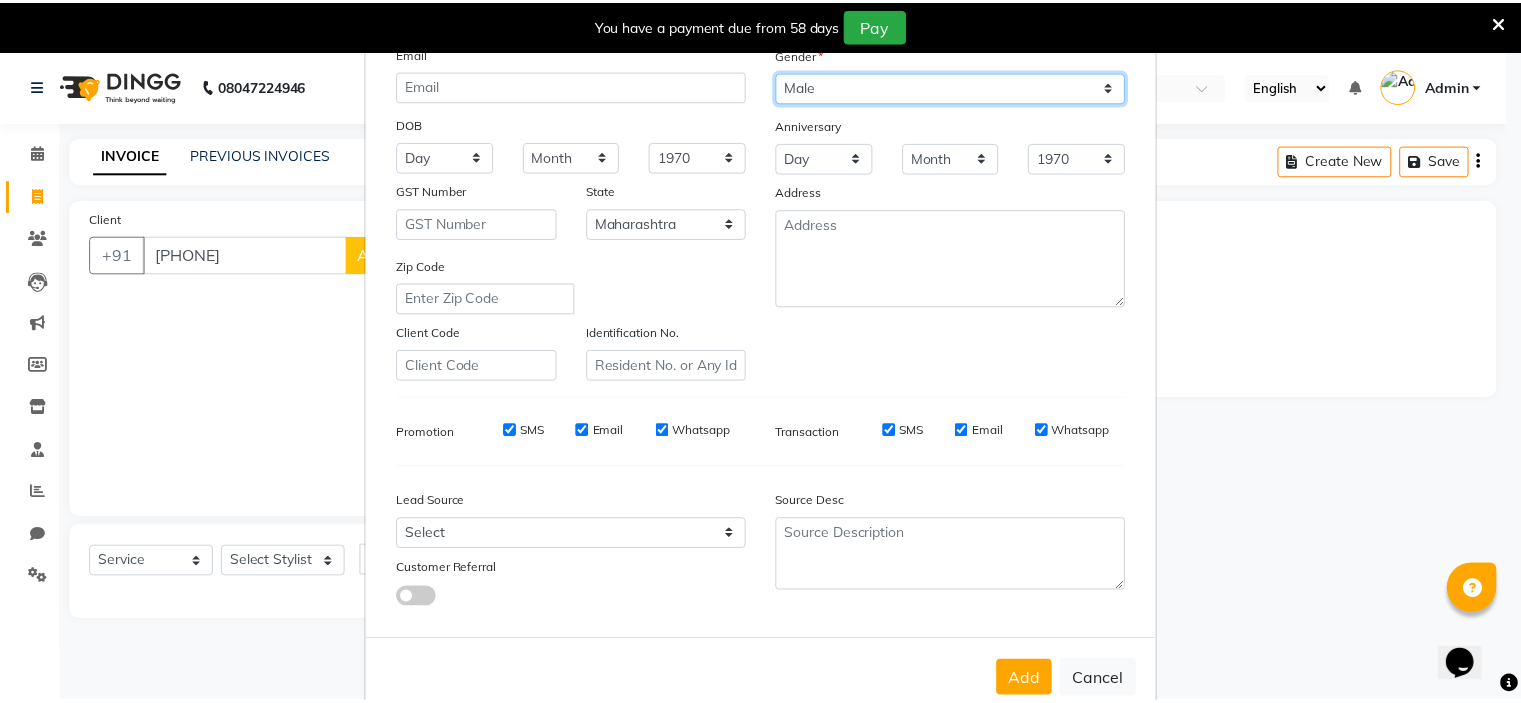 scroll, scrollTop: 229, scrollLeft: 0, axis: vertical 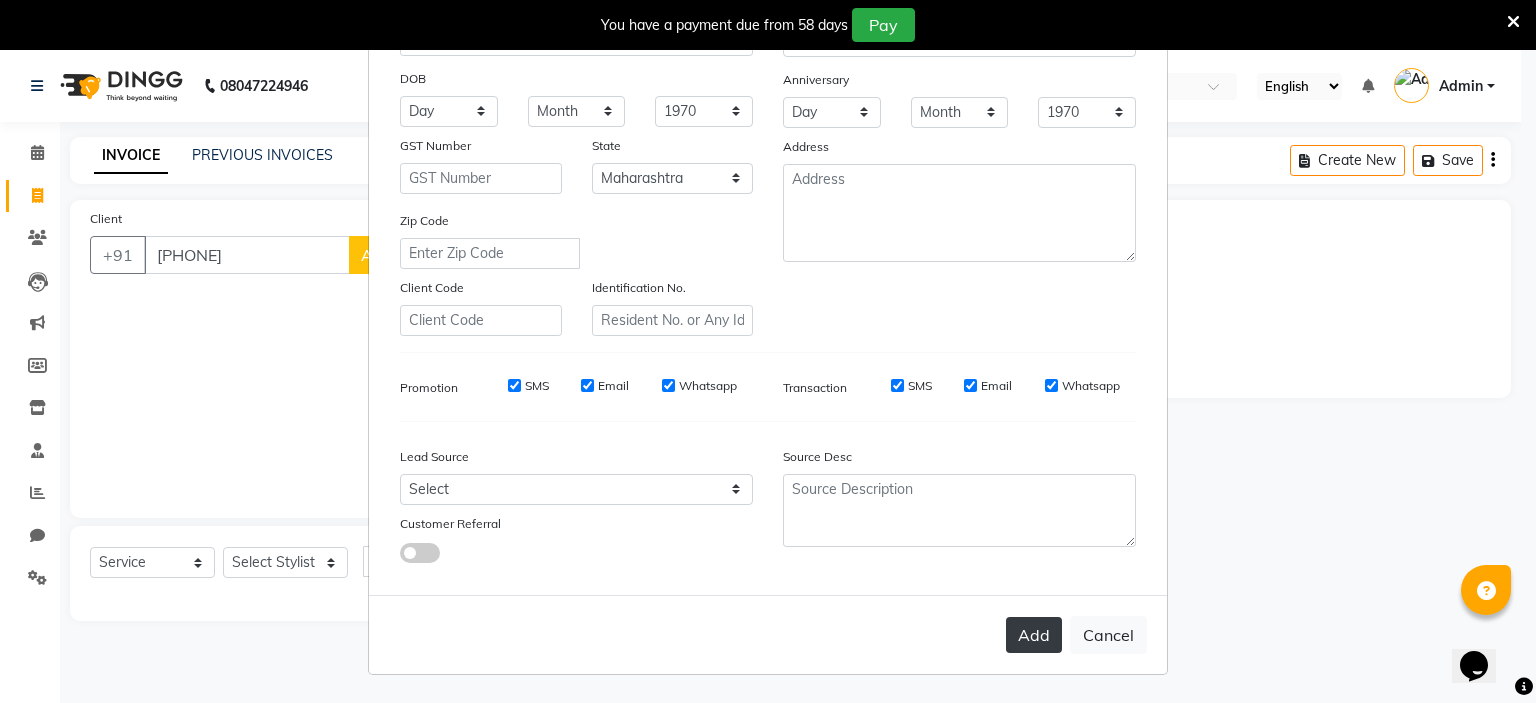 click on "Add" at bounding box center (1034, 635) 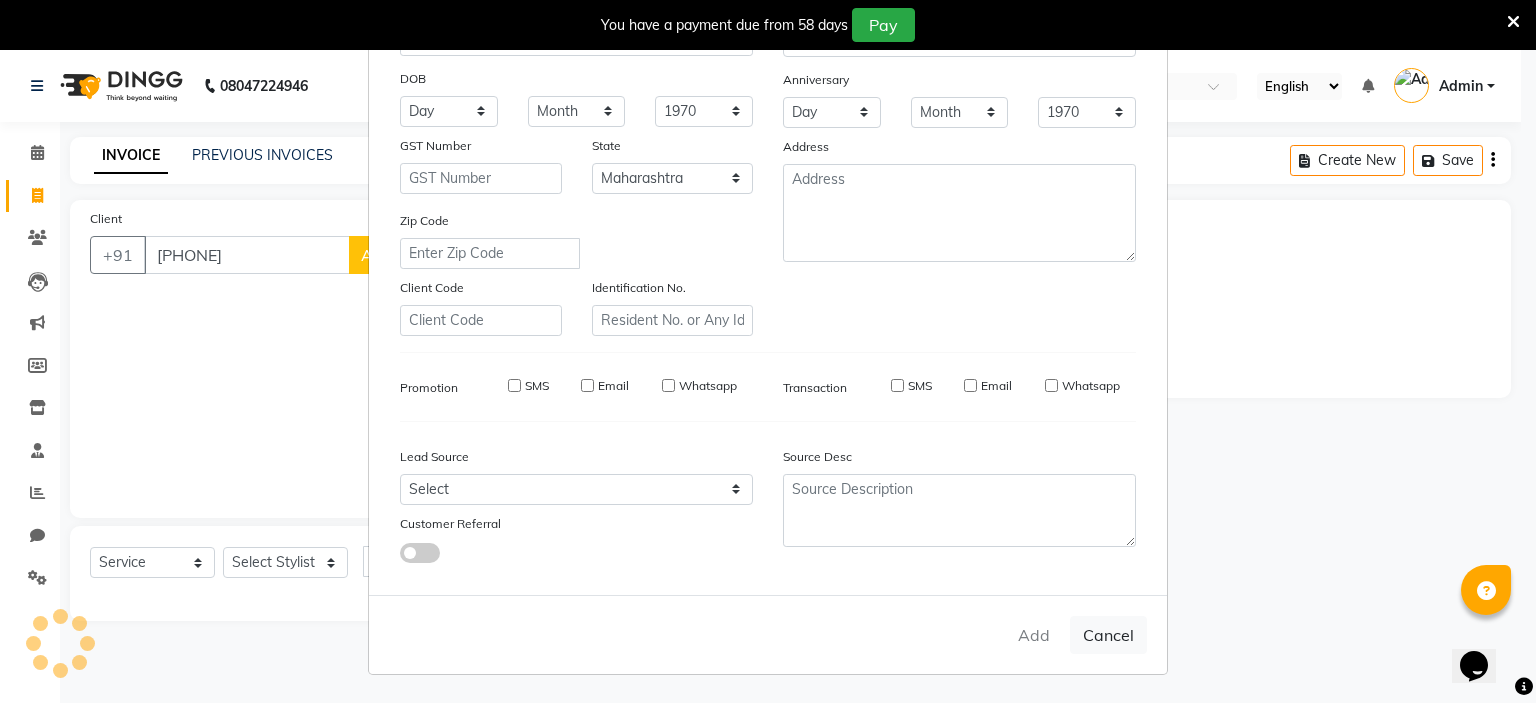 type 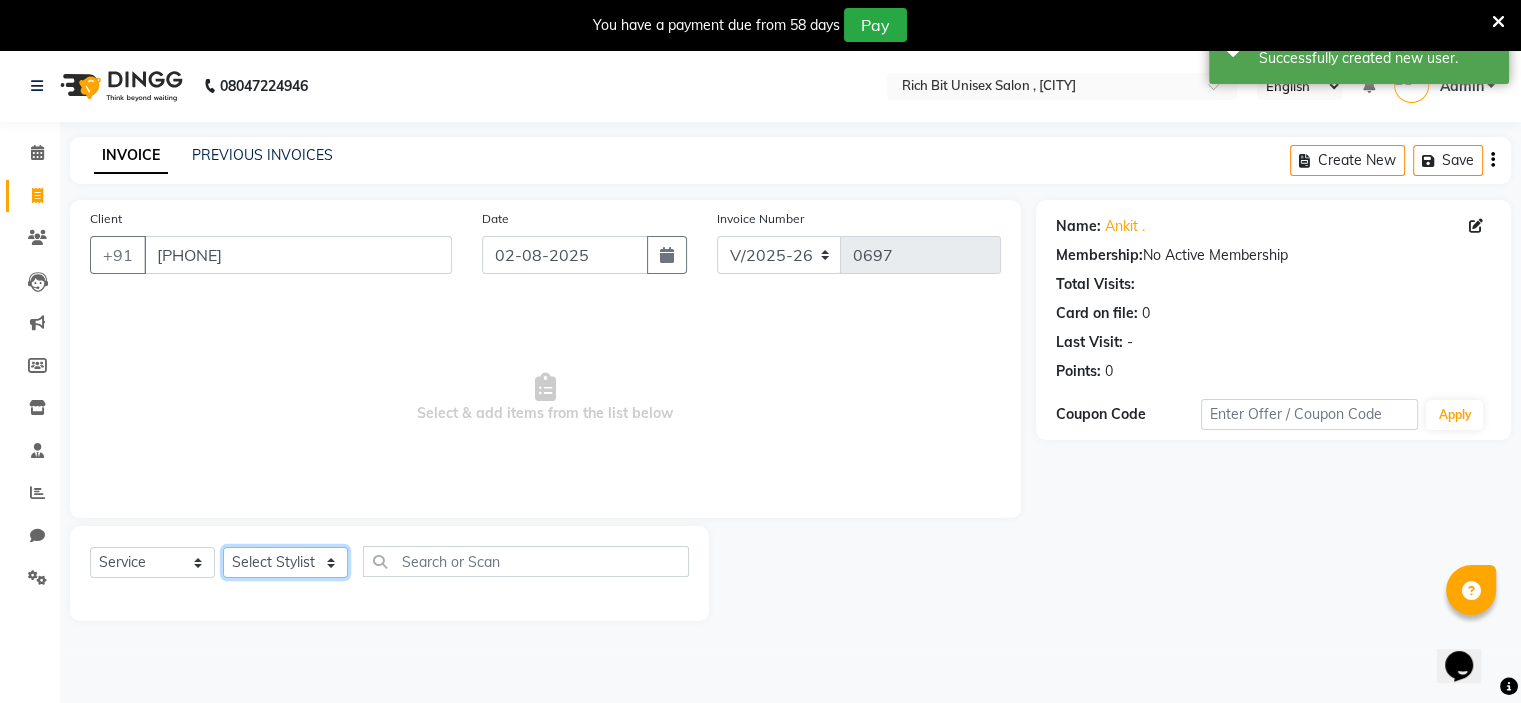 drag, startPoint x: 236, startPoint y: 553, endPoint x: 244, endPoint y: 575, distance: 23.409399 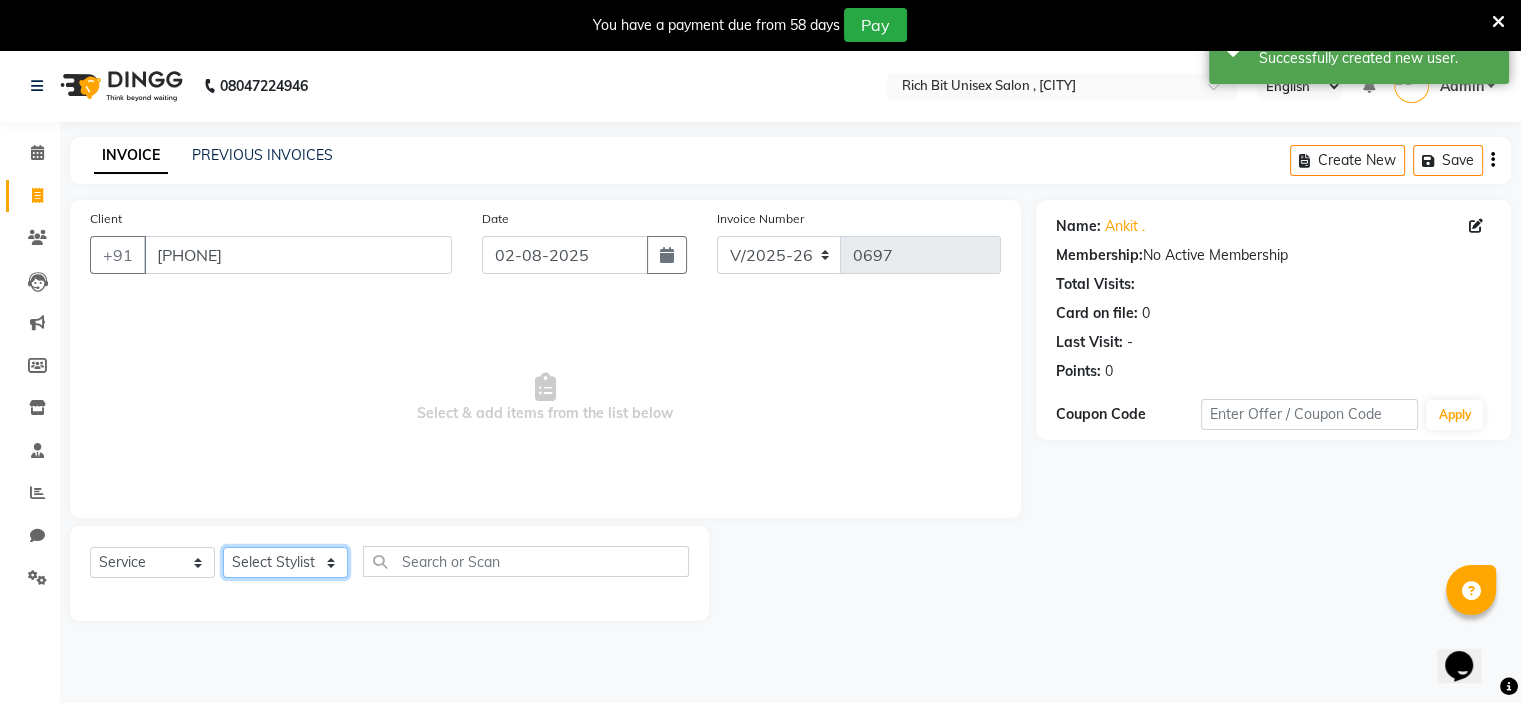 select on "70823" 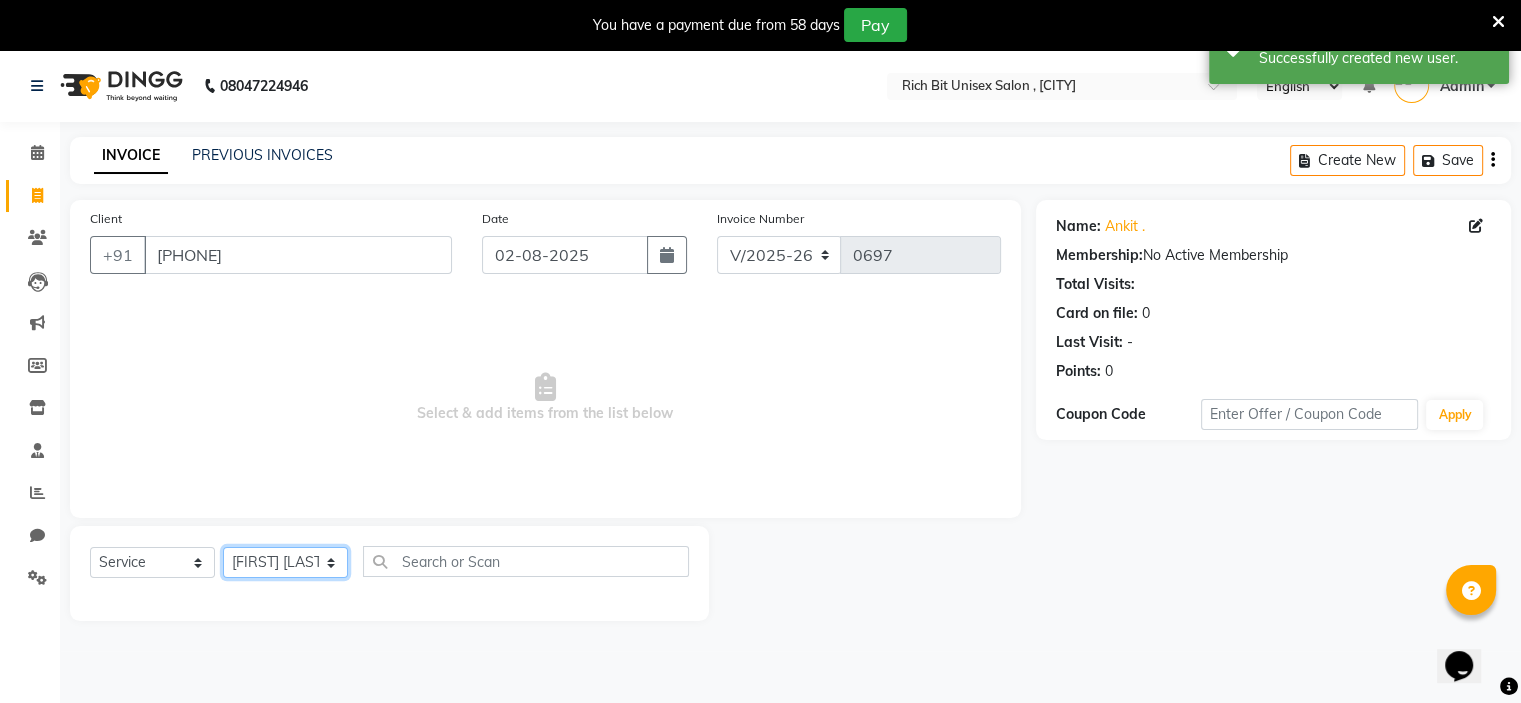 click on "Select Stylist Chaitanya kadam Rohit Sonawane" 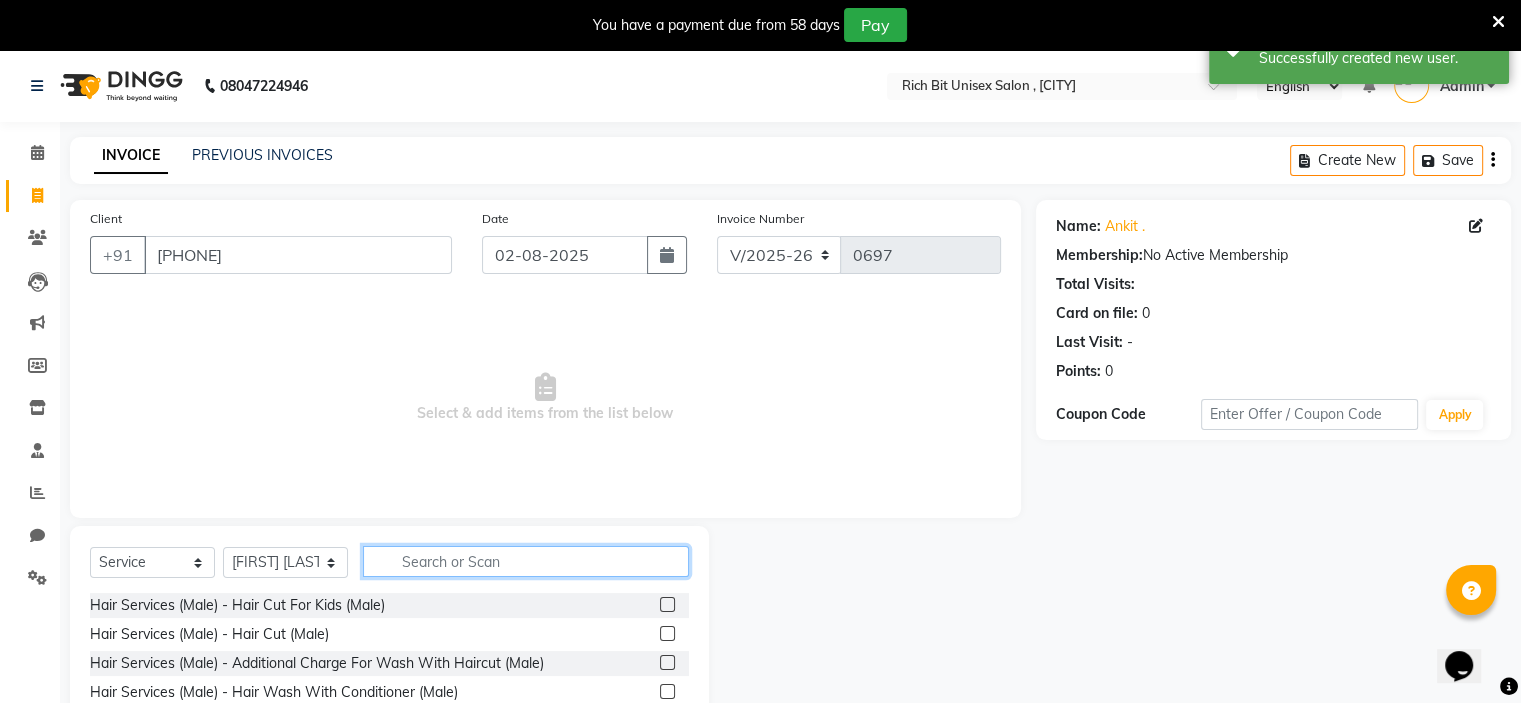 click 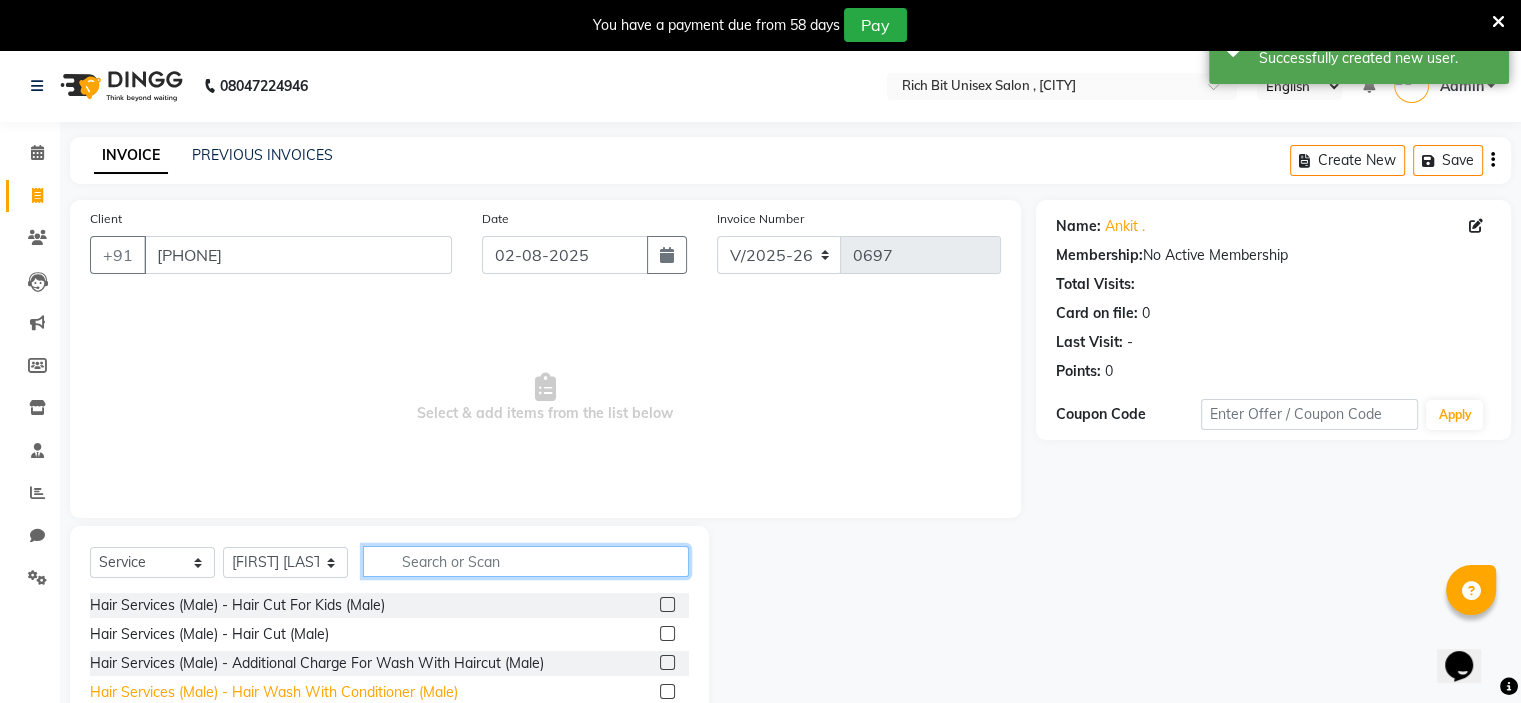 scroll, scrollTop: 148, scrollLeft: 0, axis: vertical 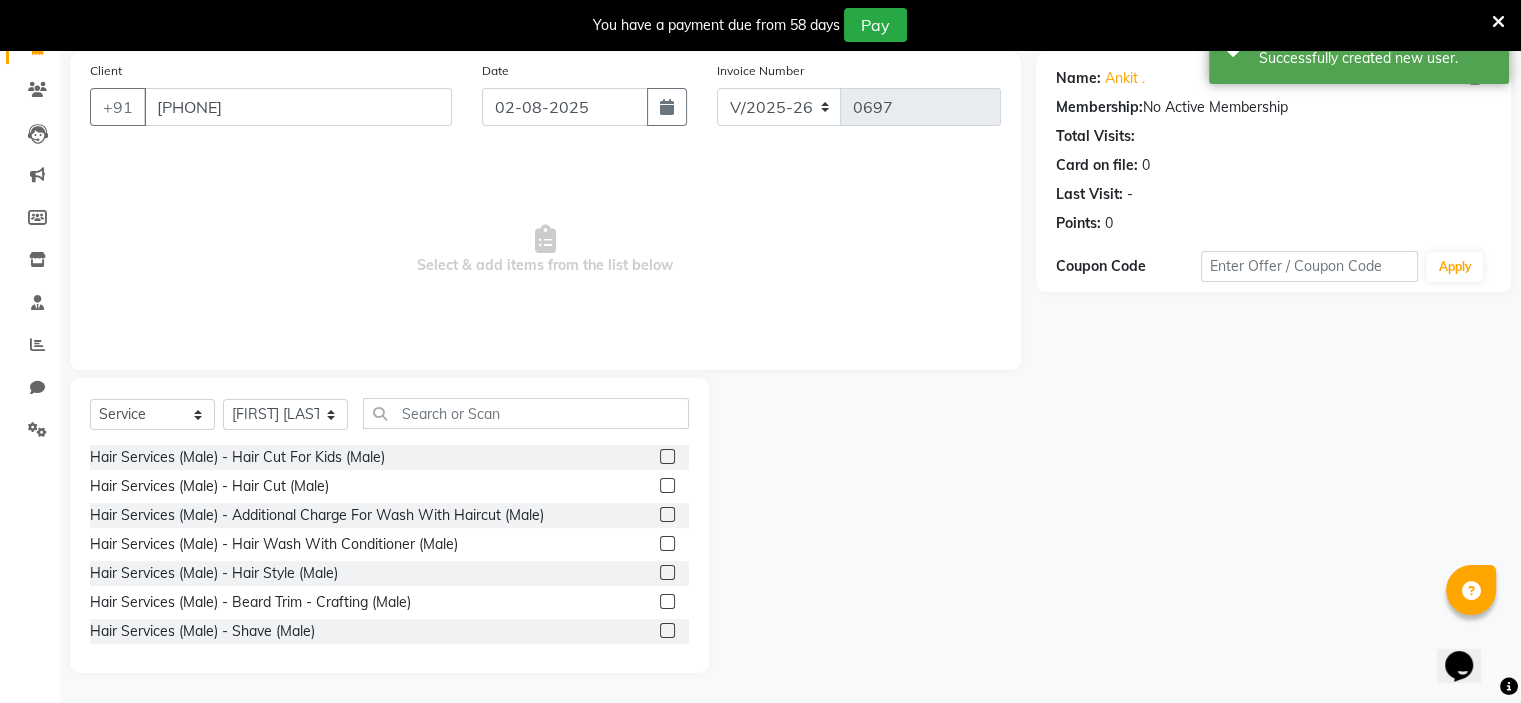 click 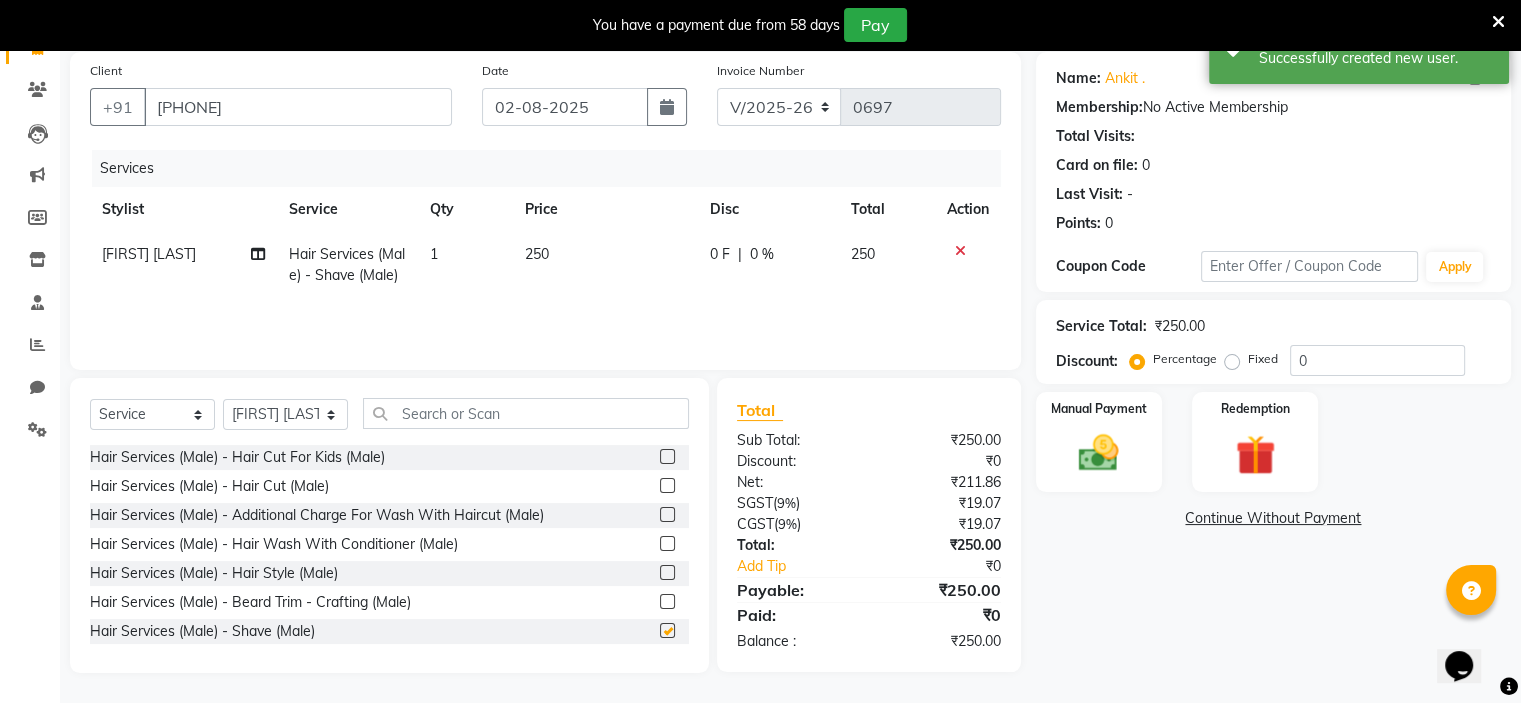 checkbox on "false" 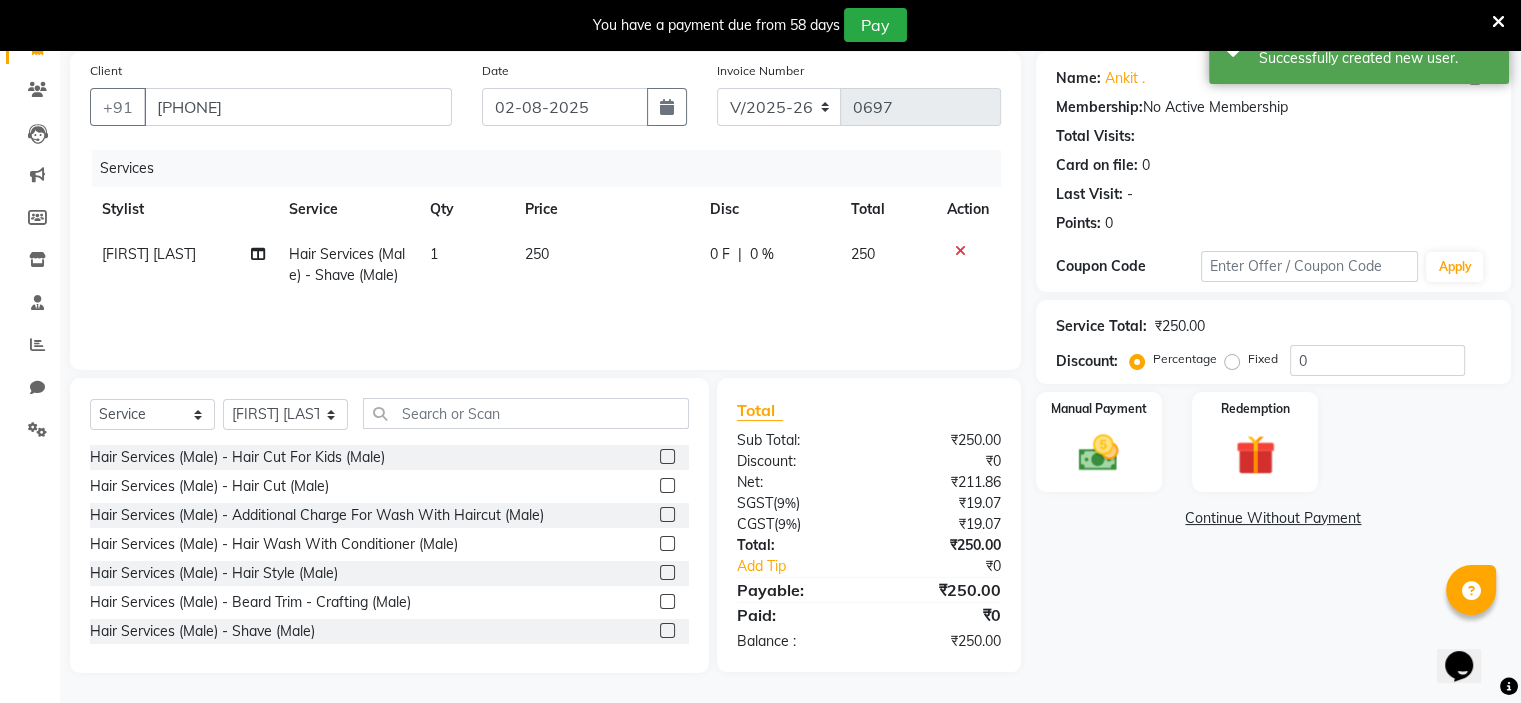 click on "[FIRST] [LAST]" 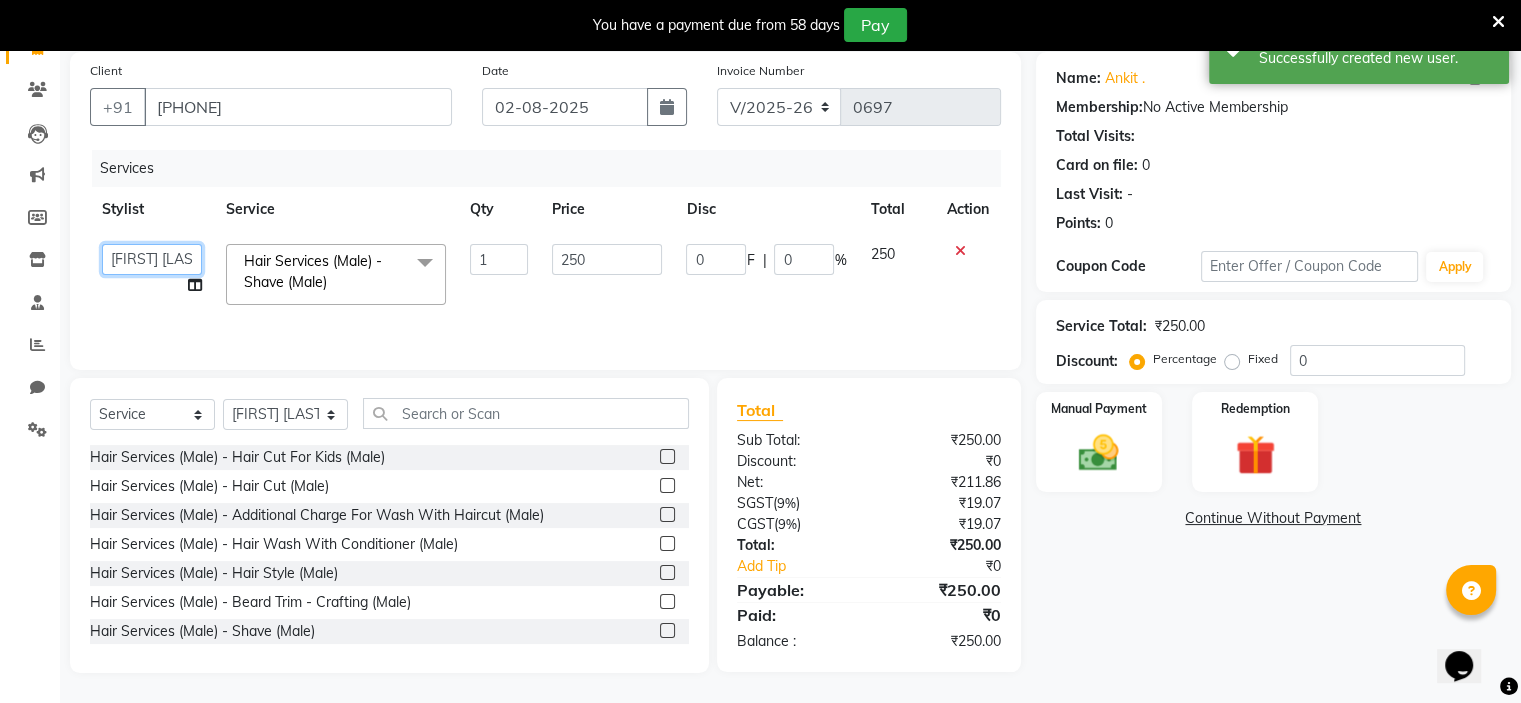 click on "Chaitanya kadam   Rohit Sonawane" 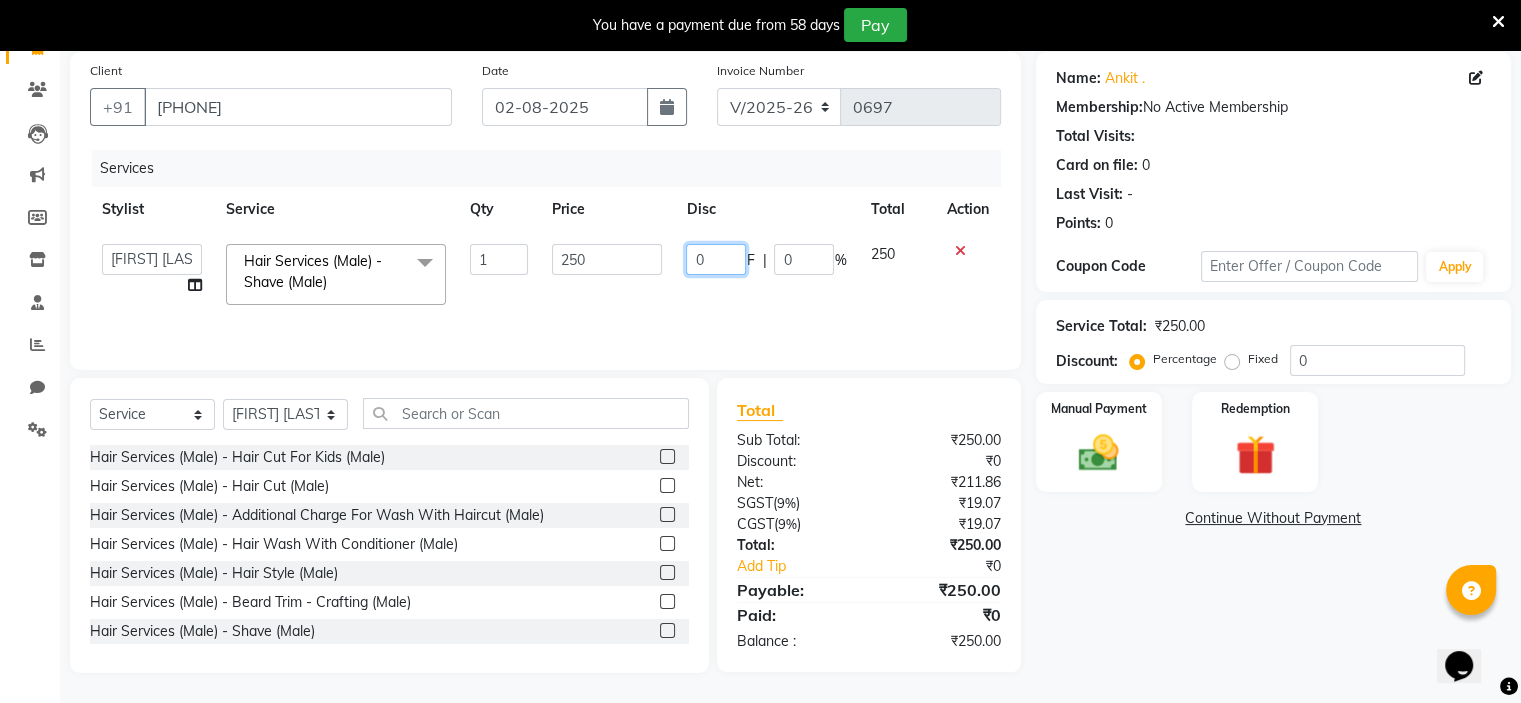 click on "0" 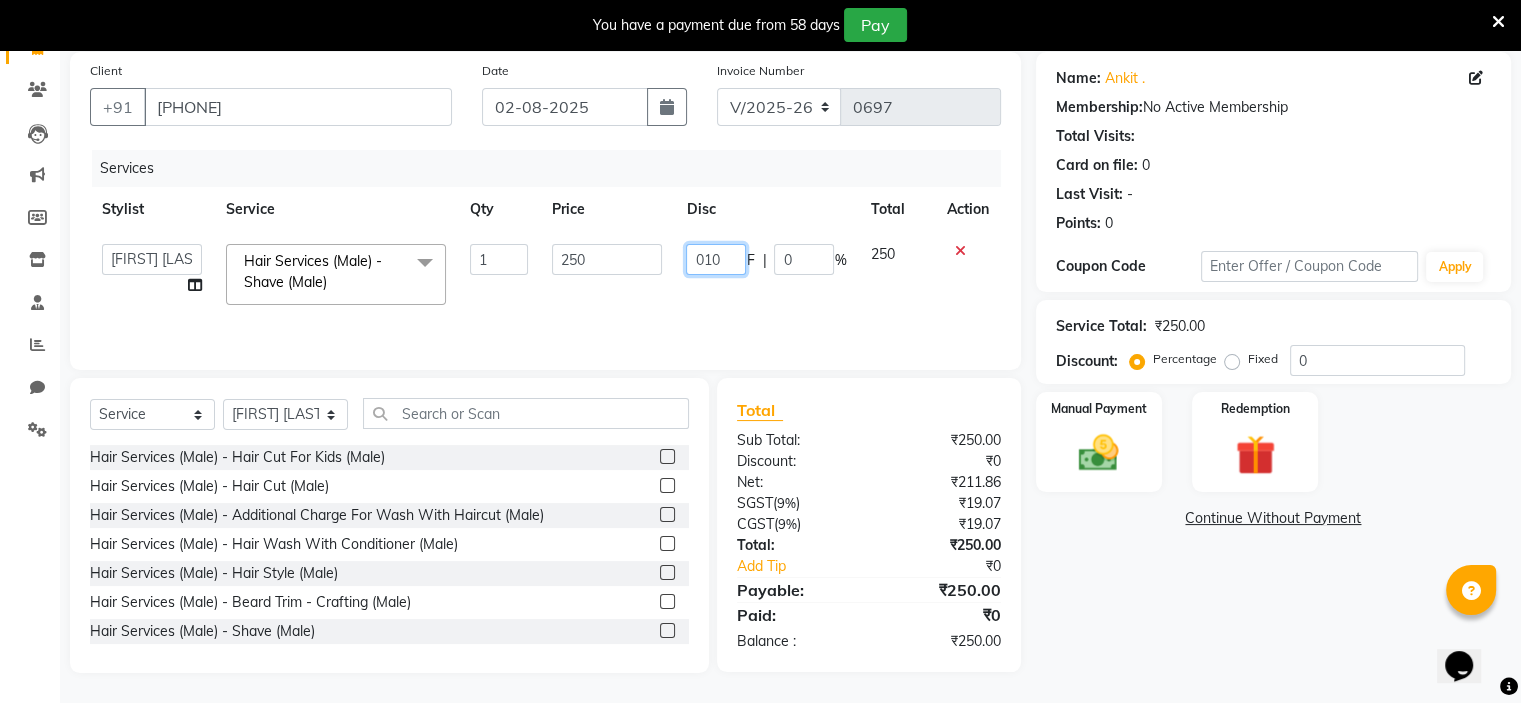 type on "0100" 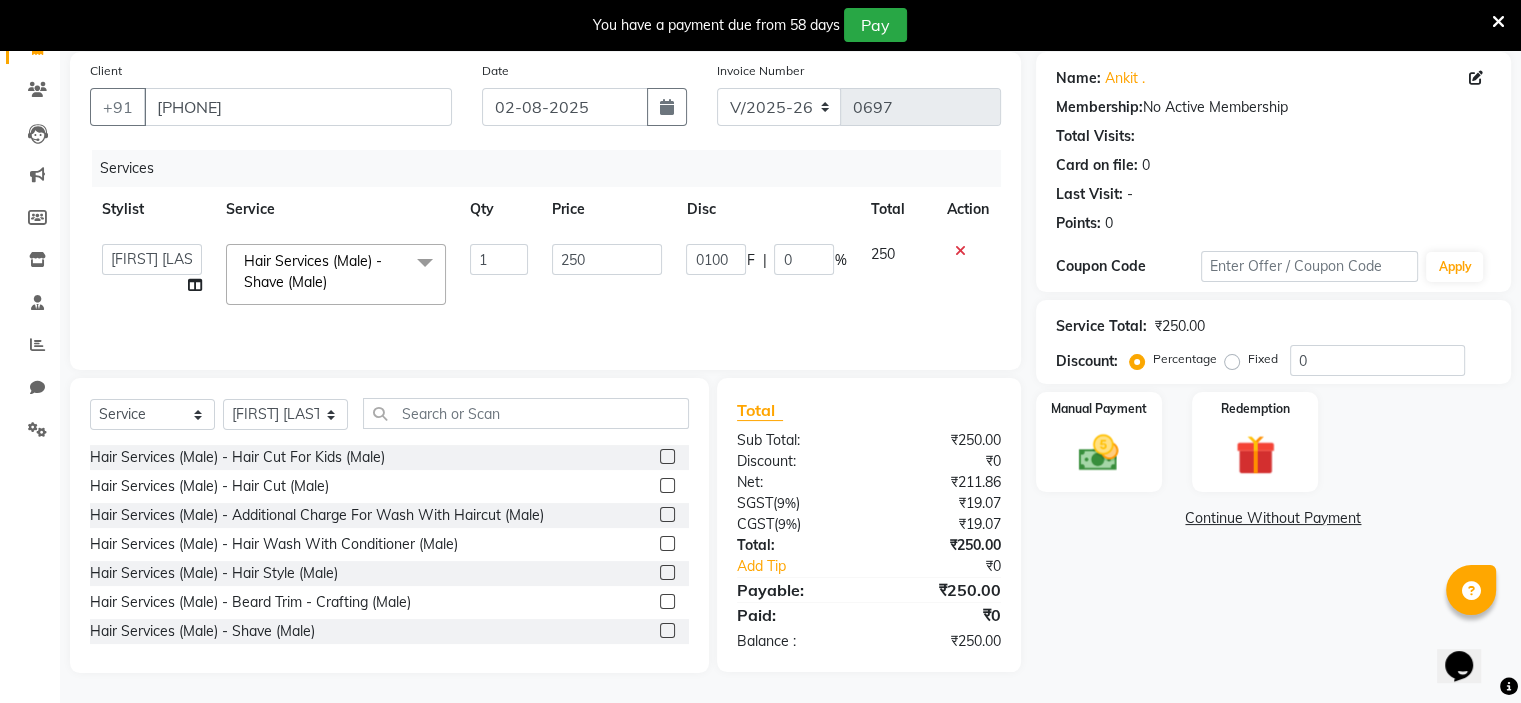 click on "0100 F | 0 %" 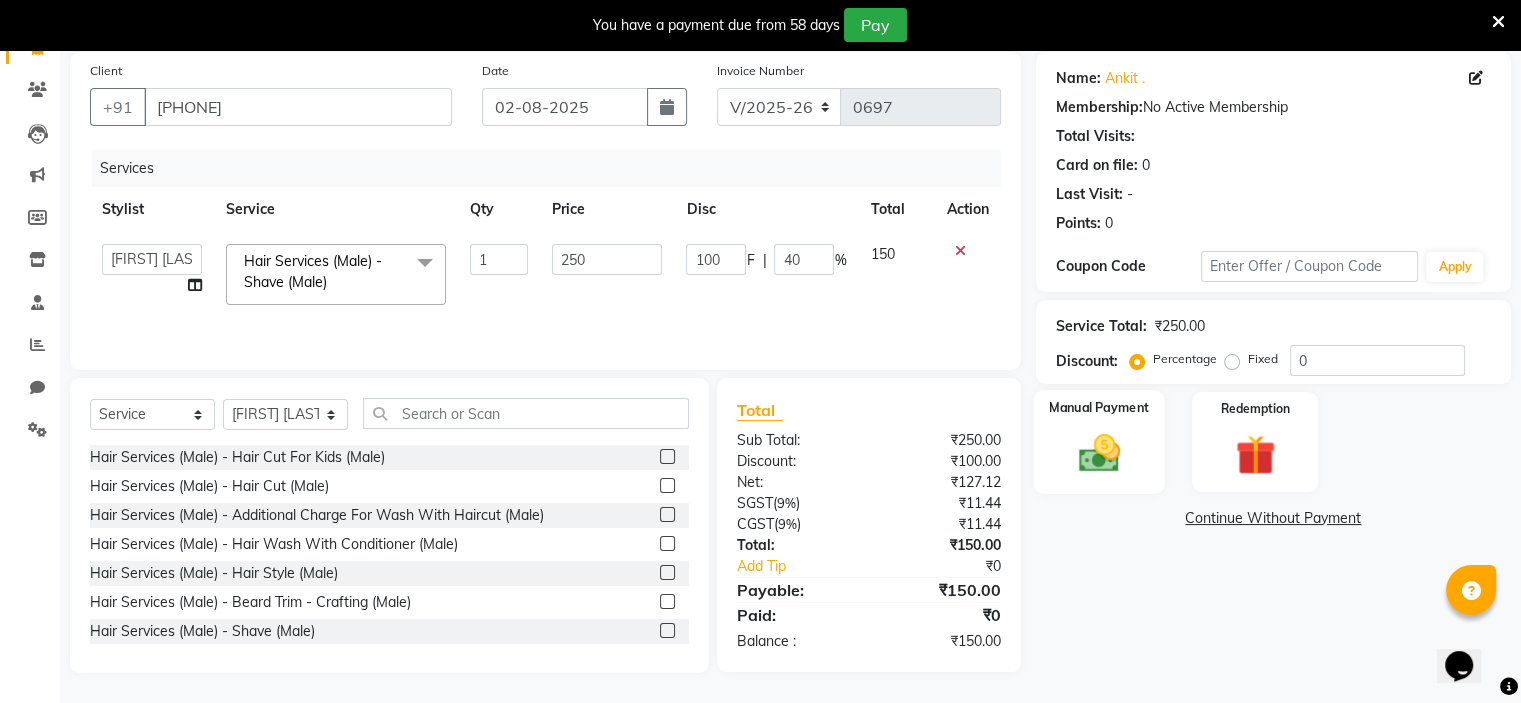 click 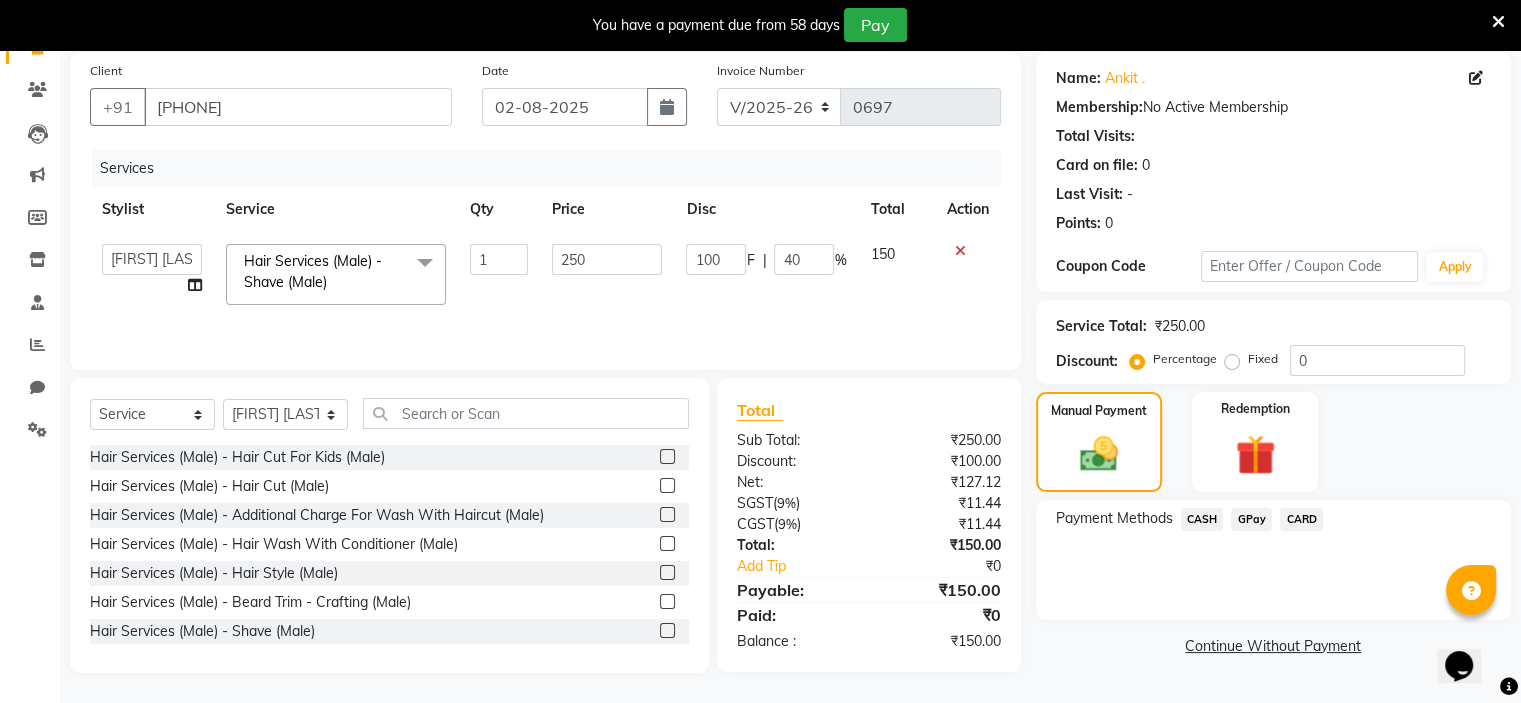 click on "GPay" 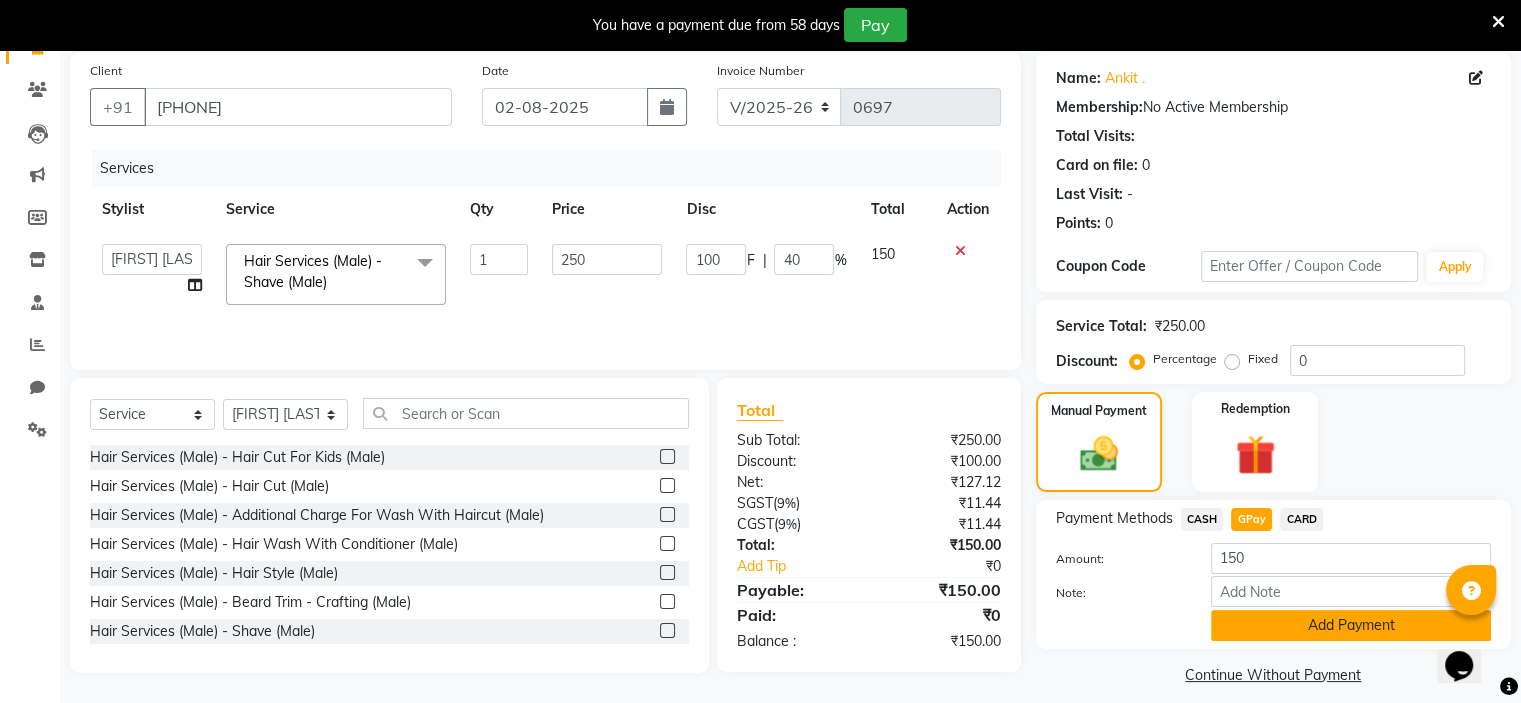 click on "Add Payment" 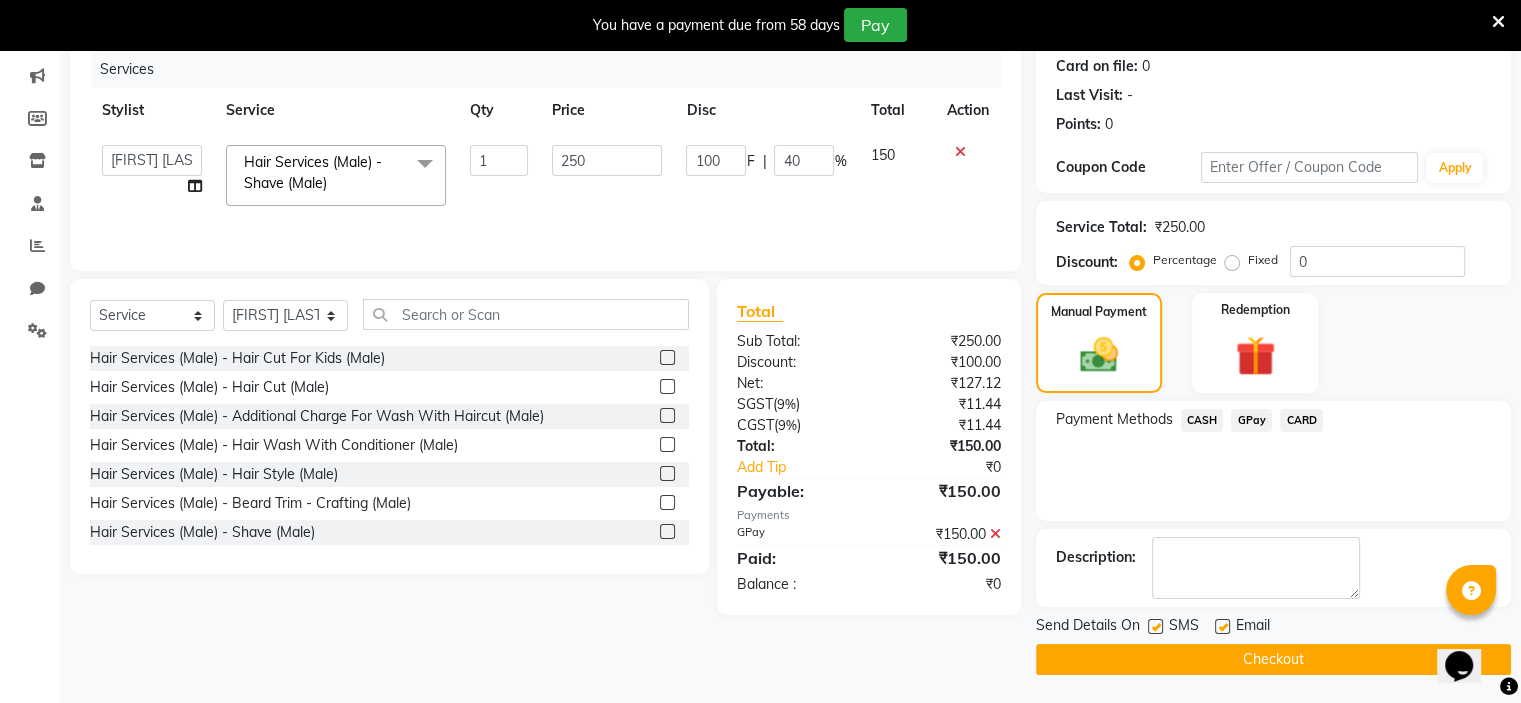 click on "Checkout" 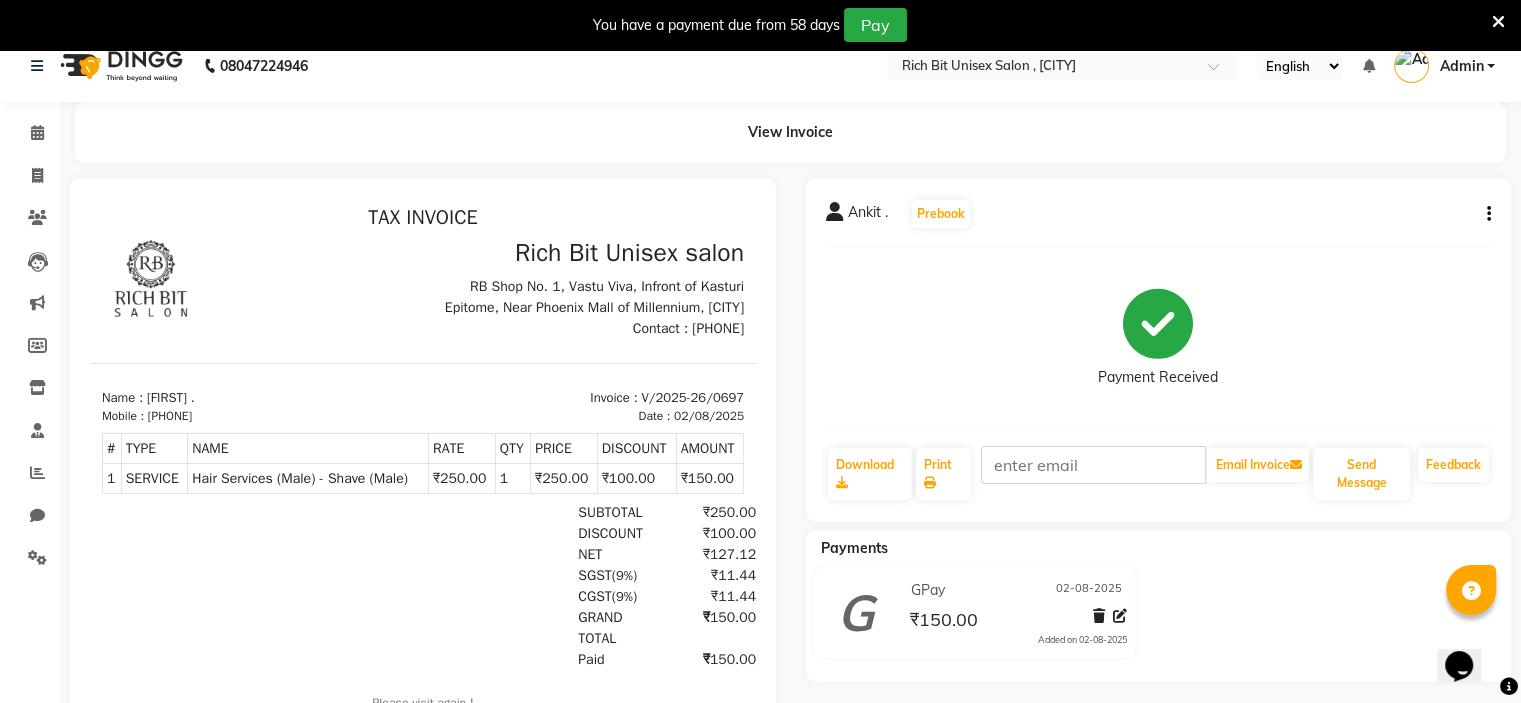 scroll, scrollTop: 0, scrollLeft: 0, axis: both 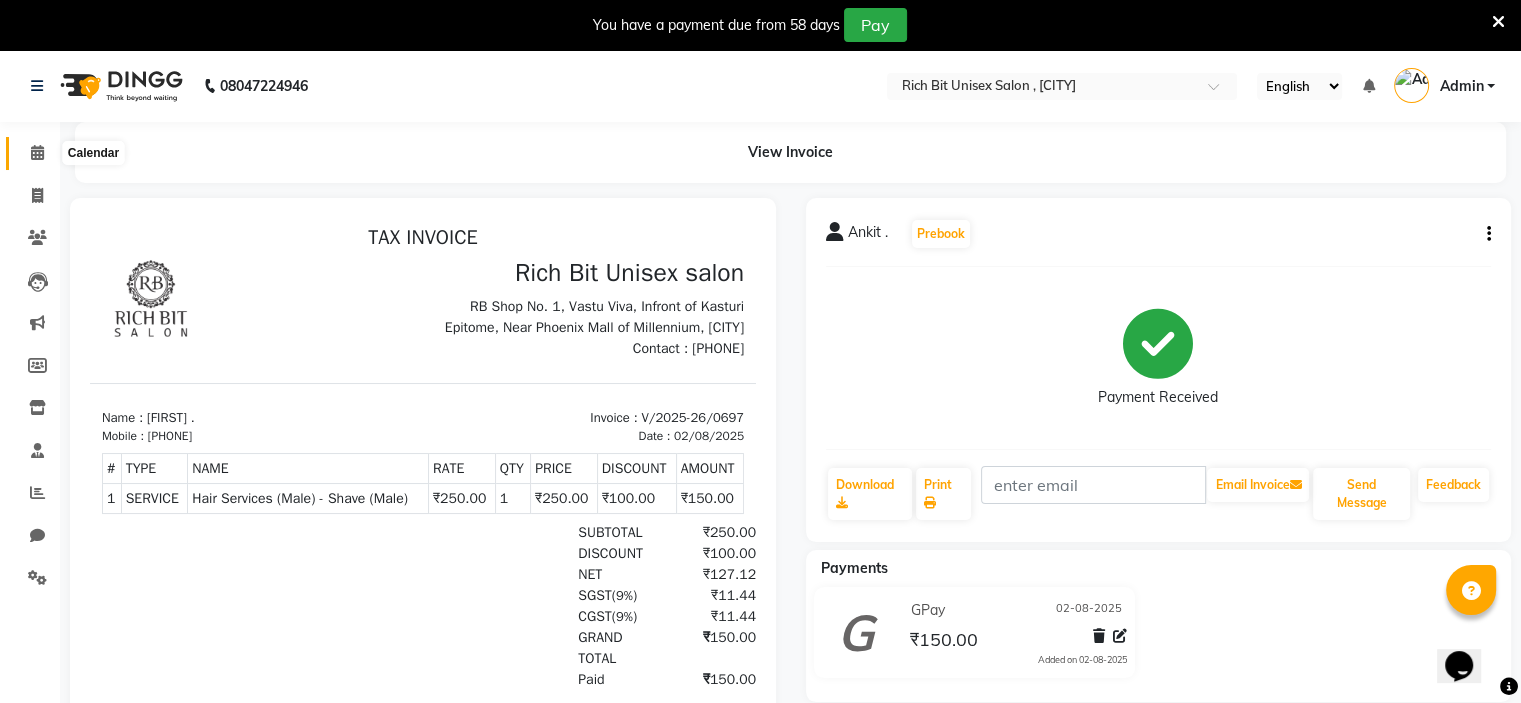 click 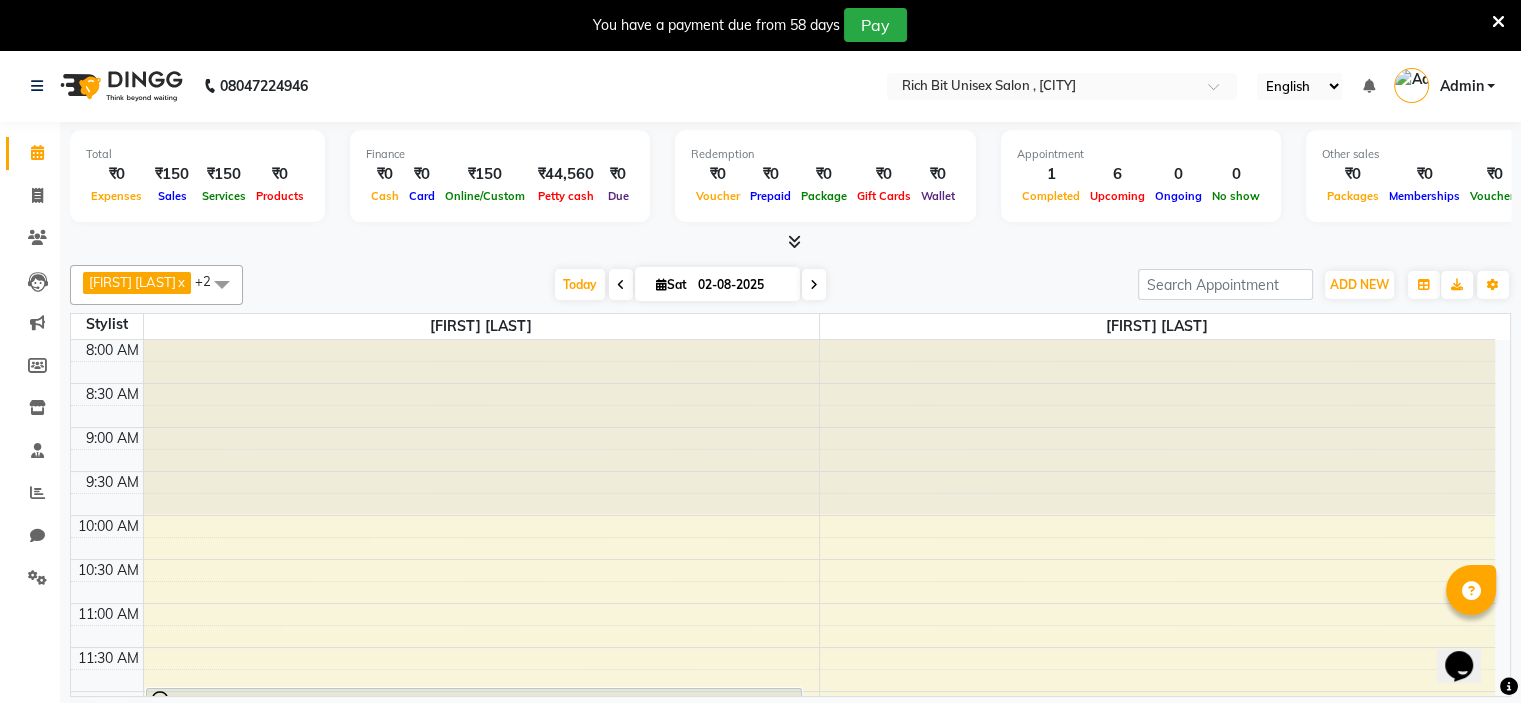scroll, scrollTop: 500, scrollLeft: 0, axis: vertical 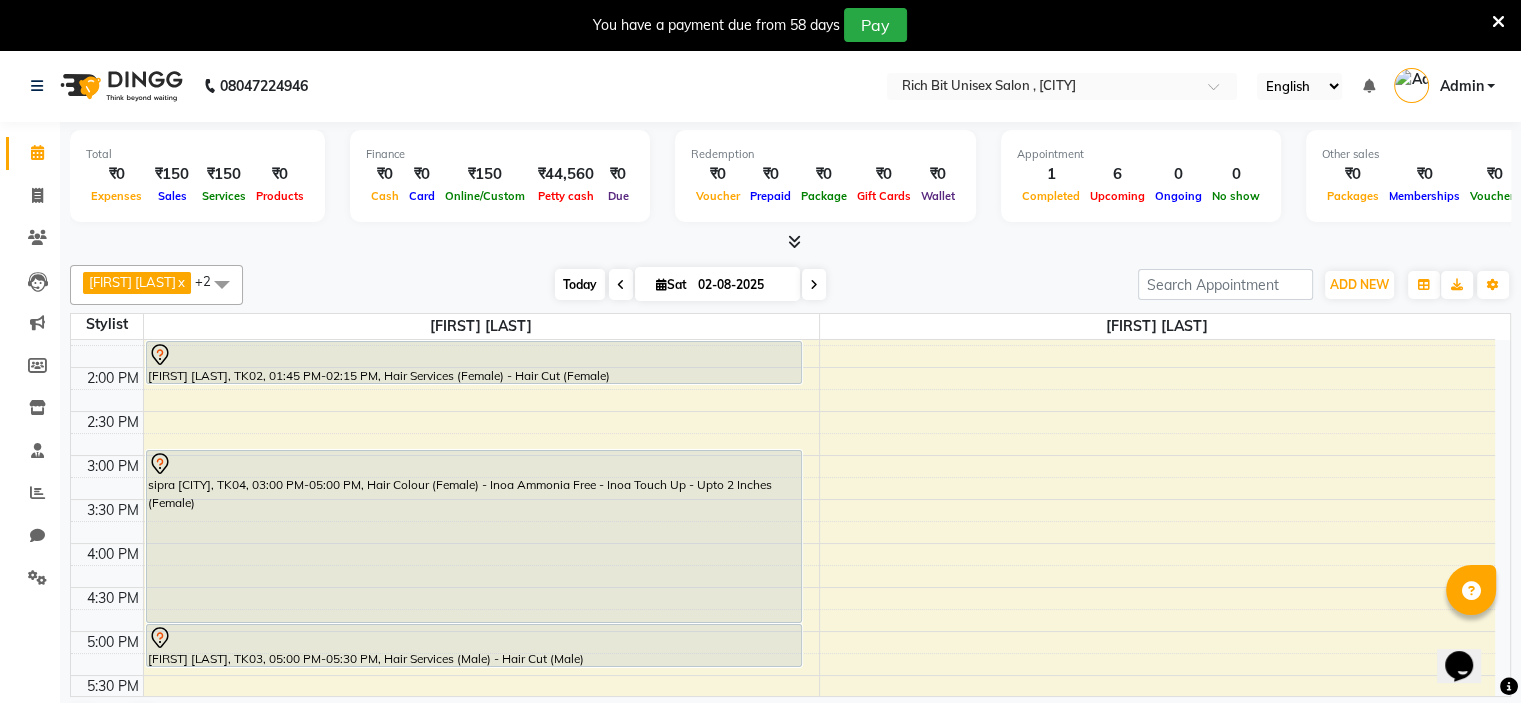 click on "Today" at bounding box center (580, 284) 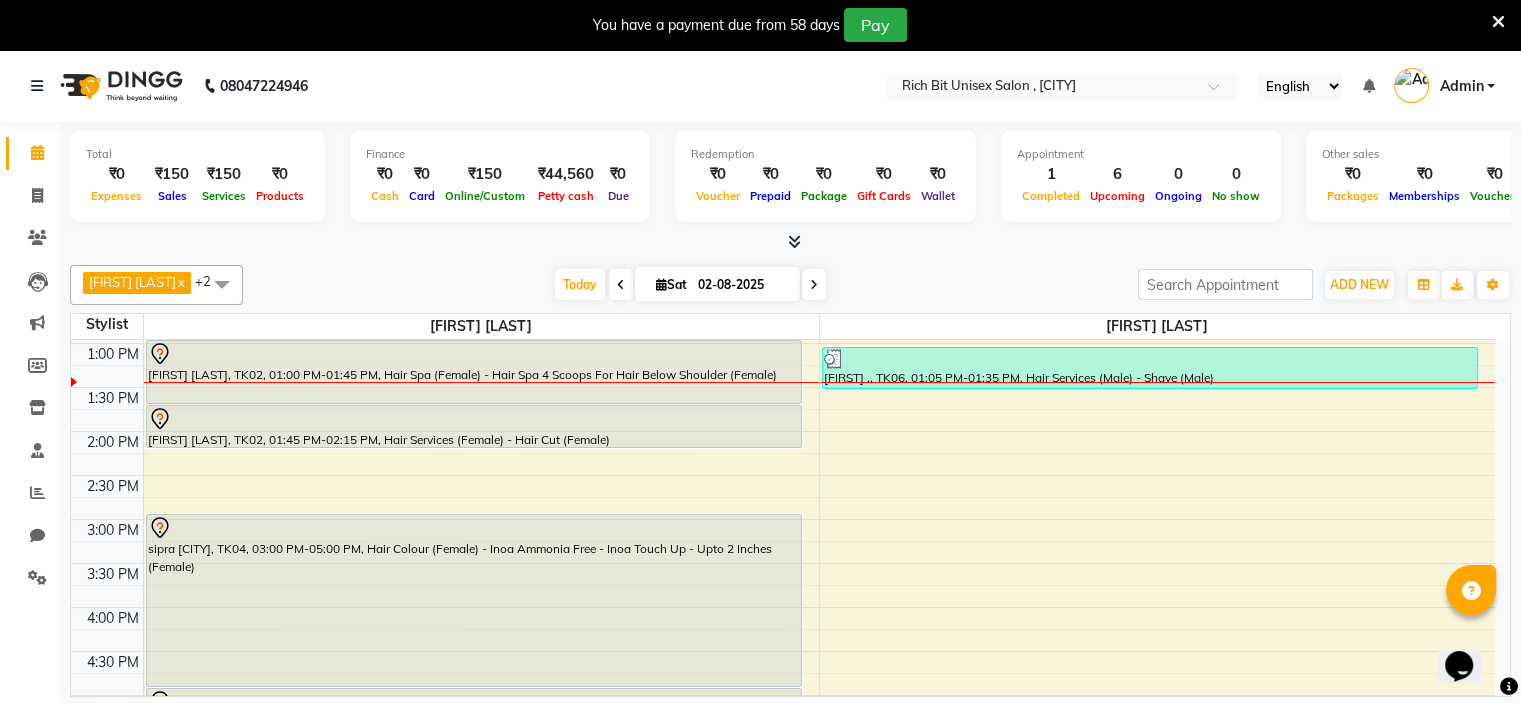 scroll, scrollTop: 434, scrollLeft: 0, axis: vertical 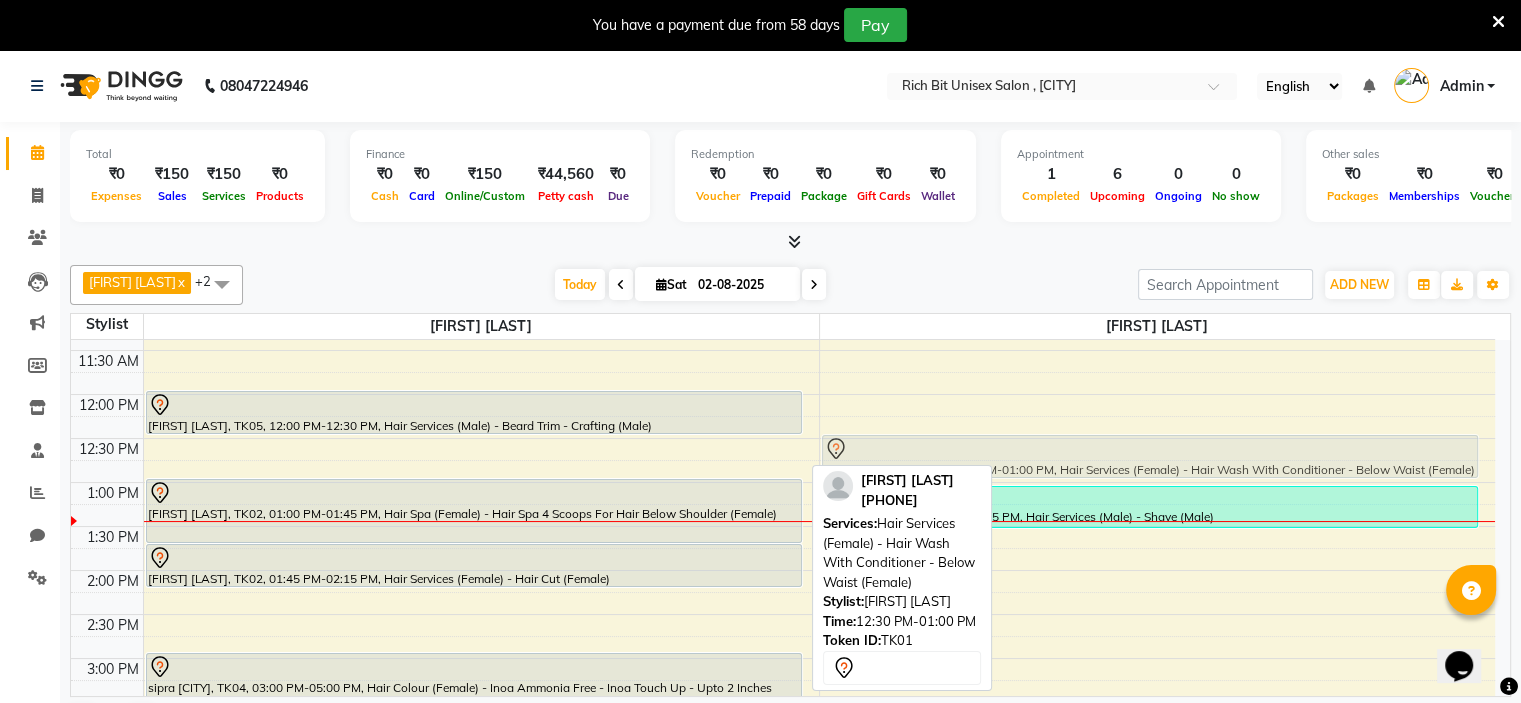 drag, startPoint x: 277, startPoint y: 451, endPoint x: 783, endPoint y: 454, distance: 506.00888 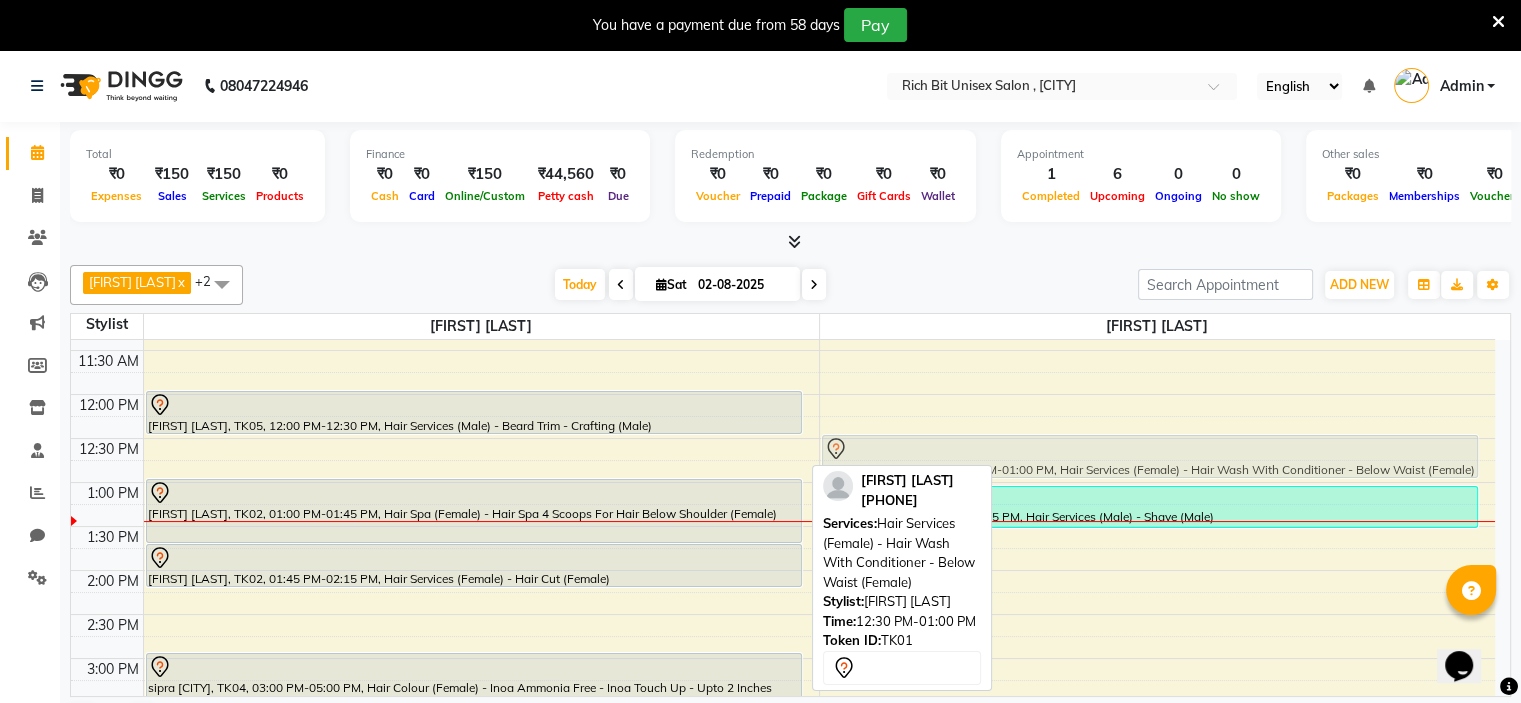 click on "8:00 AM 8:30 AM 9:00 AM 9:30 AM 10:00 AM 10:30 AM 11:00 AM 11:30 AM 12:00 PM 12:30 PM 1:00 PM 1:30 PM 2:00 PM 2:30 PM 3:00 PM 3:30 PM 4:00 PM 4:30 PM 5:00 PM 5:30 PM 6:00 PM 6:30 PM 7:00 PM 7:30 PM 8:00 PM 8:30 PM 9:00 PM 9:30 PM 10:00 PM 10:30 PM             Pravesh Shing, TK05, 12:00 PM-12:30 PM, Hair Services (Male) - Beard Trim - Crafting (Male)             Loveleen kour, TK01, 12:30 PM-01:00 PM, Hair Services (Female) - Hair Wash With Conditioner - Below Waist (Female)             Akash Naik, TK02, 01:00 PM-01:45 PM, Hair Spa (Female) - Hair Spa 4 Scoops For Hair Below Shoulder (Female)             Akash Naik, TK02, 01:45 PM-02:15 PM, Hair Services (Female) - Hair Cut (Female)             sipra Hinjewadi, TK04, 03:00 PM-05:00 PM, Hair Colour (Female) - Inoa Ammonia Free - Inoa Touch Up - Upto 2 Inches (Female)             Nil Savla, TK03, 05:00 PM-05:30 PM, Hair Services (Male) - Hair Cut (Male)     Ankit ., TK06, 01:05 PM-01:35 PM, Hair Services (Male) - Shave (Male)" at bounding box center (783, 702) 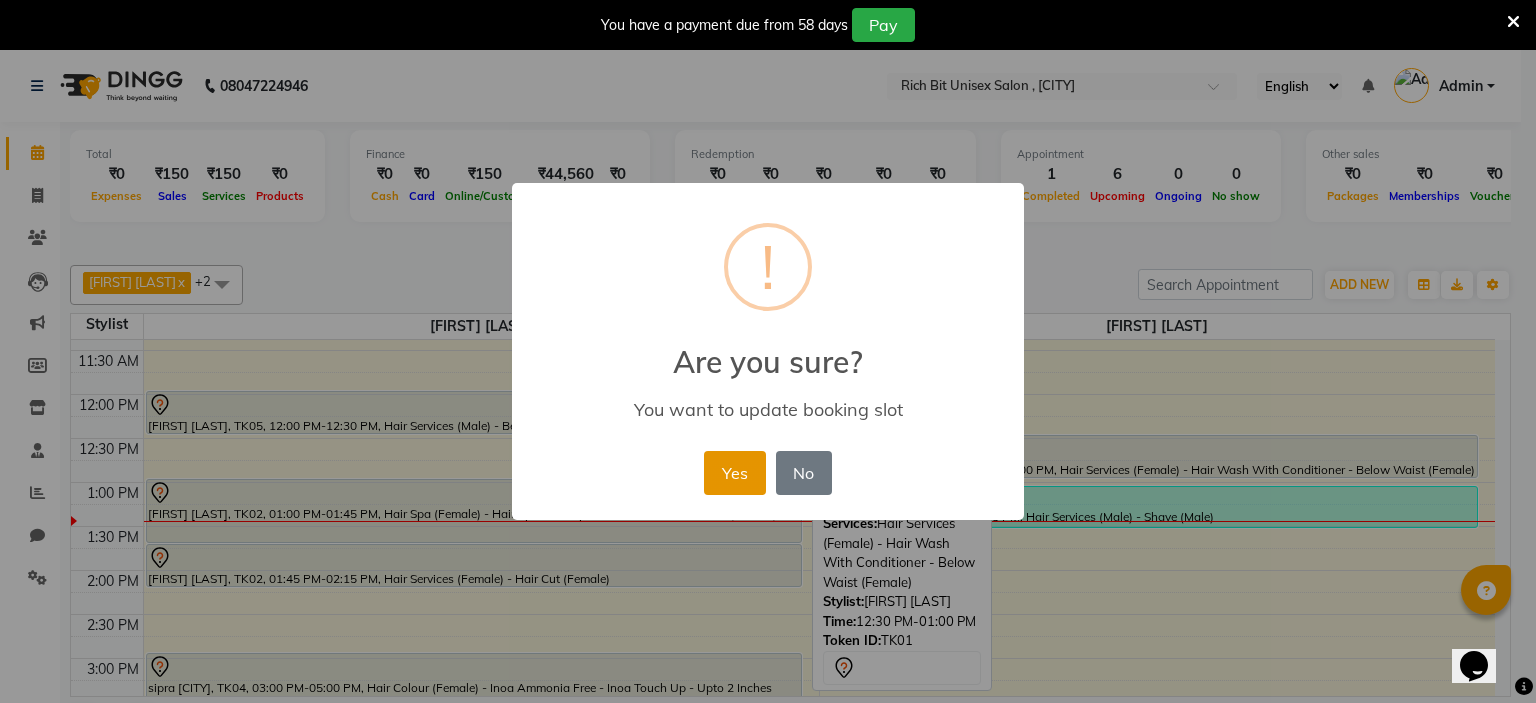 click on "Yes" at bounding box center (734, 473) 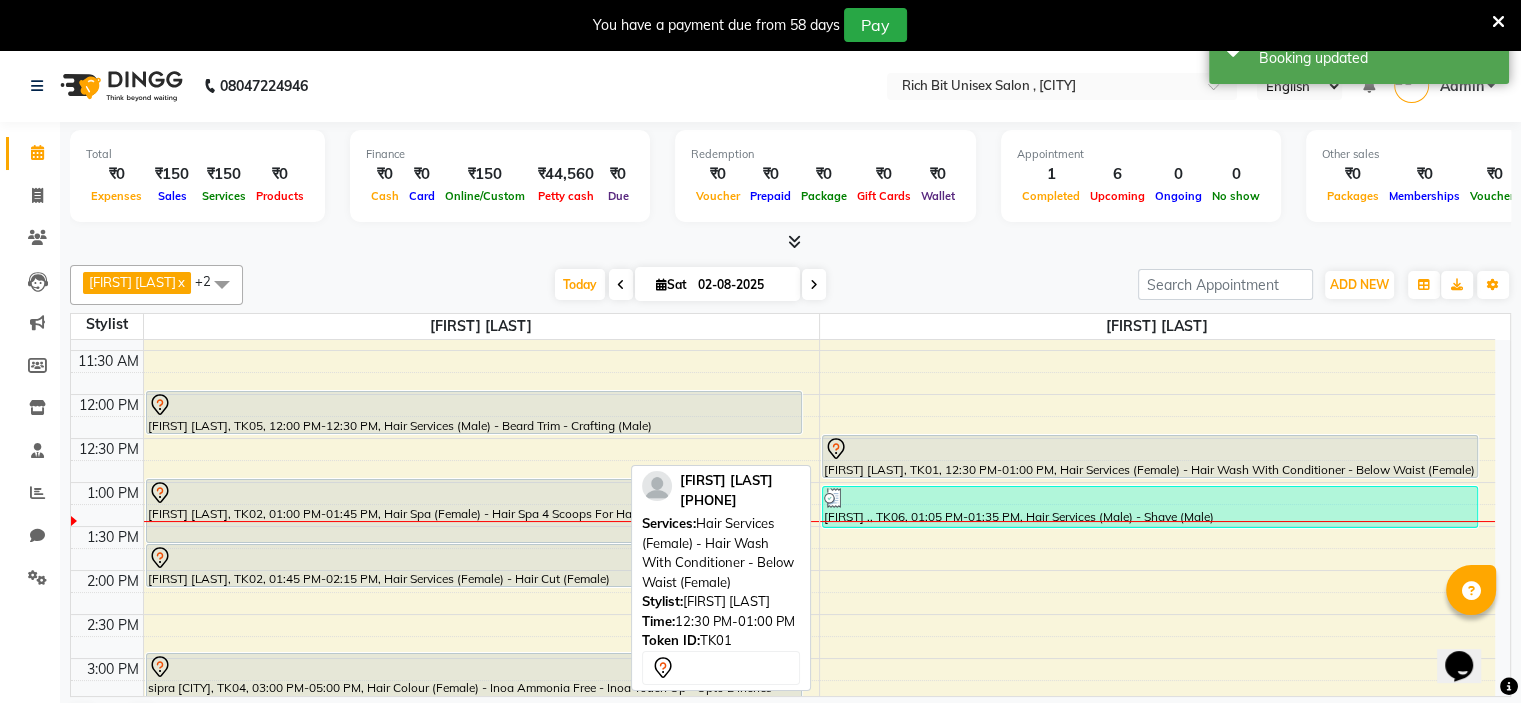 click at bounding box center (1150, 449) 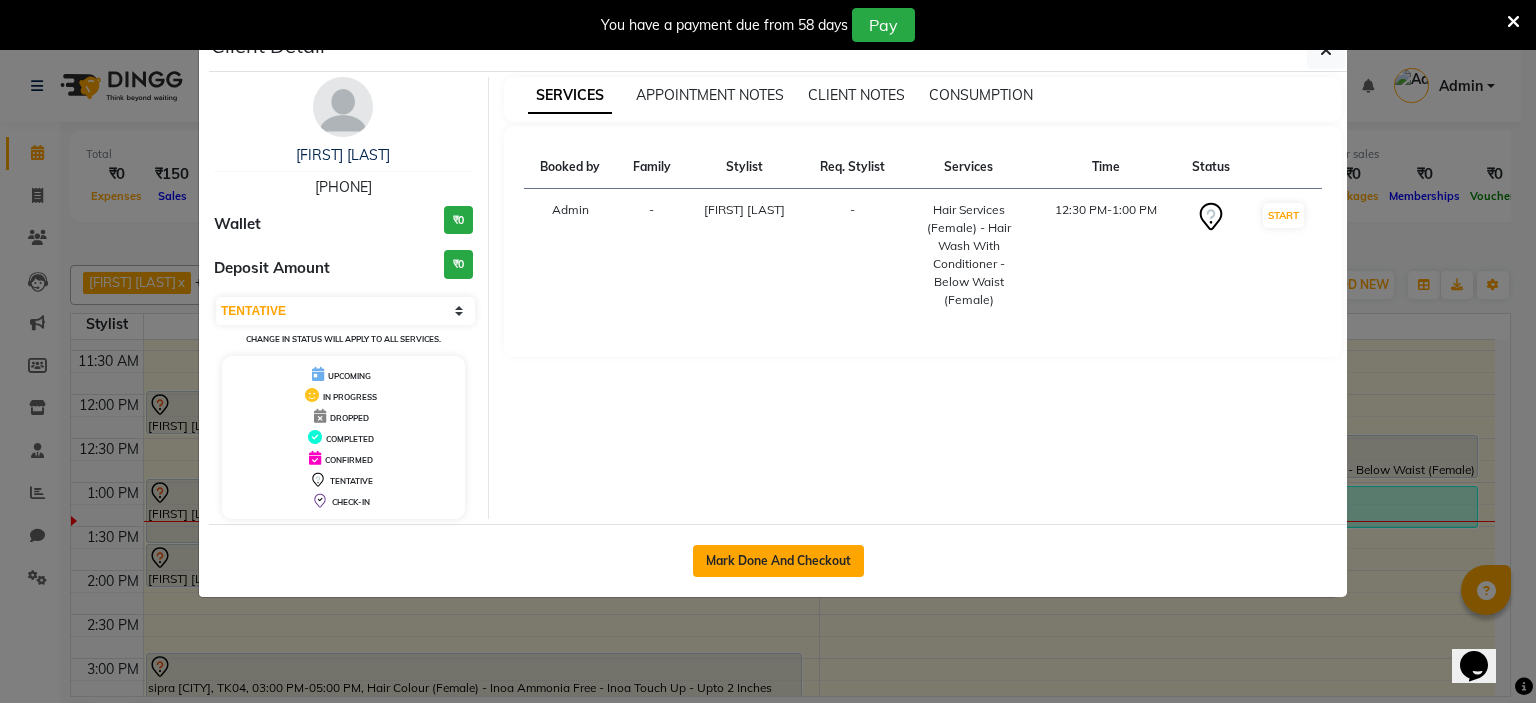 click on "Mark Done And Checkout" 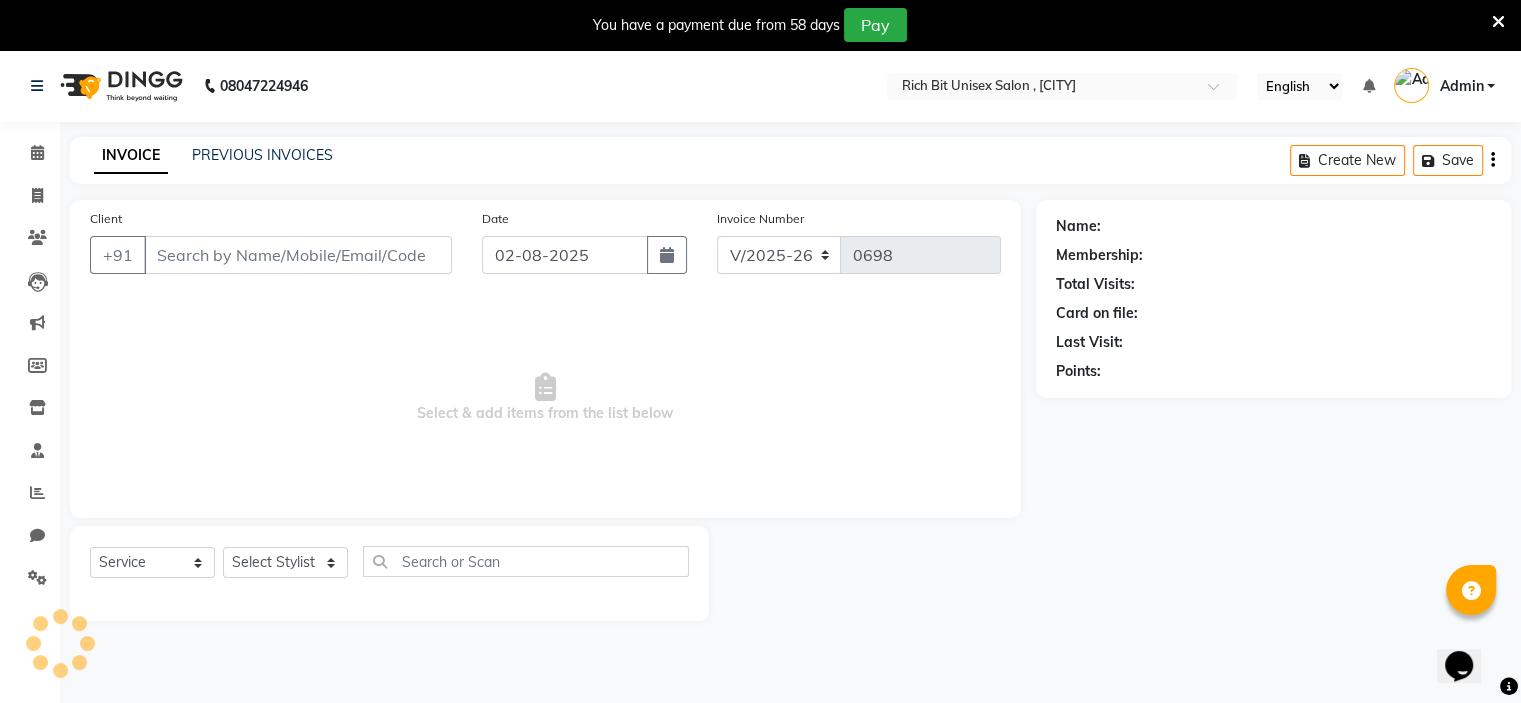 type on "9682576091" 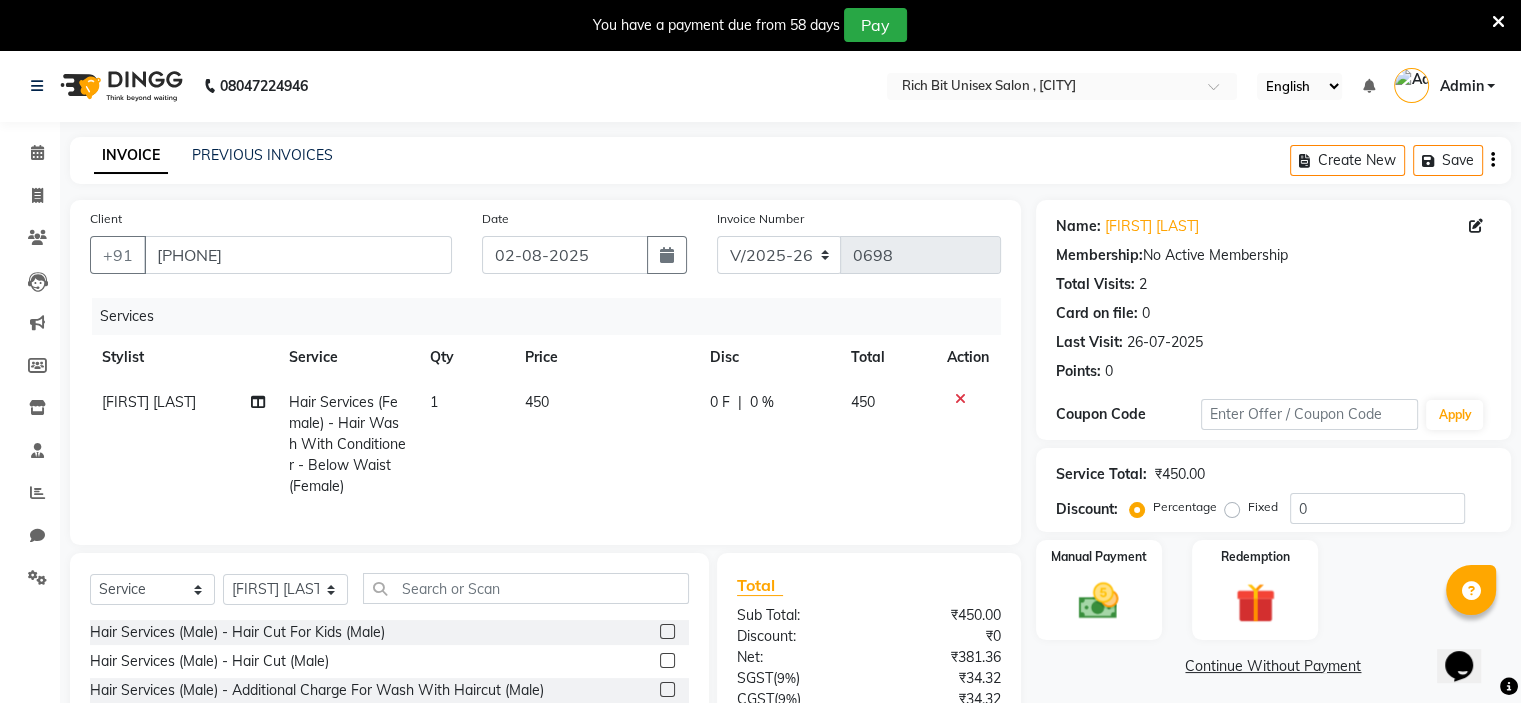 click on "0 F | 0 %" 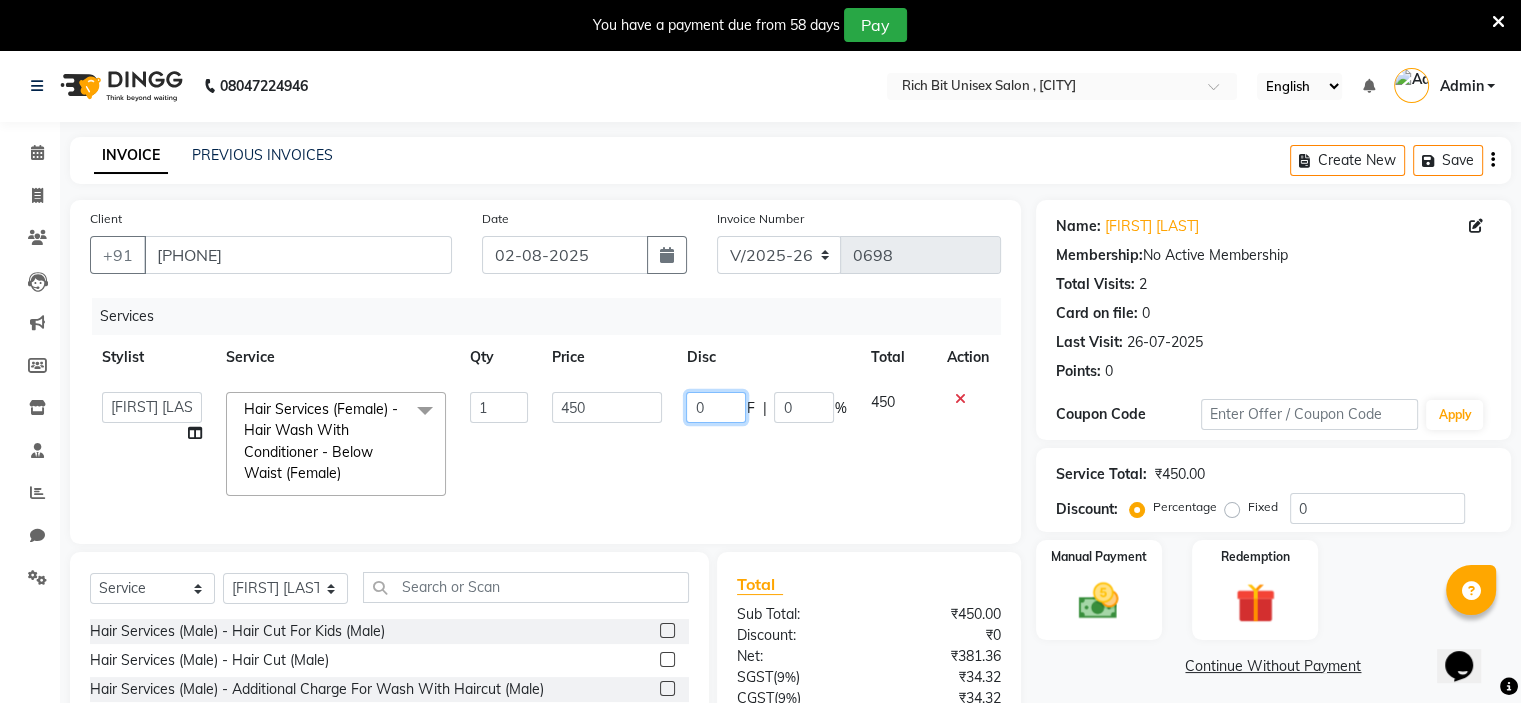 click on "0" 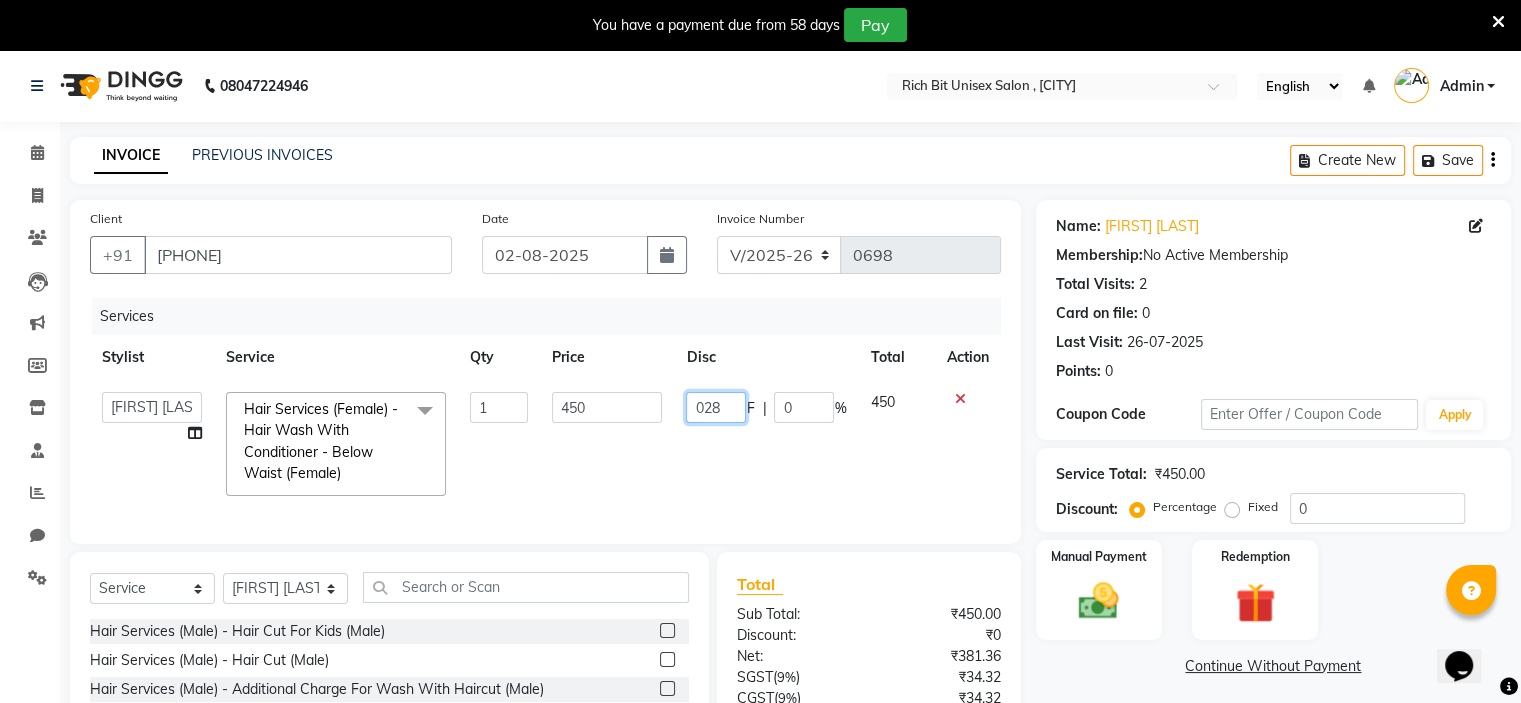 type on "0280" 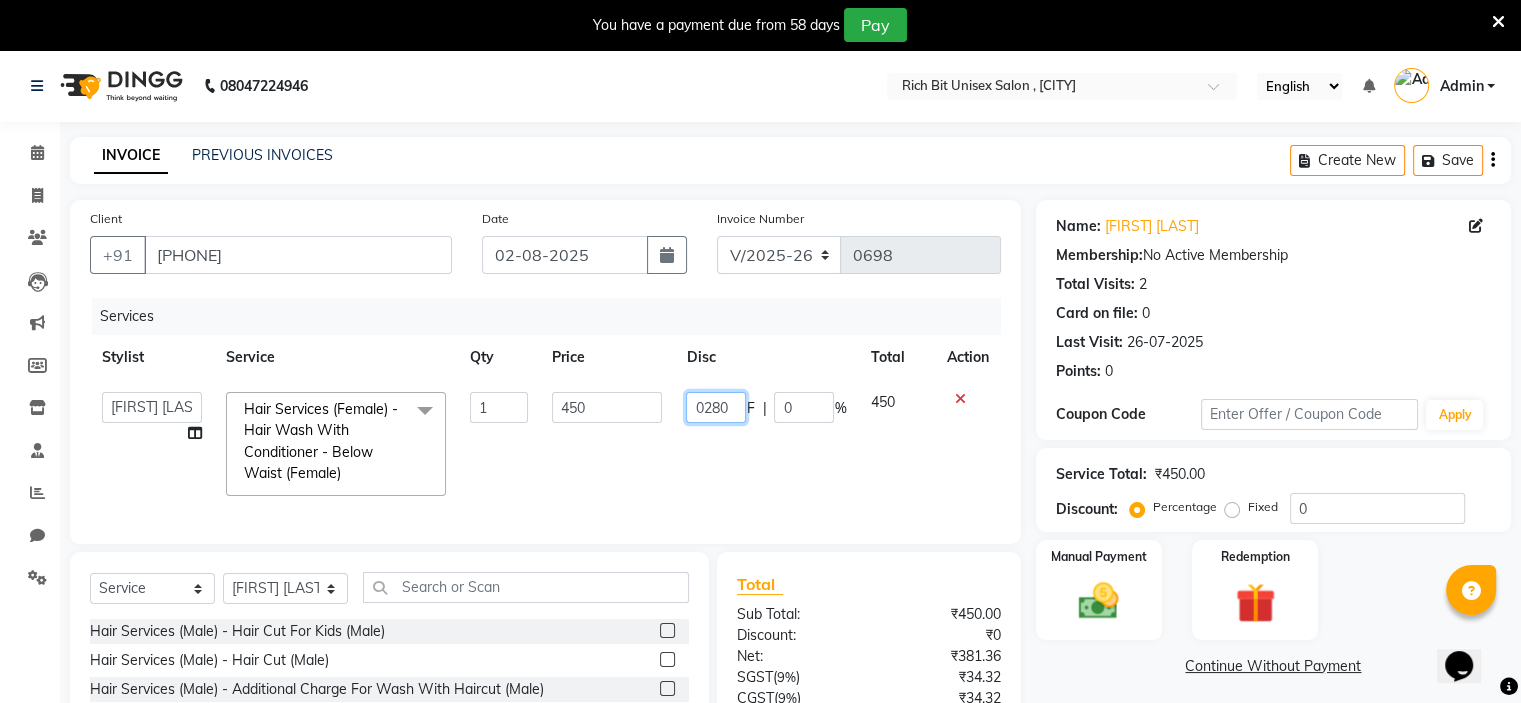 scroll, scrollTop: 0, scrollLeft: 0, axis: both 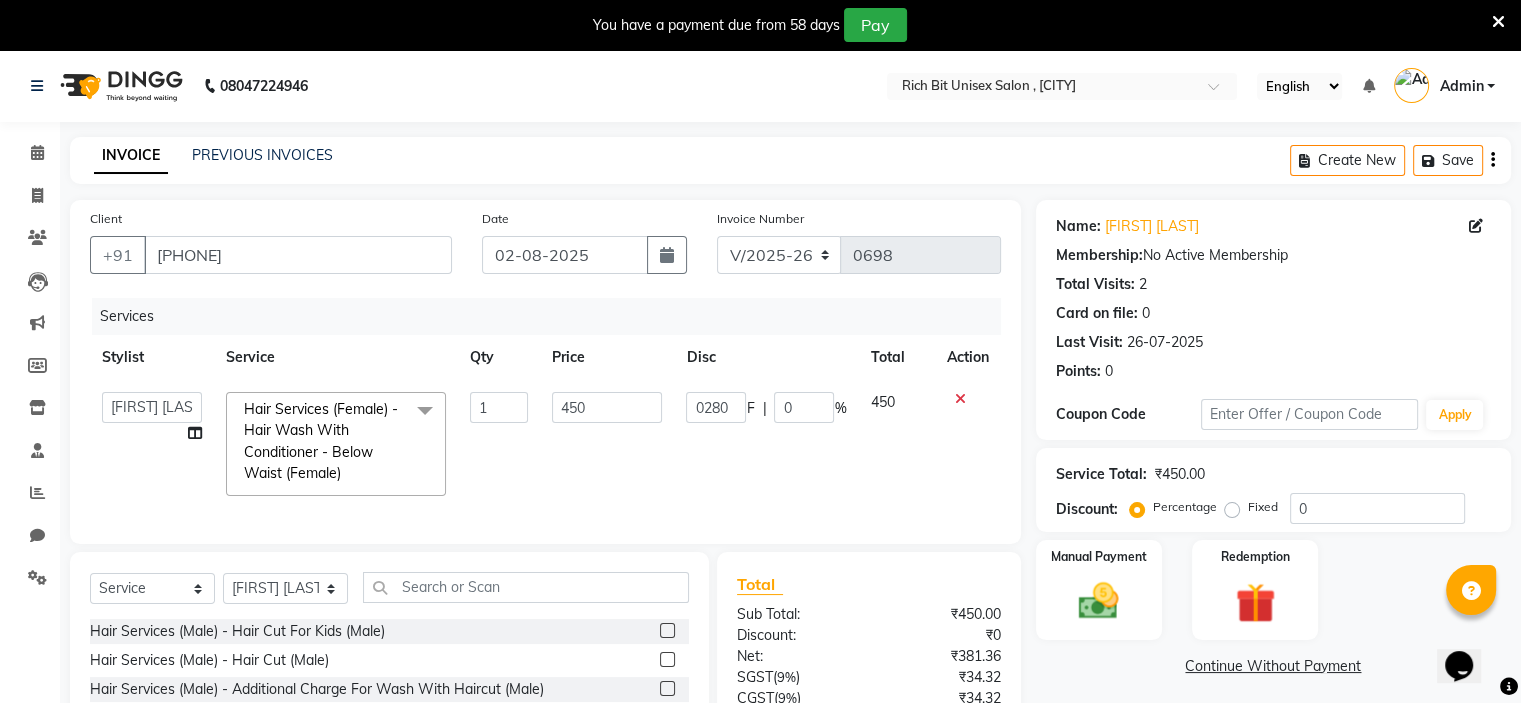 click on "0280 F | 0 %" 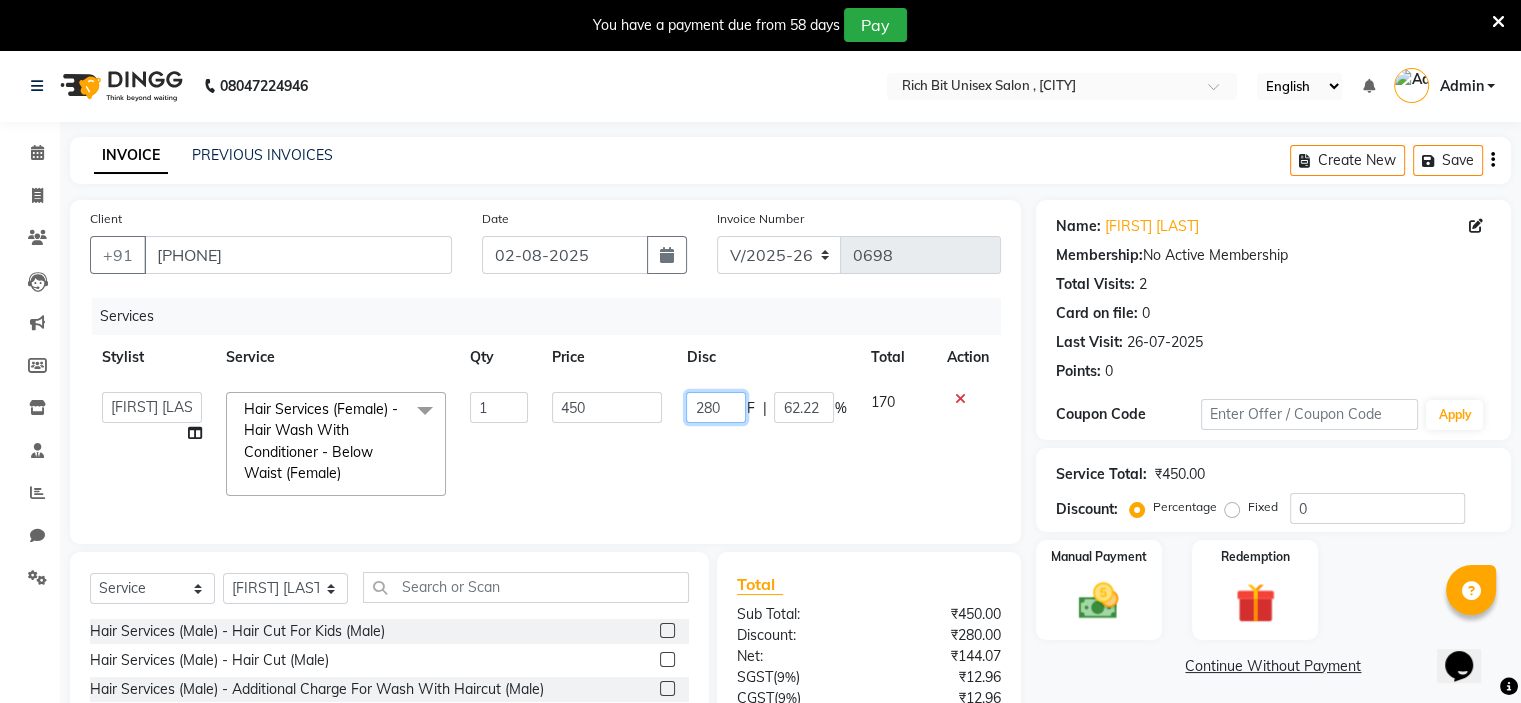 click on "280" 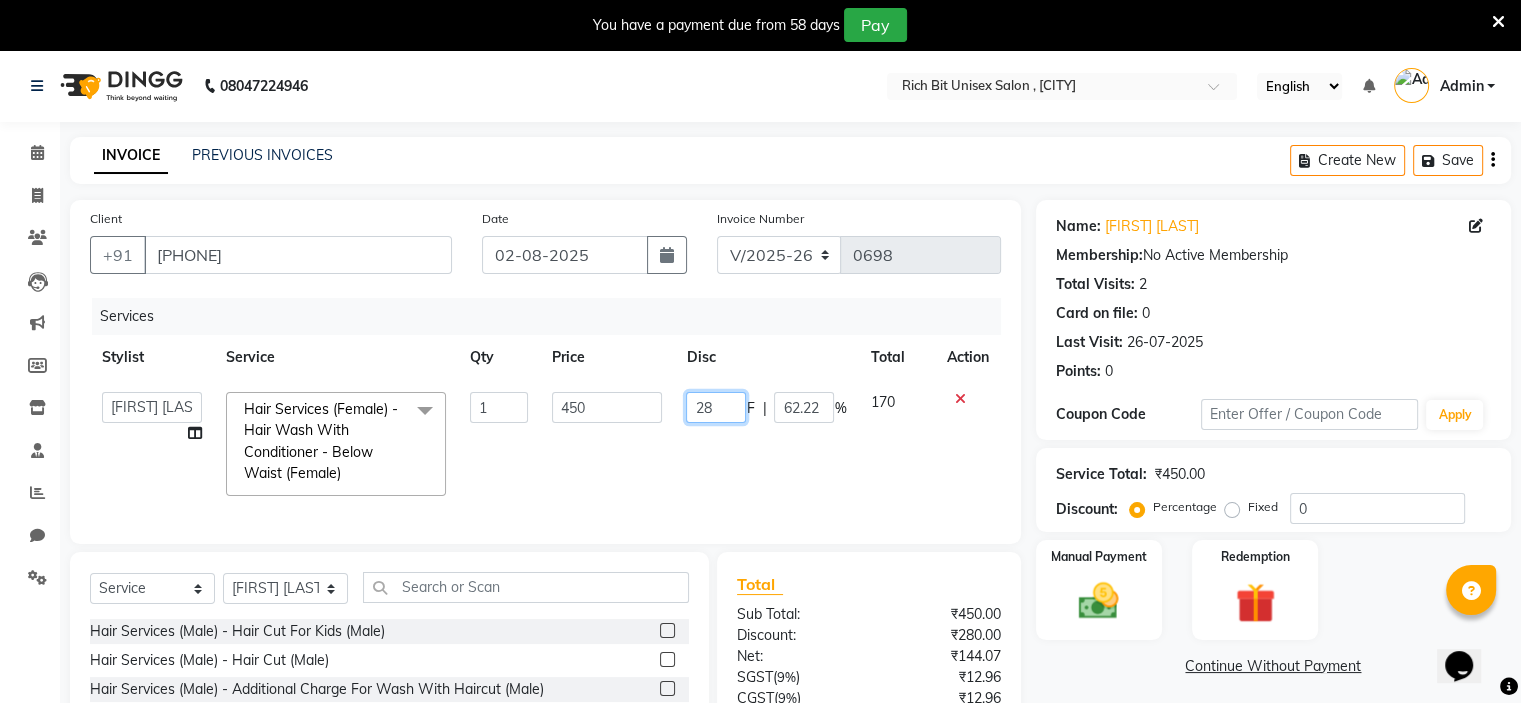 type on "2" 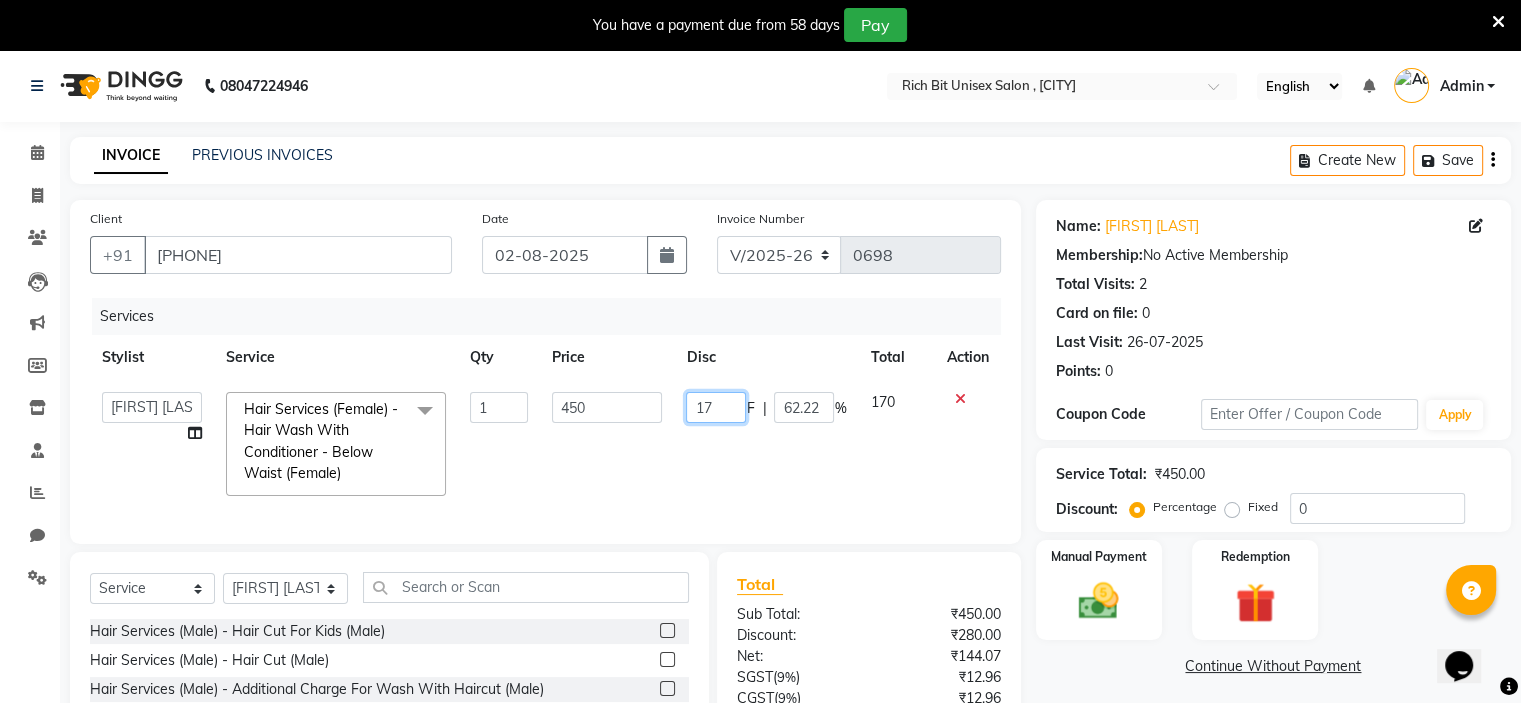 type on "170" 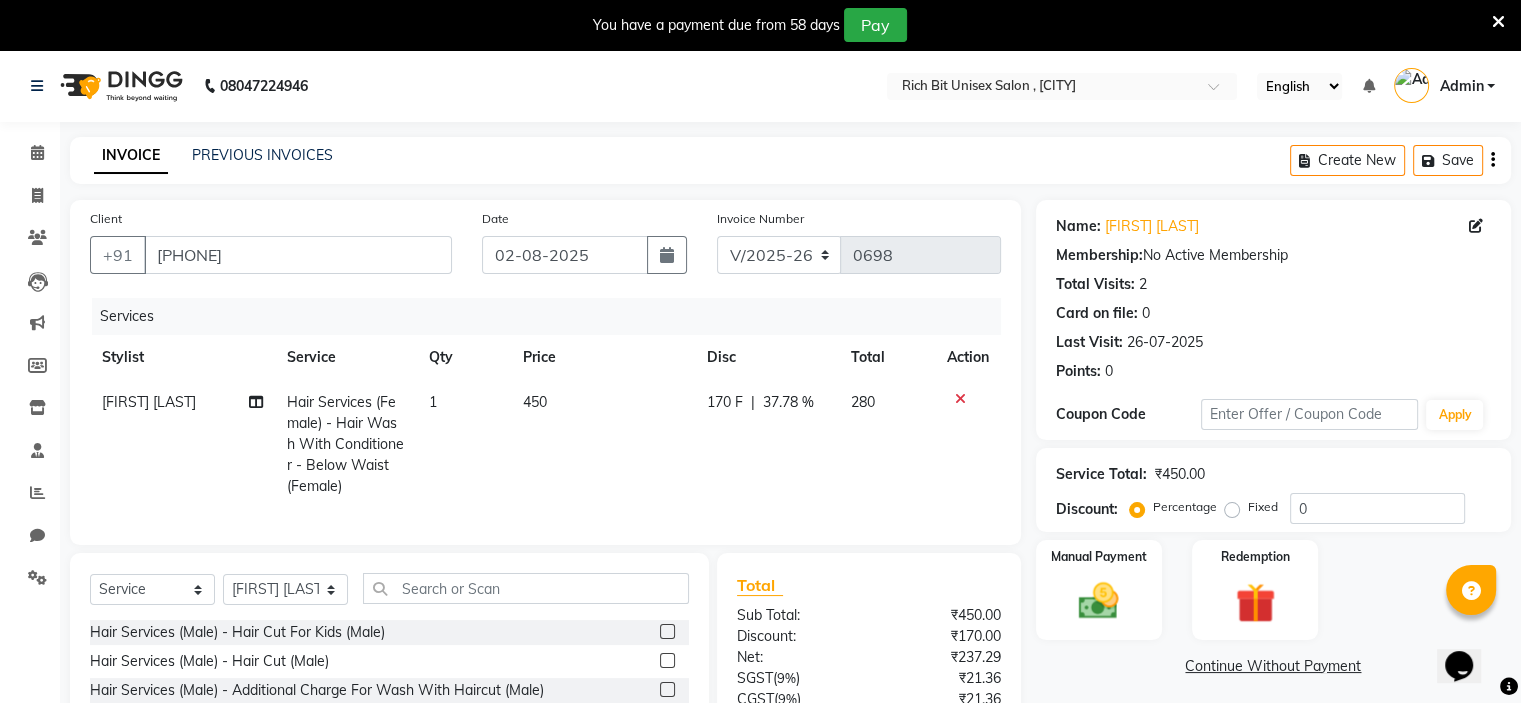 click on "170 F | 37.78 %" 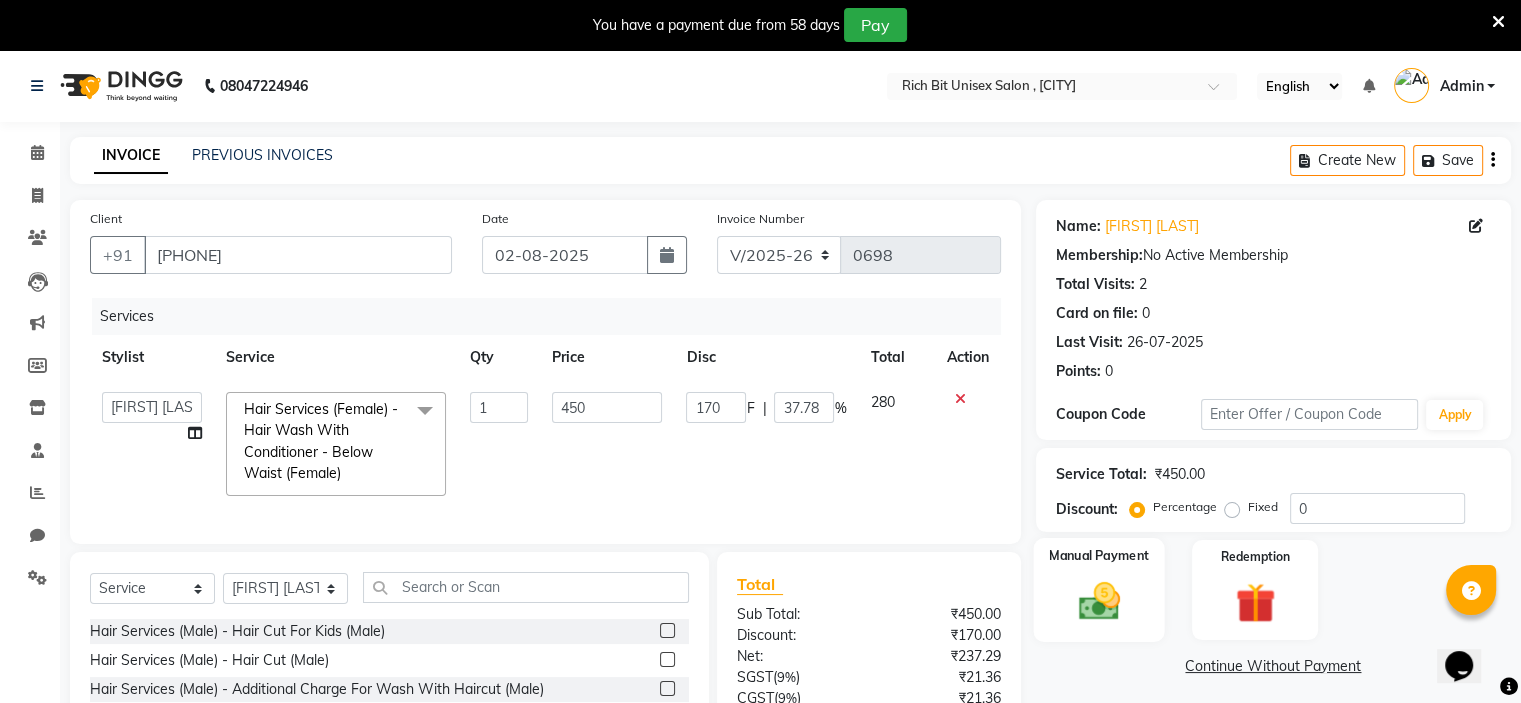 click 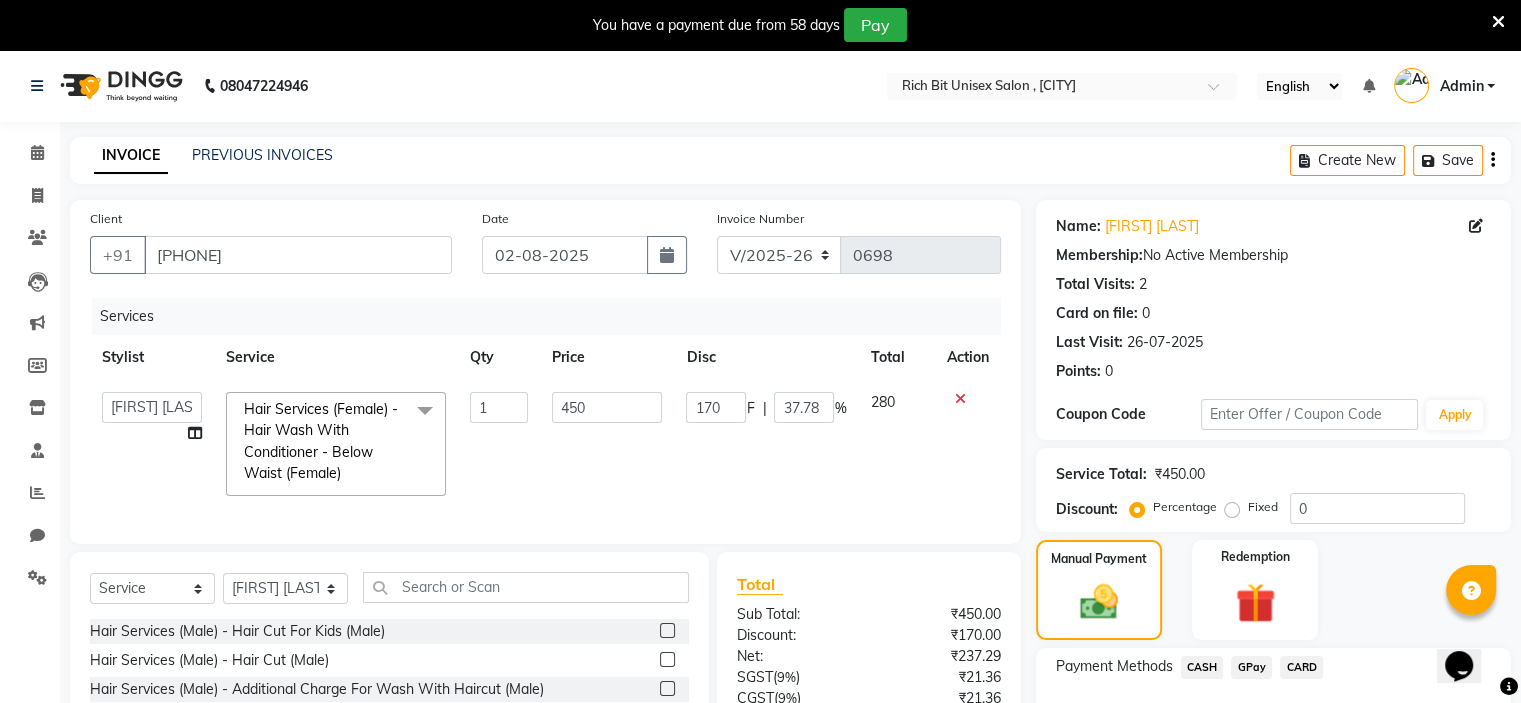 click on "GPay" 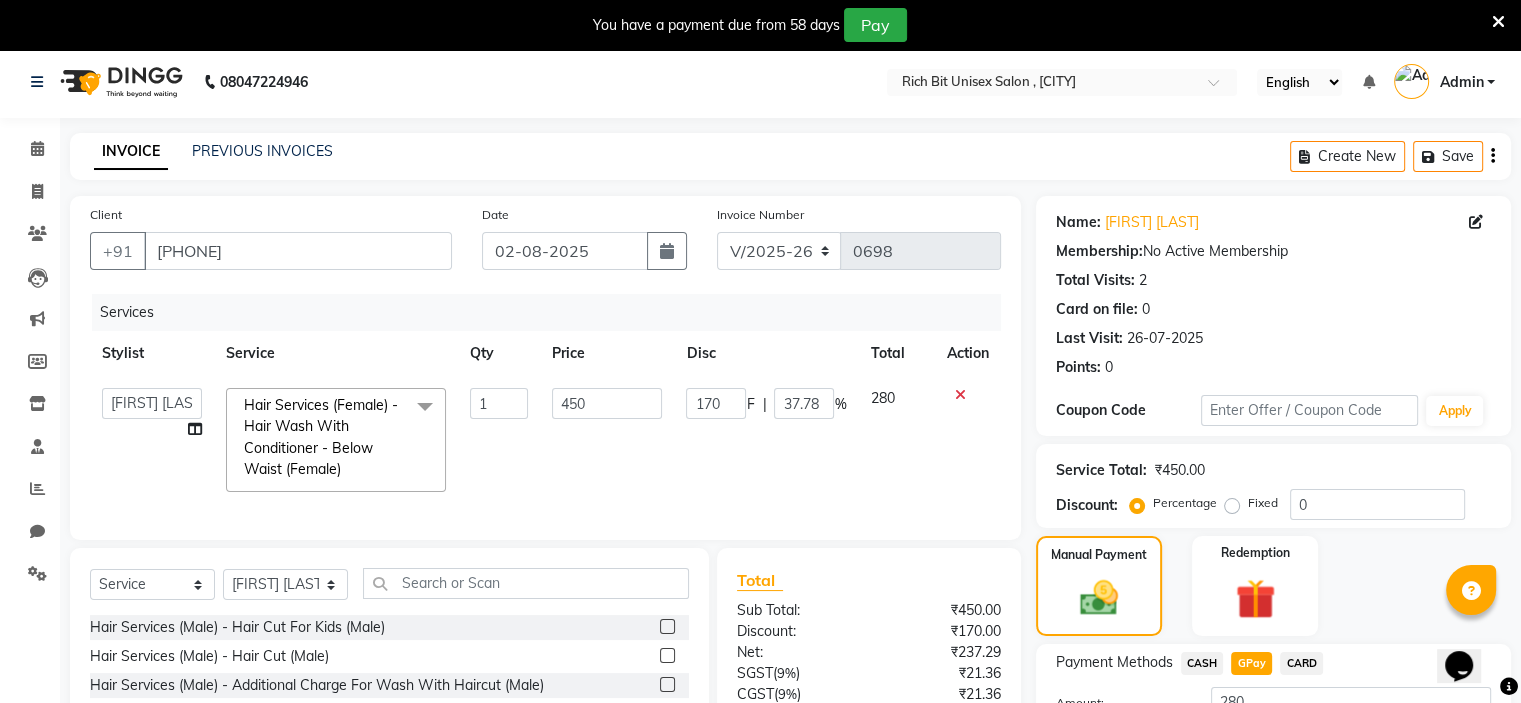 scroll, scrollTop: 188, scrollLeft: 0, axis: vertical 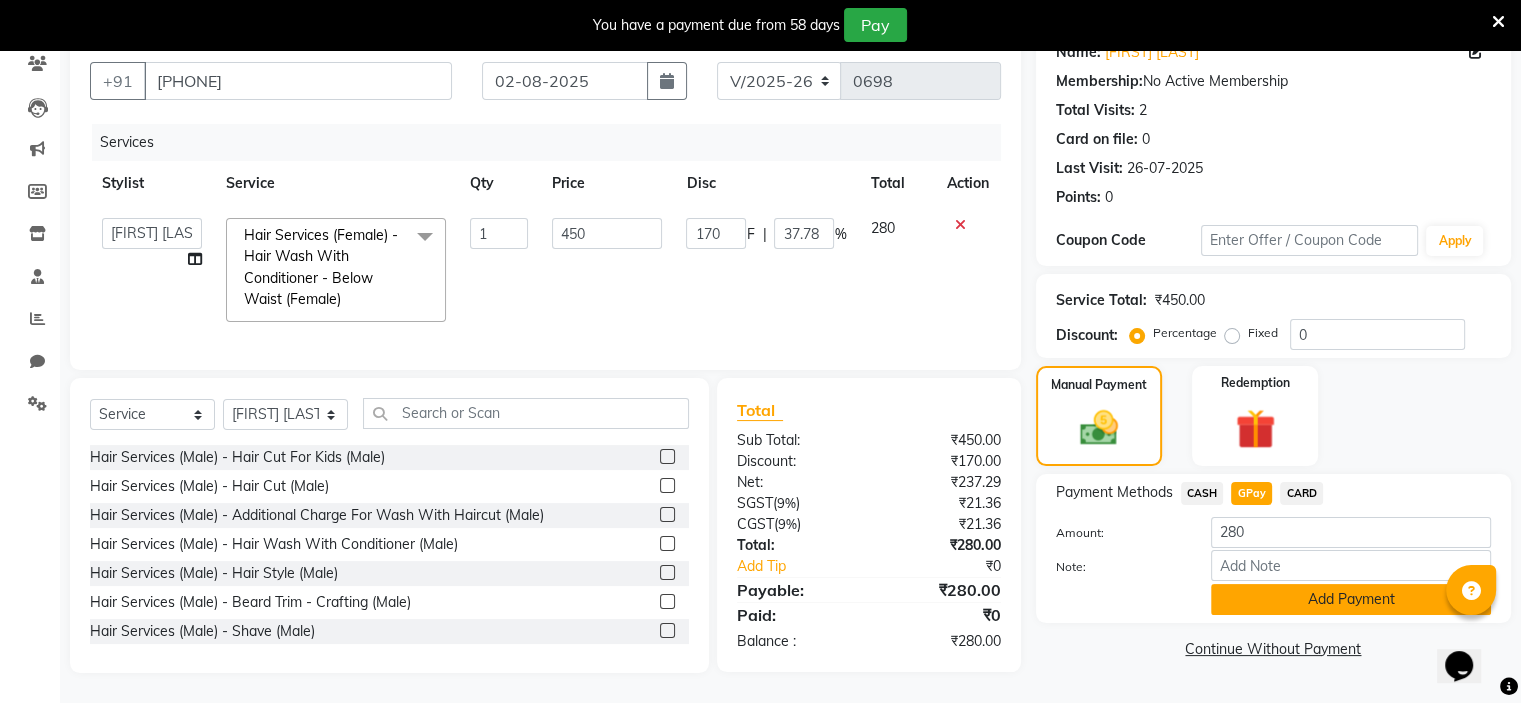 click on "Add Payment" 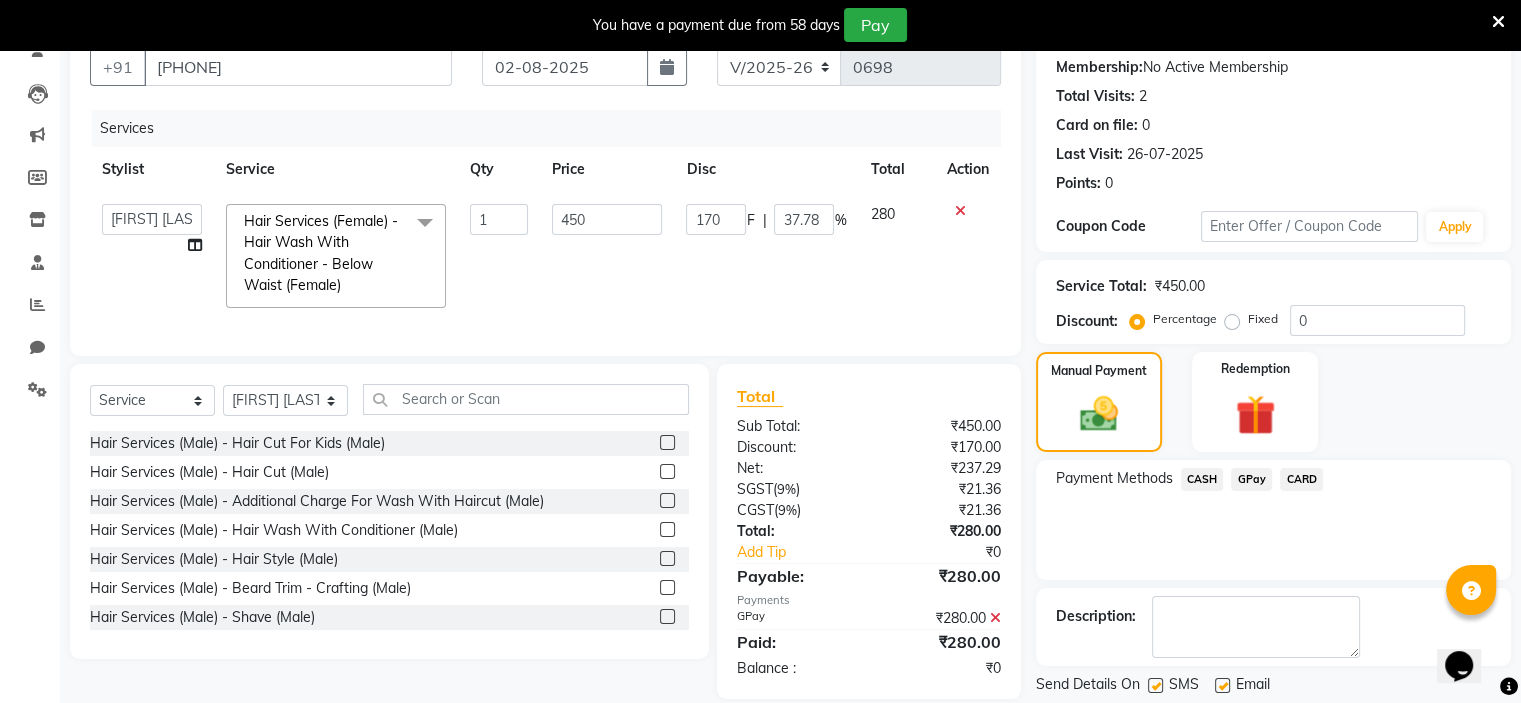 click on "Checkout" 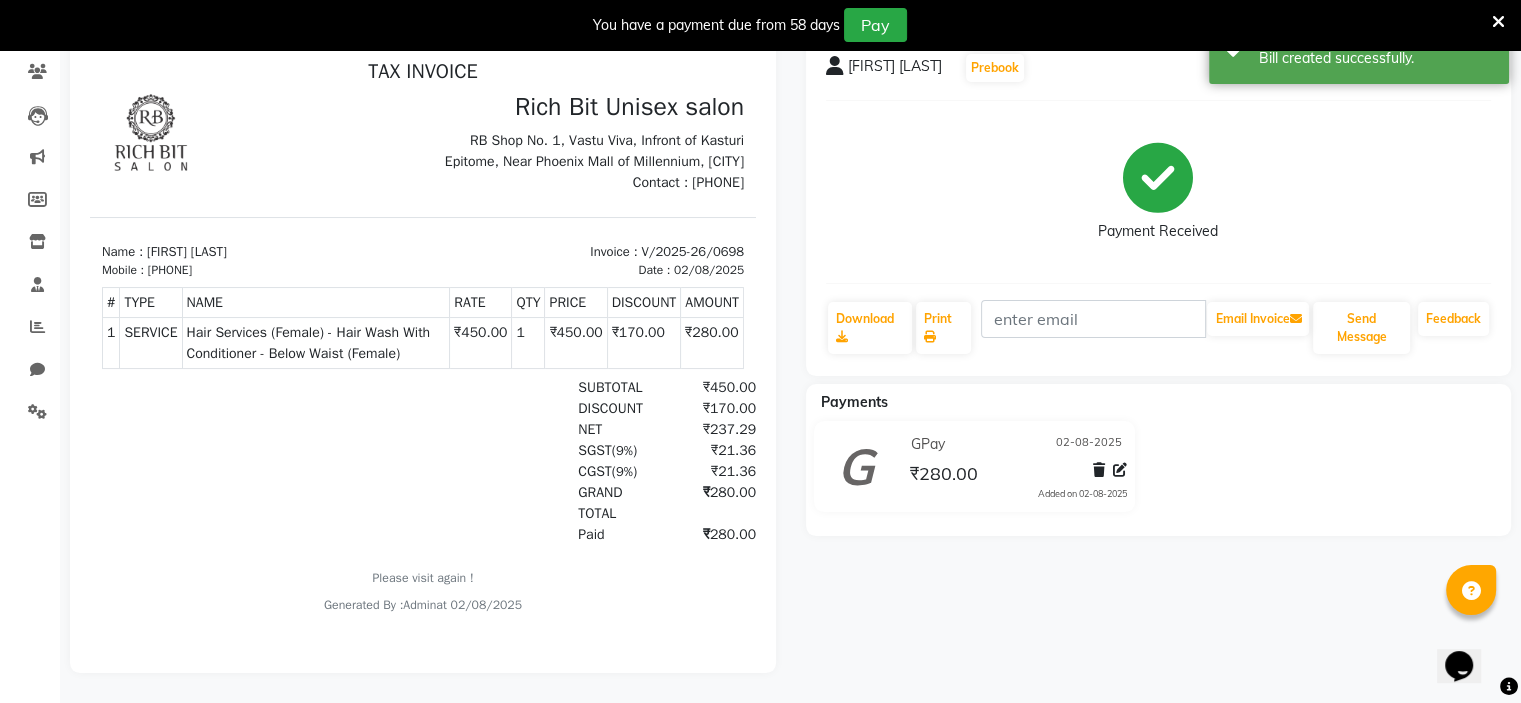 scroll, scrollTop: 0, scrollLeft: 0, axis: both 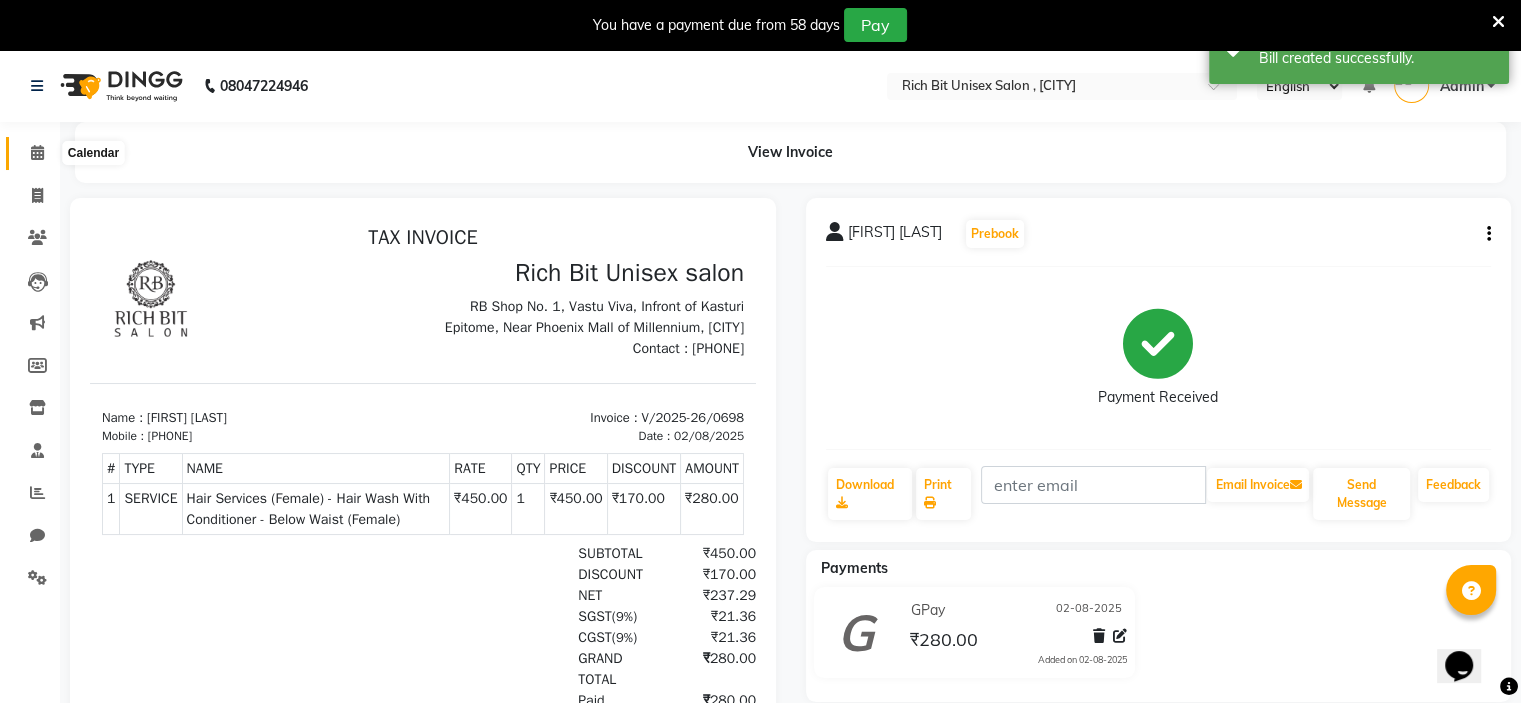 click 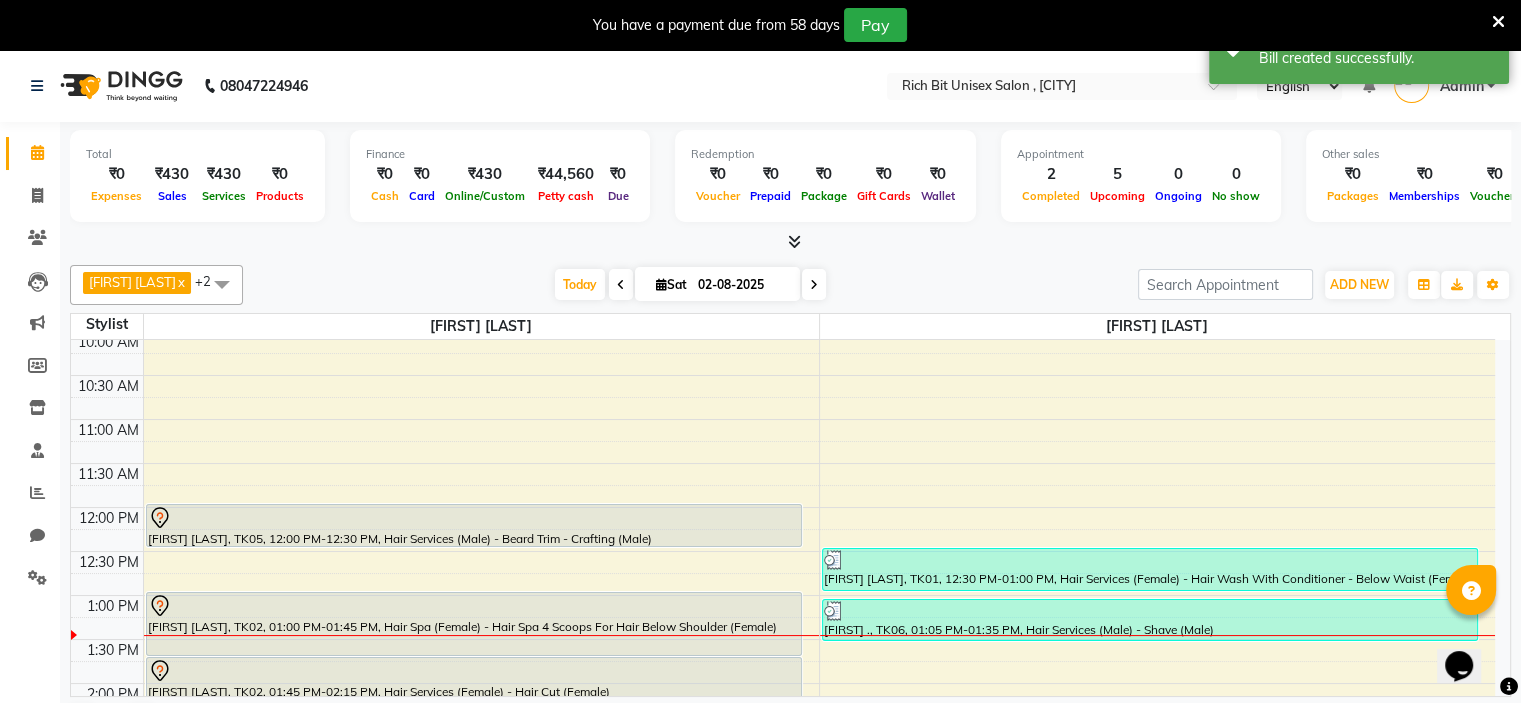 scroll, scrollTop: 206, scrollLeft: 0, axis: vertical 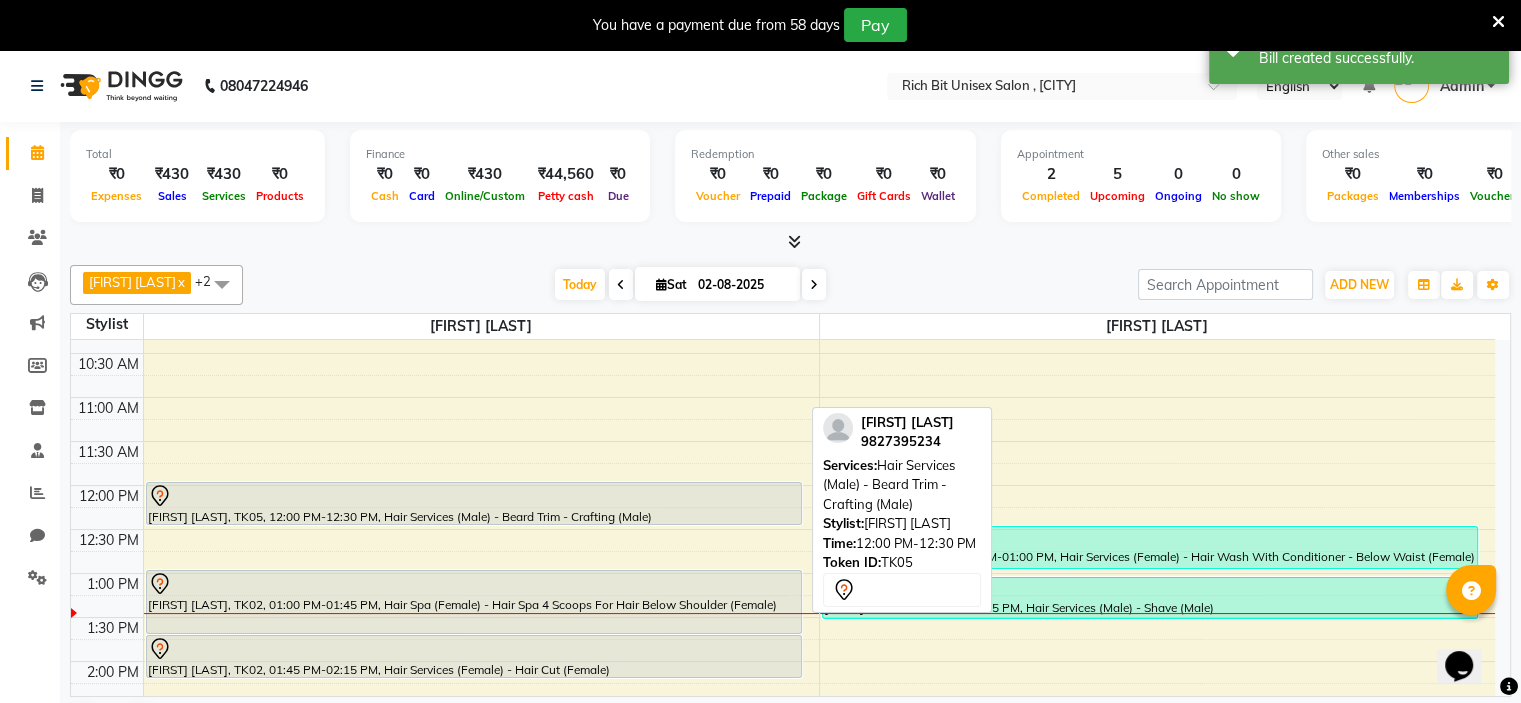click on "Pravesh Shing, TK05, 12:00 PM-12:30 PM, Hair Services (Male) - Beard Trim - Crafting (Male)" at bounding box center [474, 503] 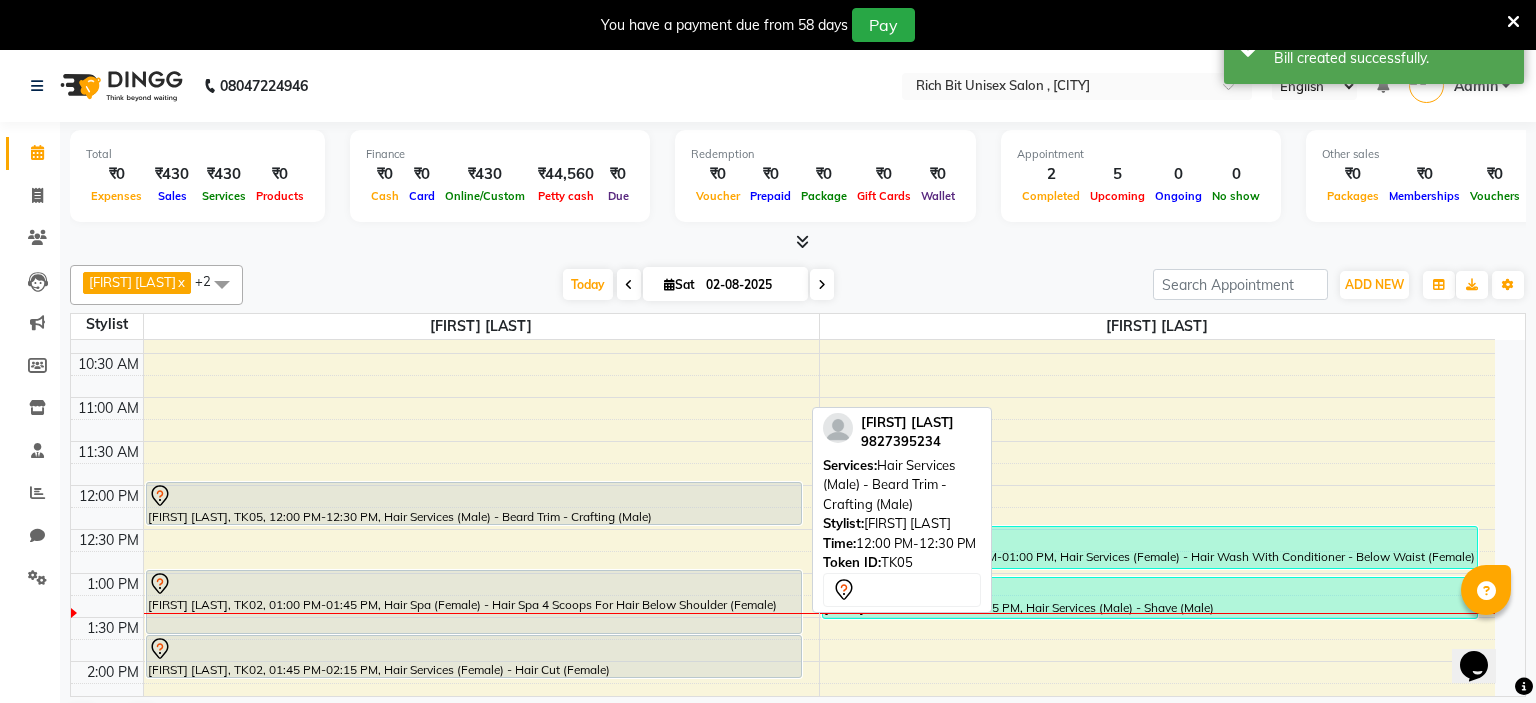 select on "7" 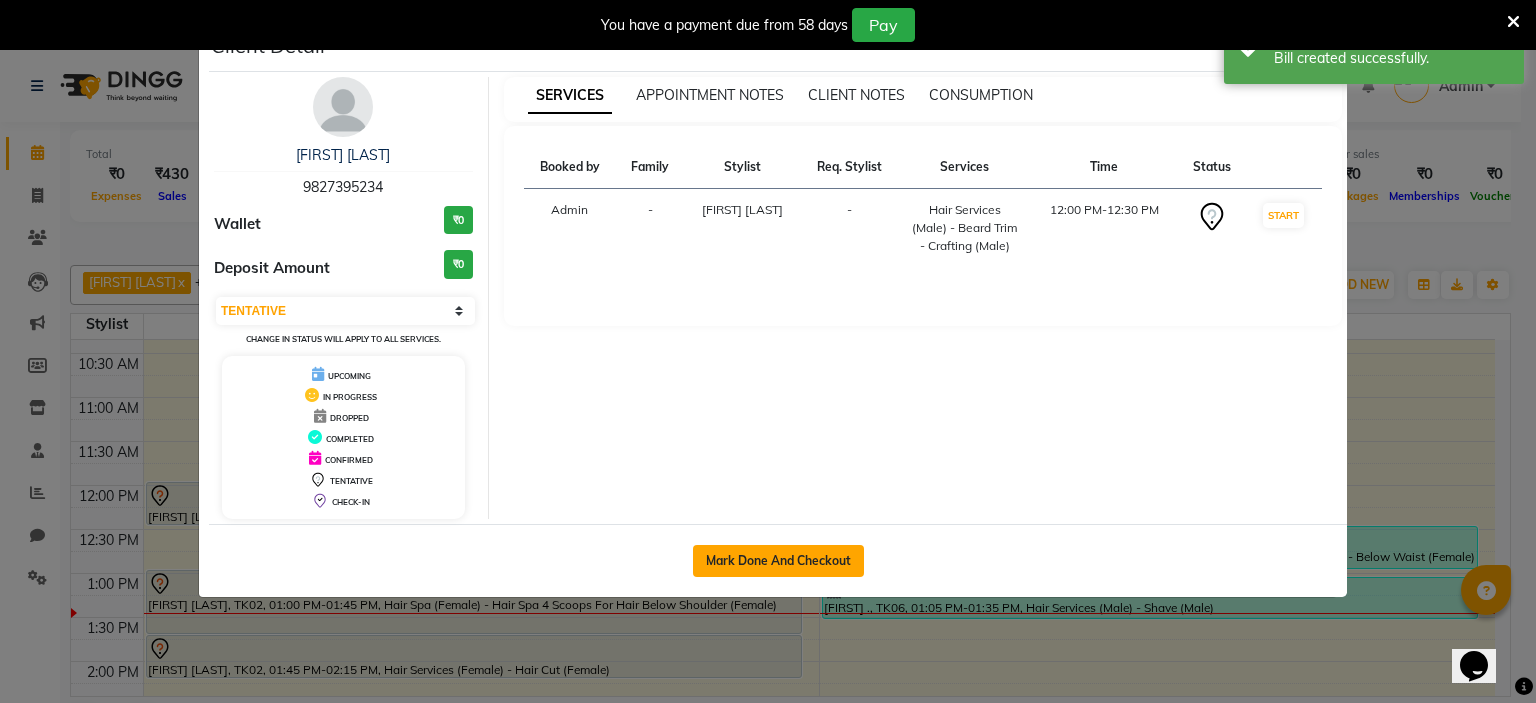 click on "Mark Done And Checkout" 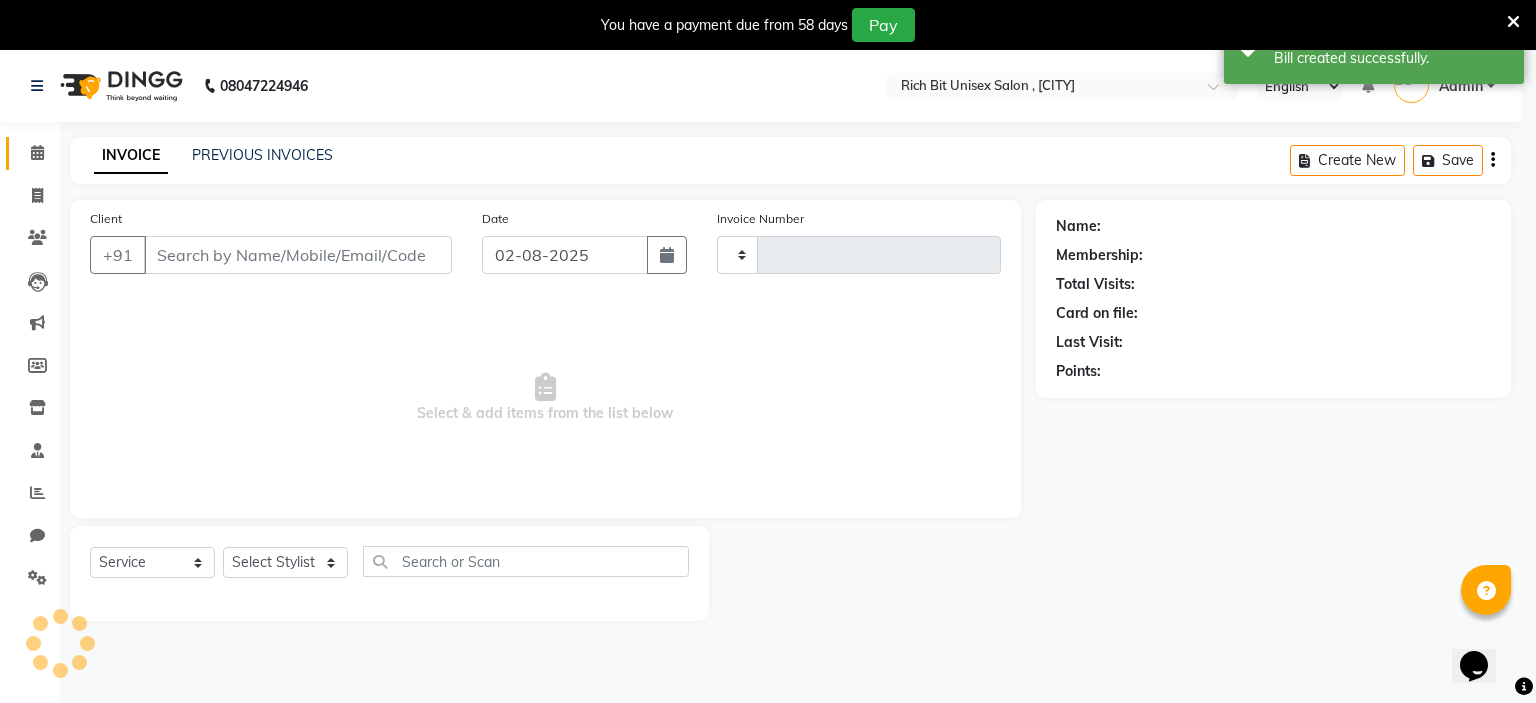 type on "0699" 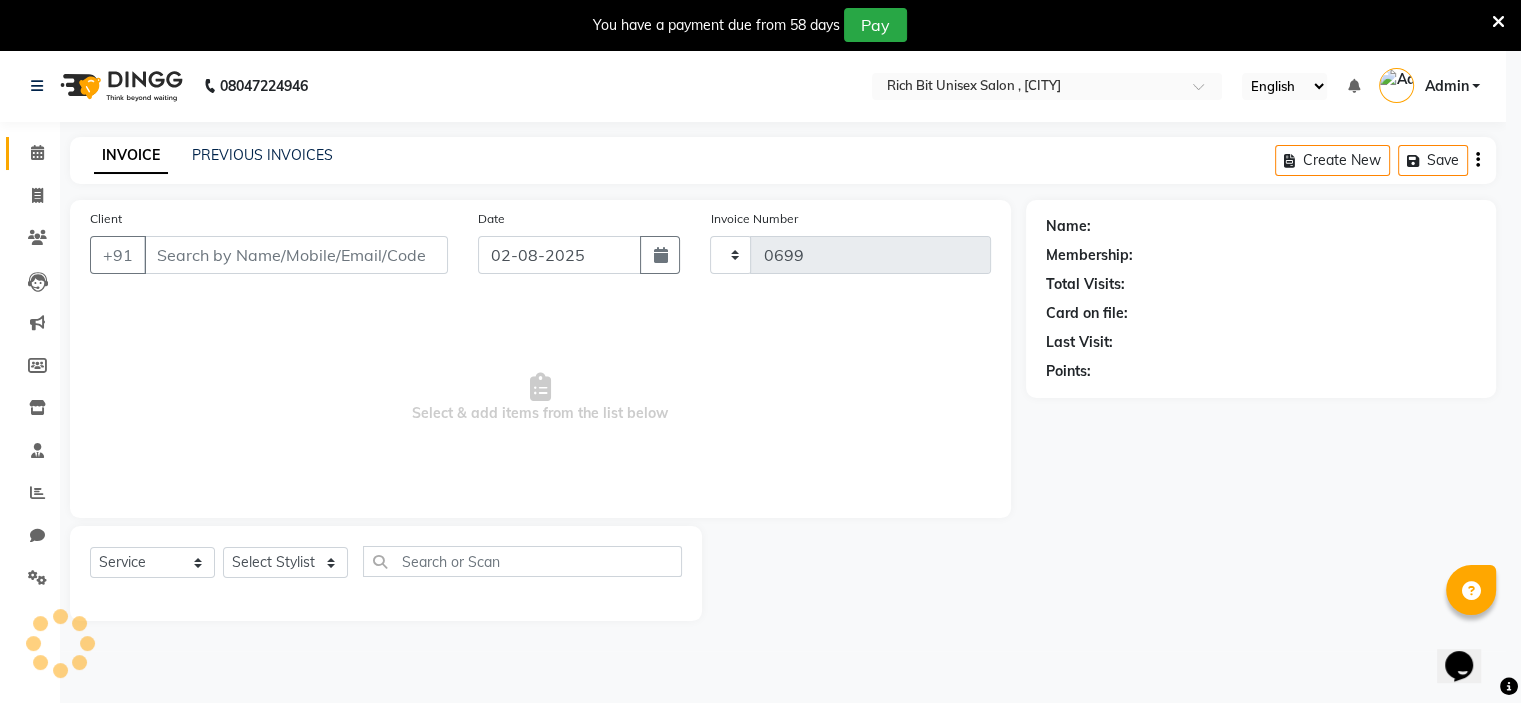 select on "7834" 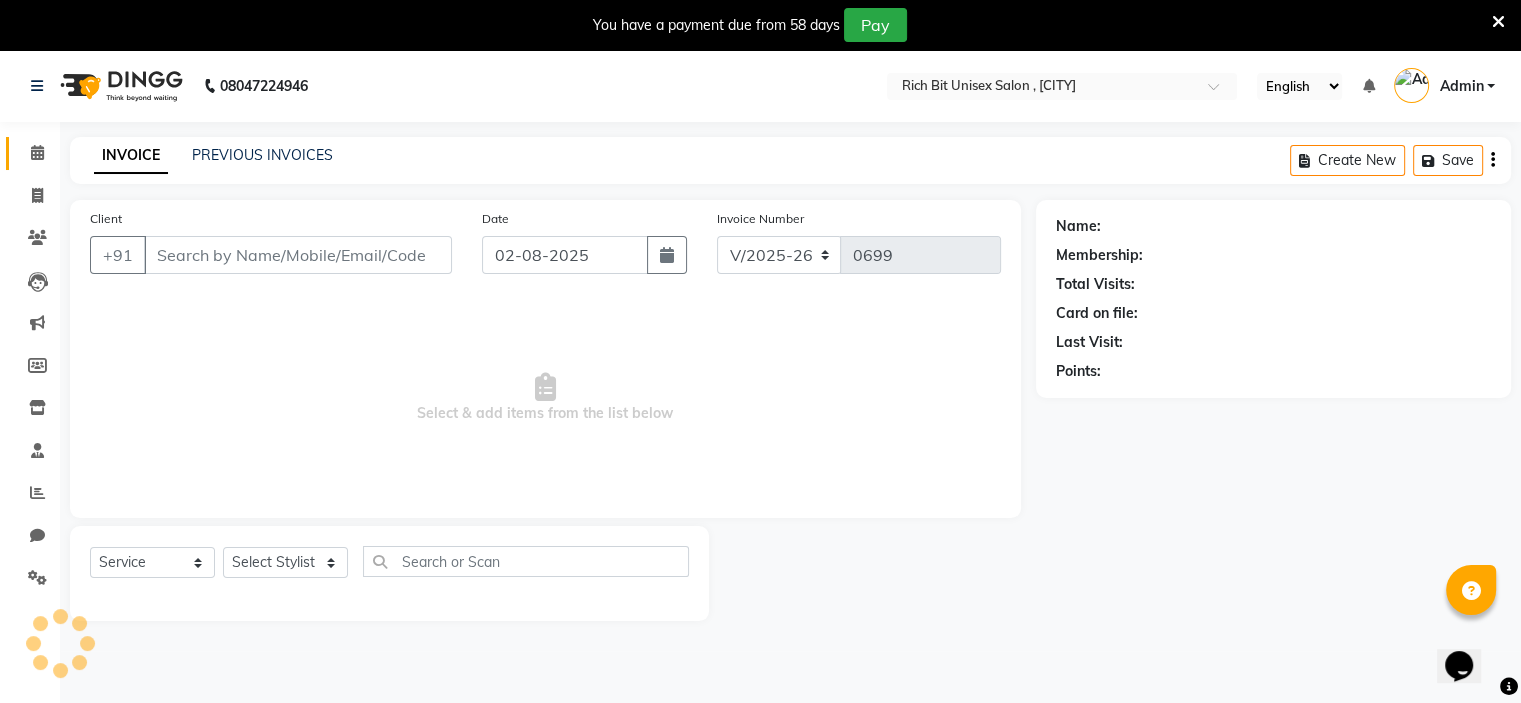 type on "9827395234" 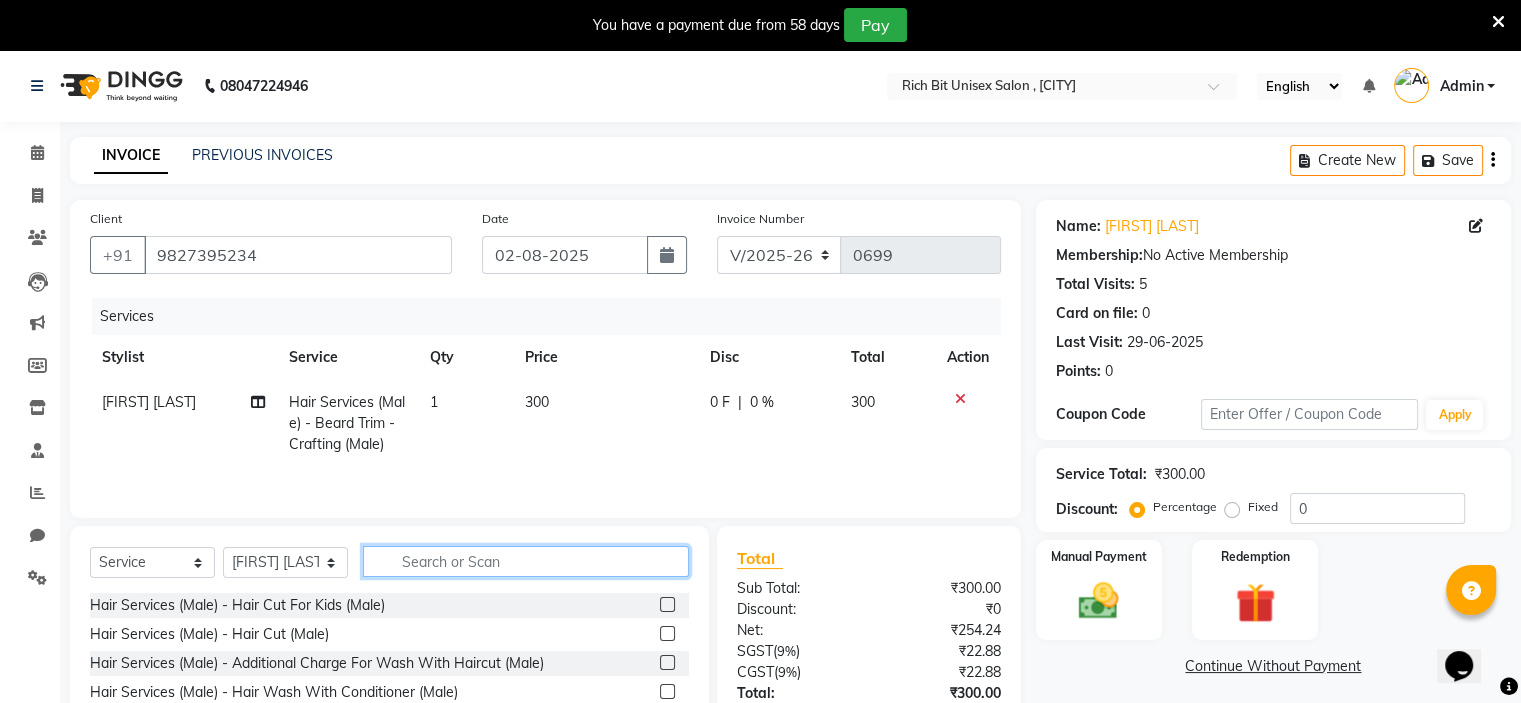 click 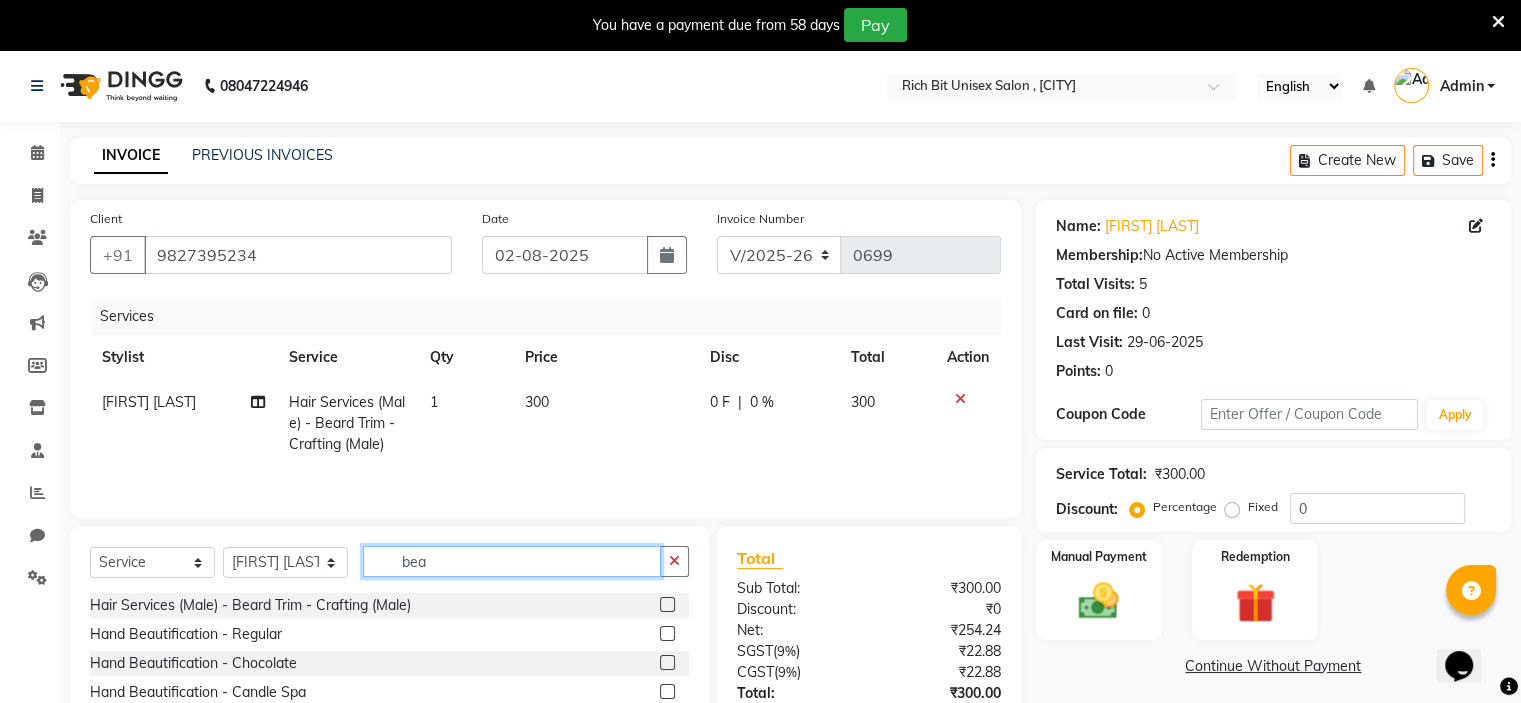 type on "bea" 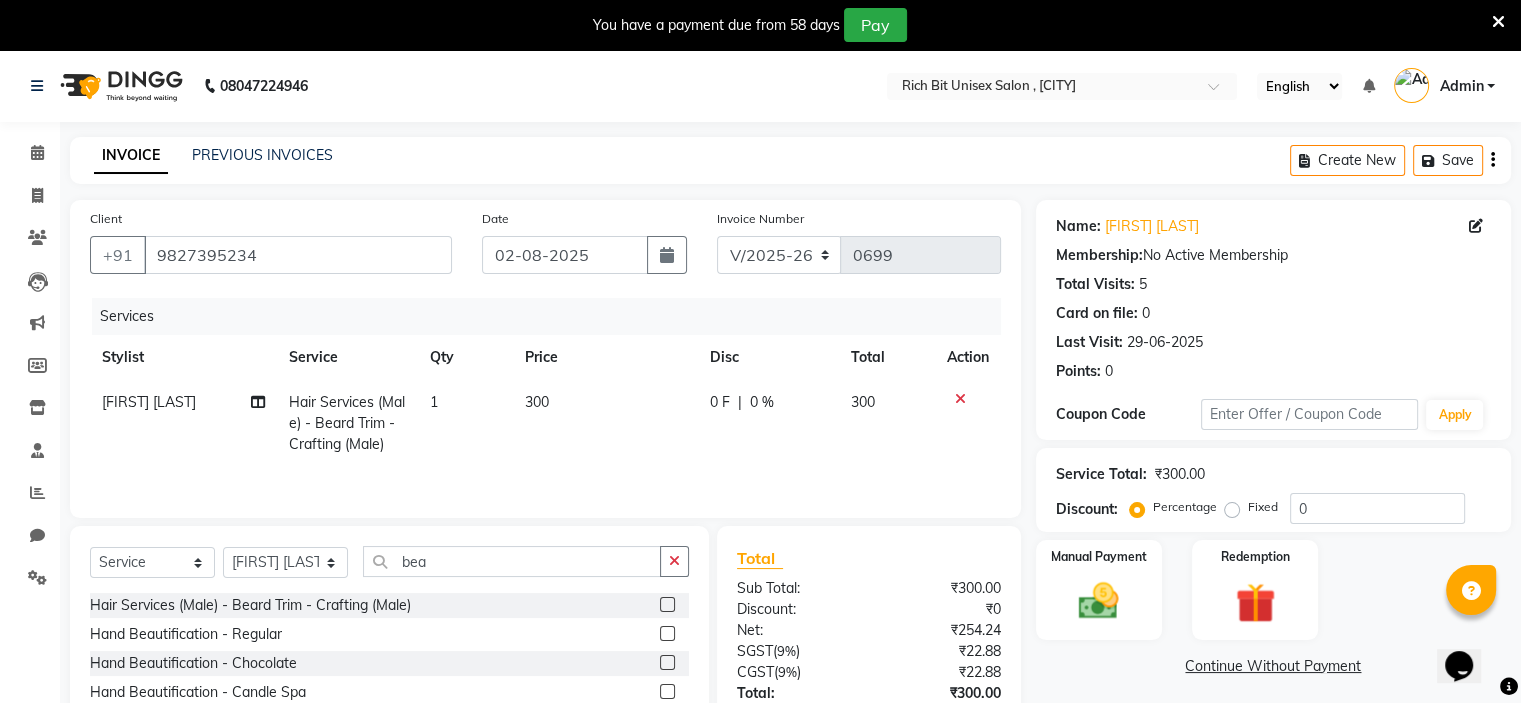 click 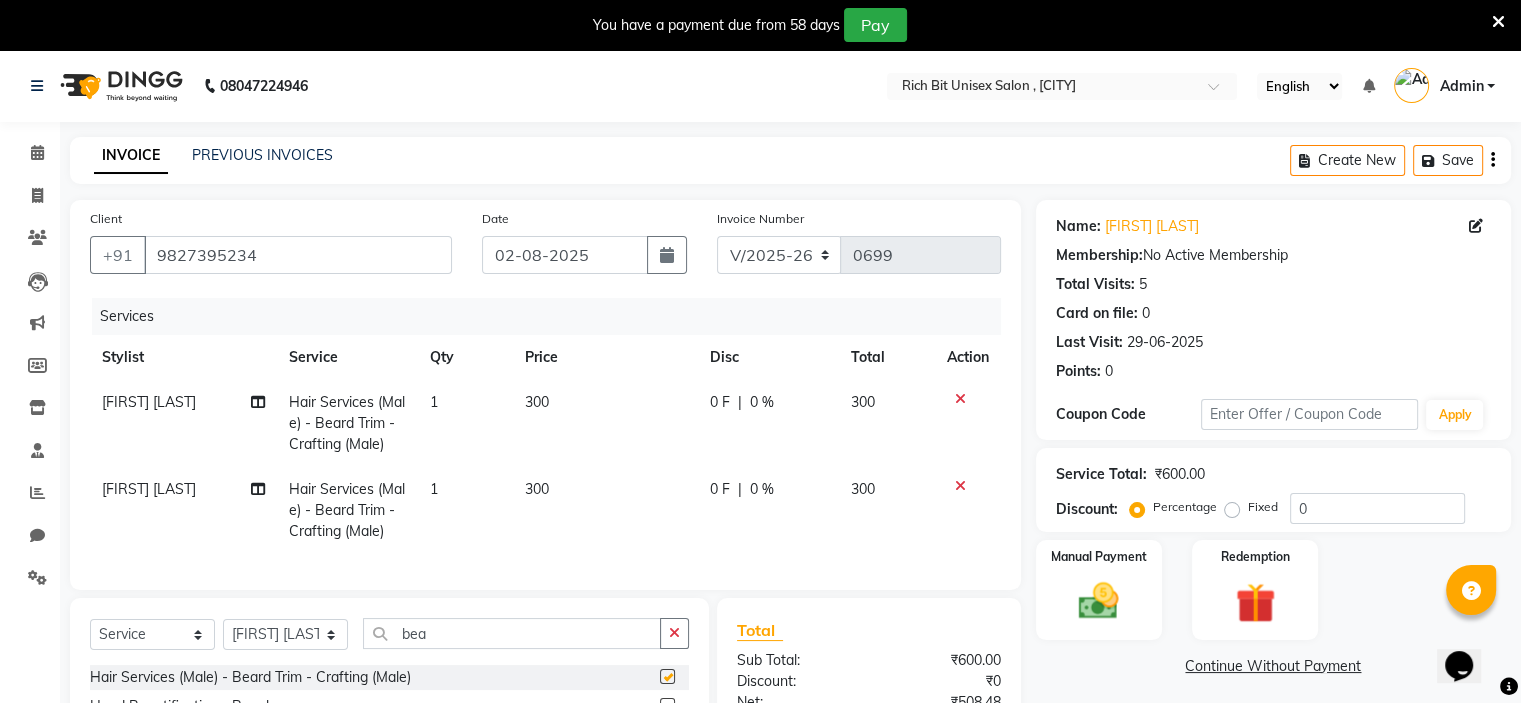 checkbox on "false" 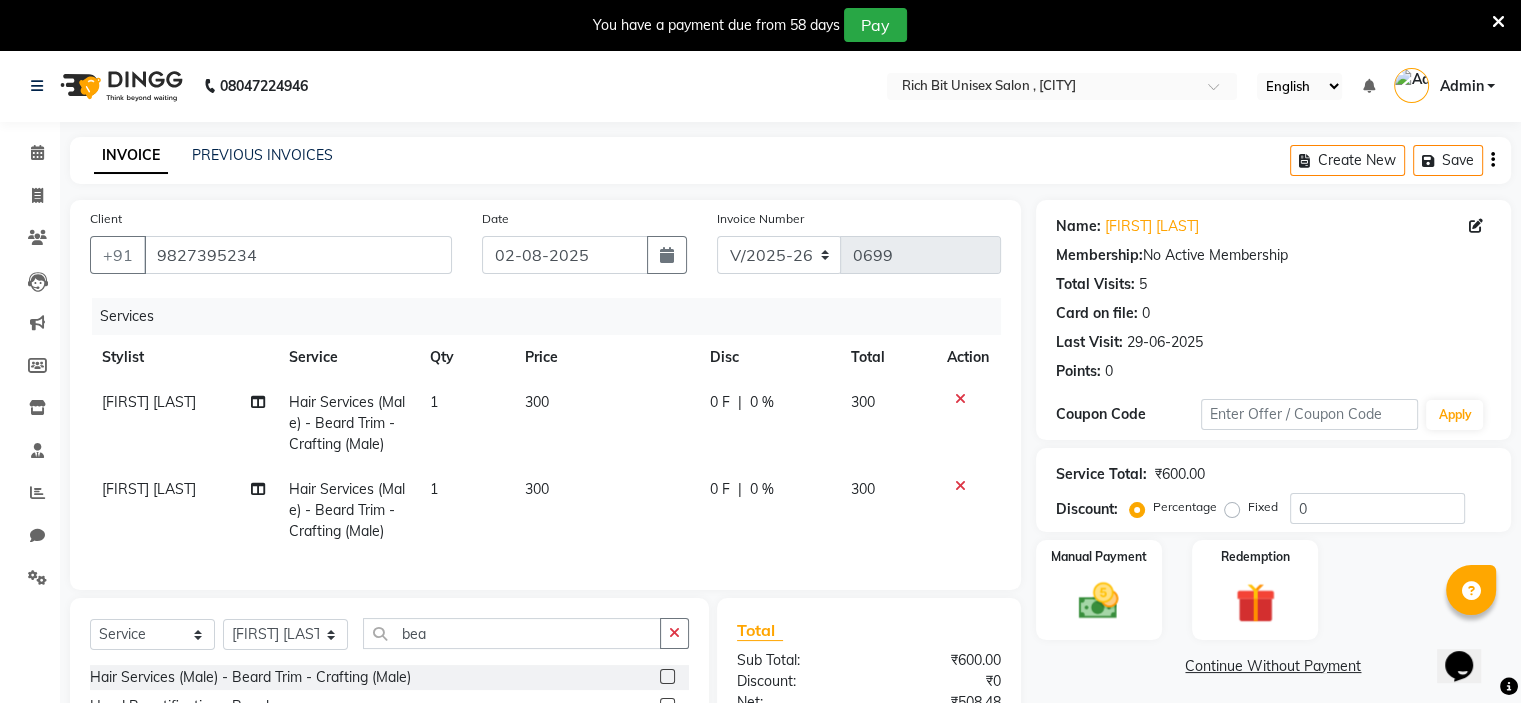click on "0 F | 0 %" 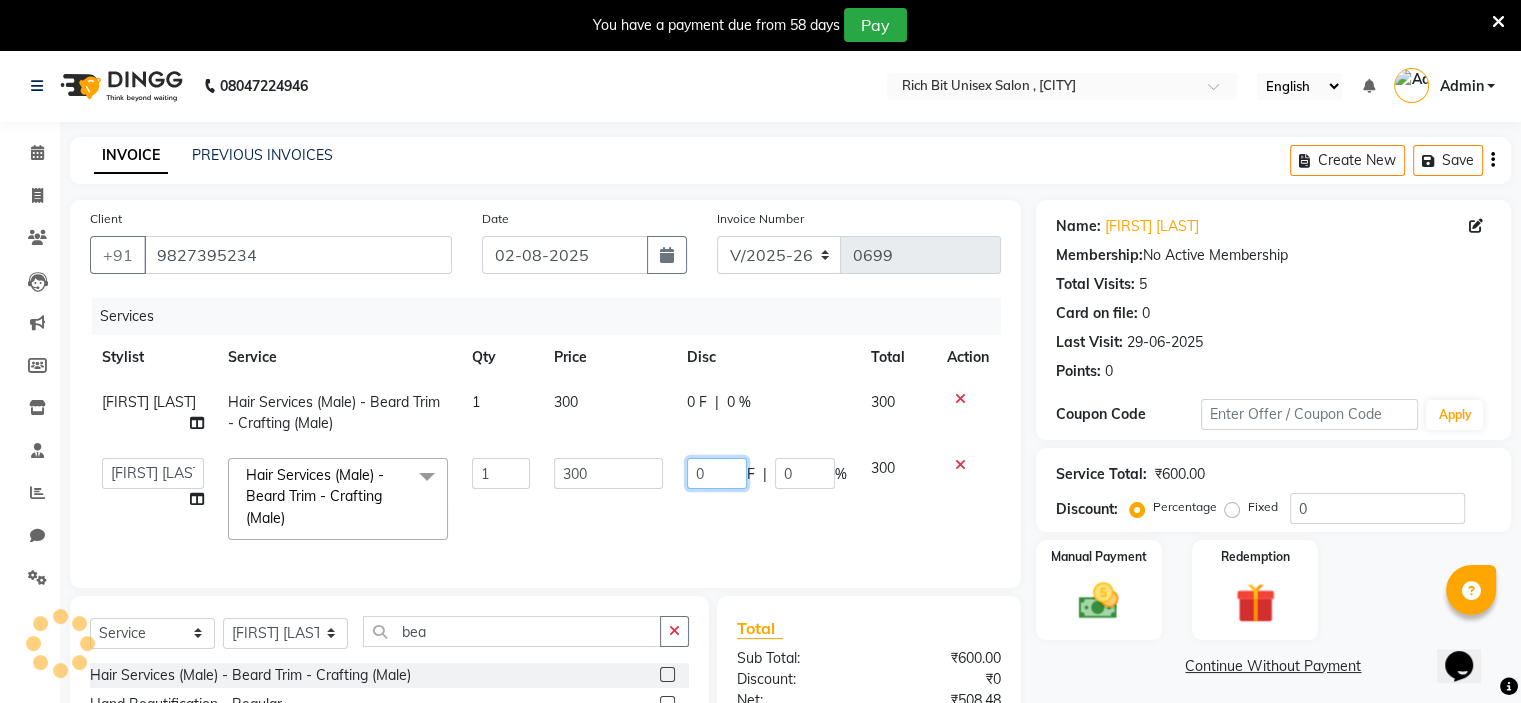 click on "0" 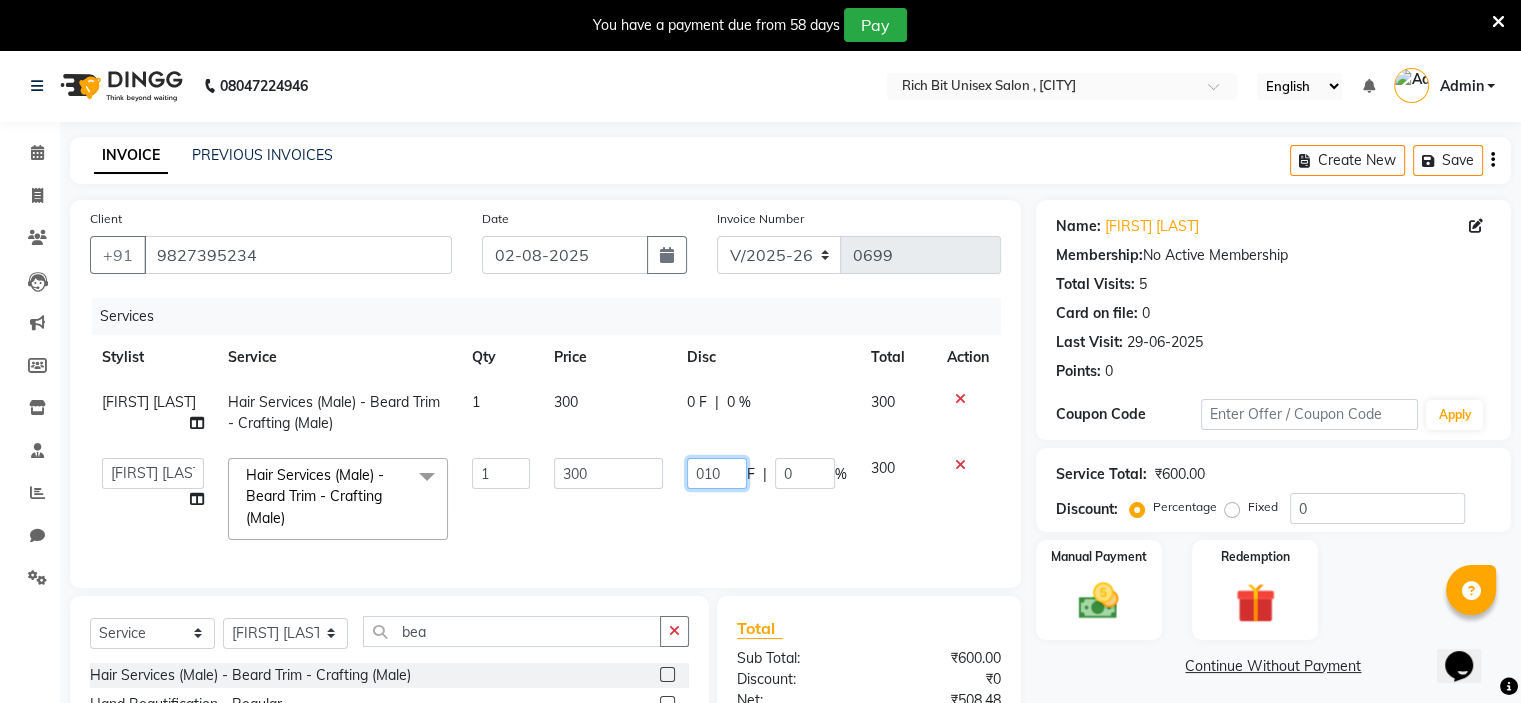 type on "0100" 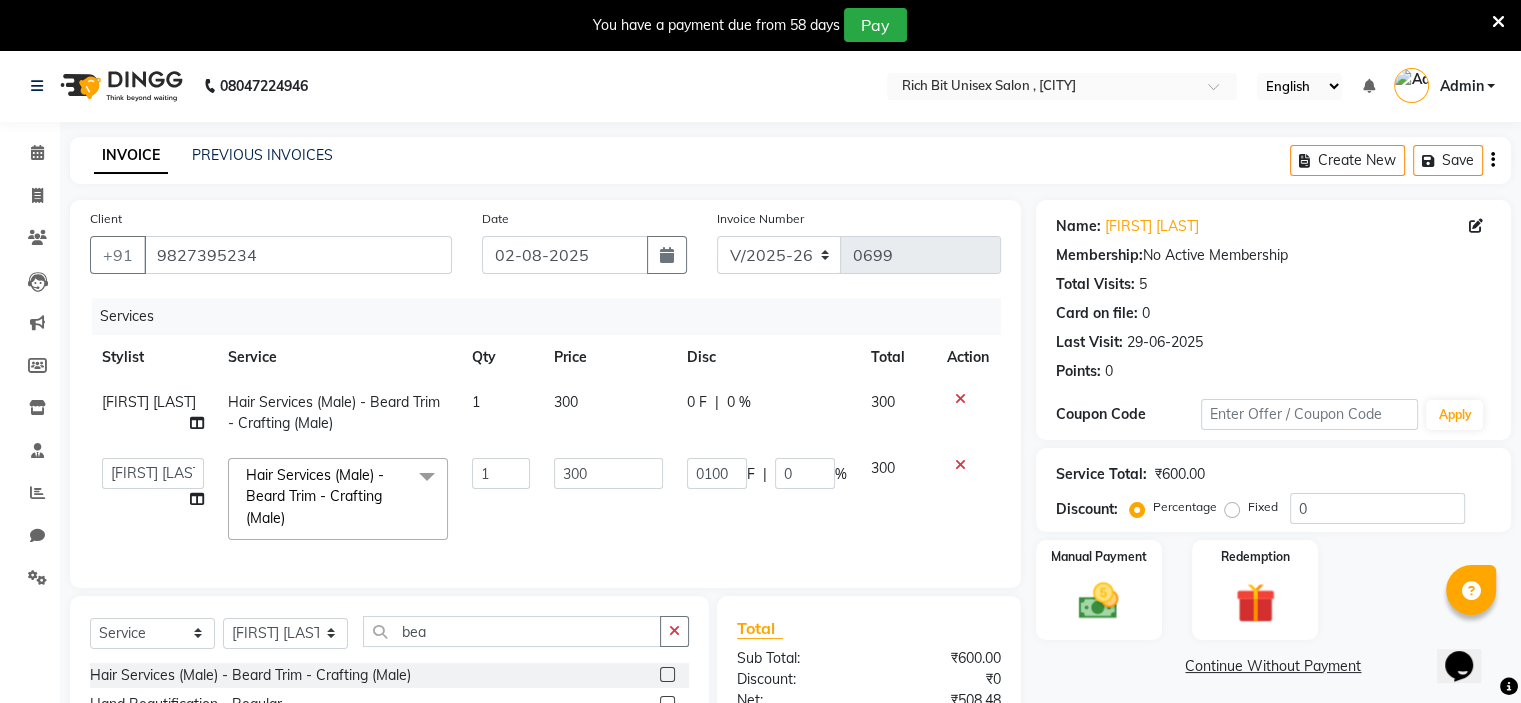 click on "0100 F | 0 %" 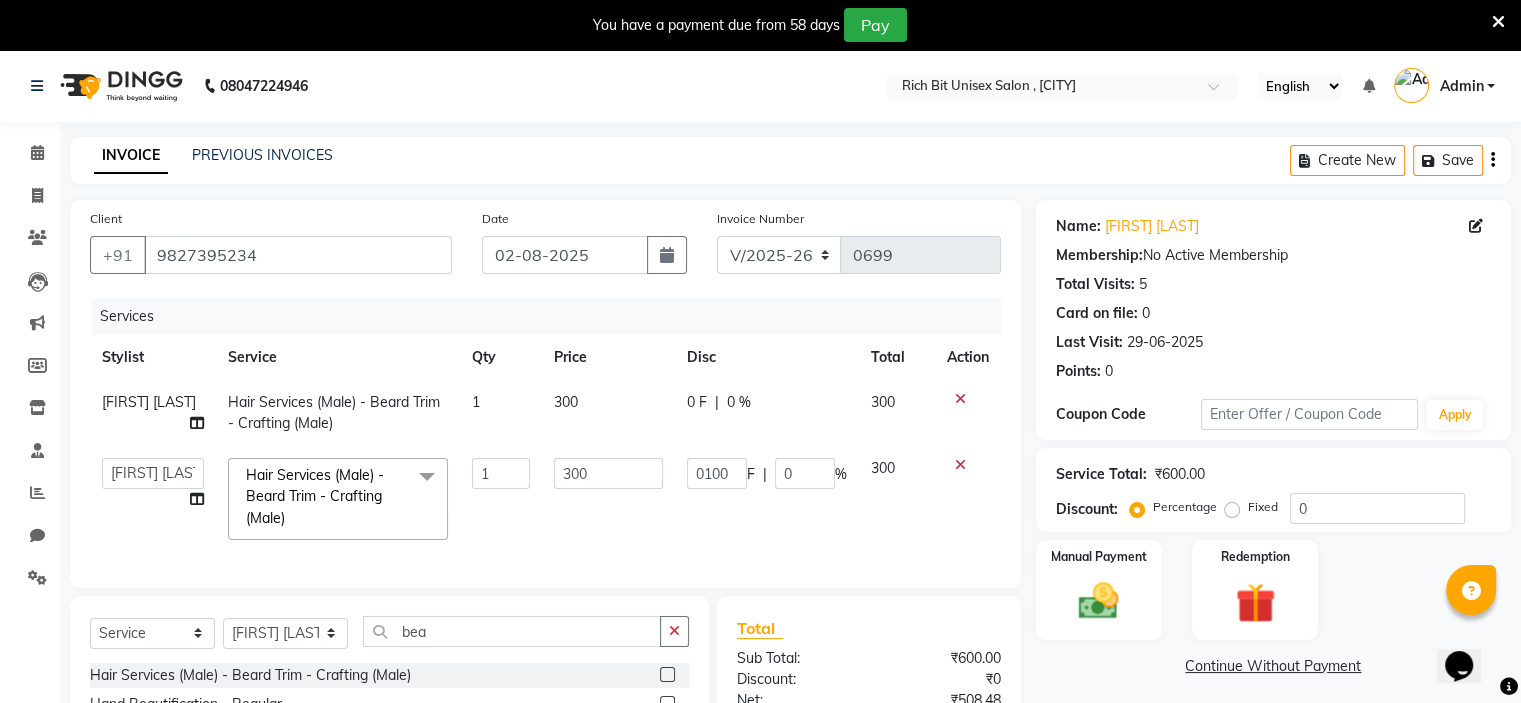 select on "70823" 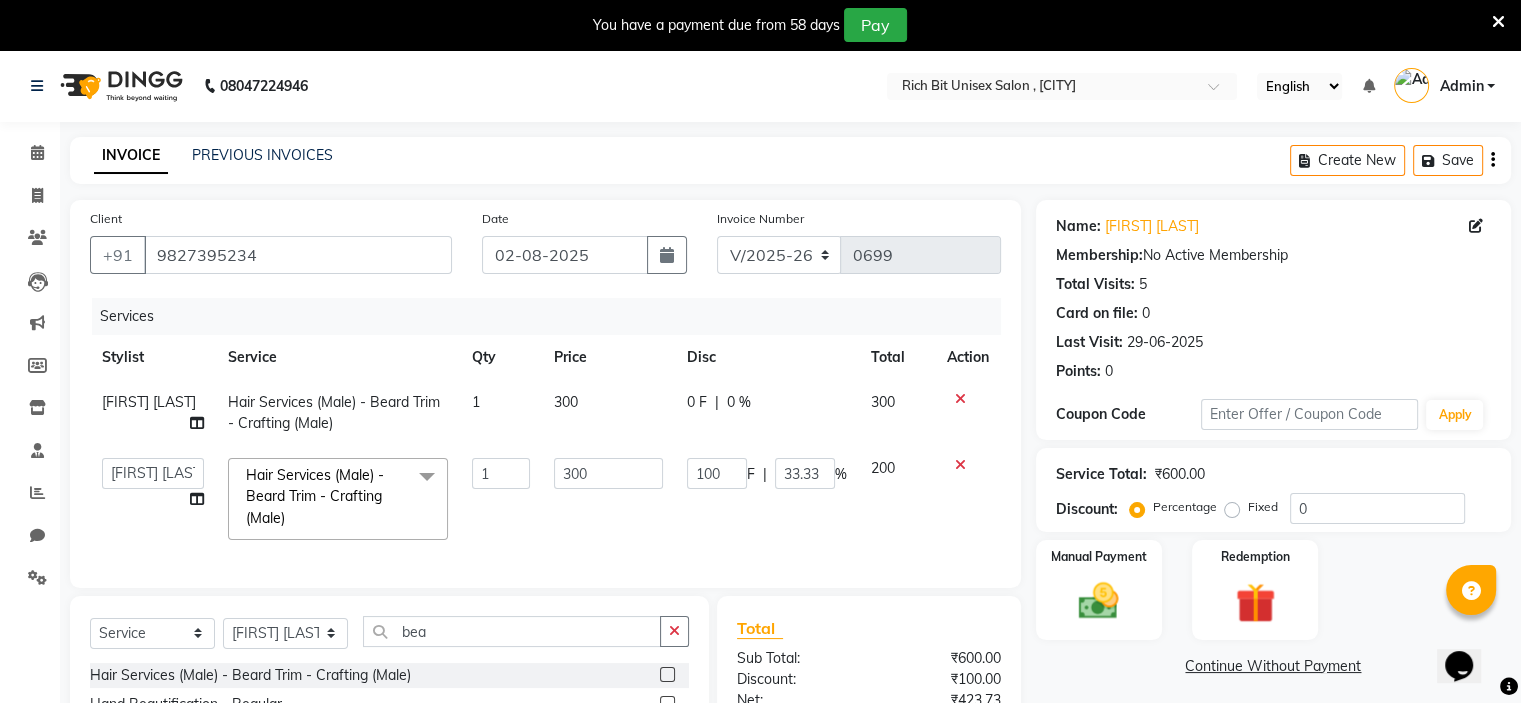 click on "Hair Services (Male) - Beard Trim - Crafting (Male)" 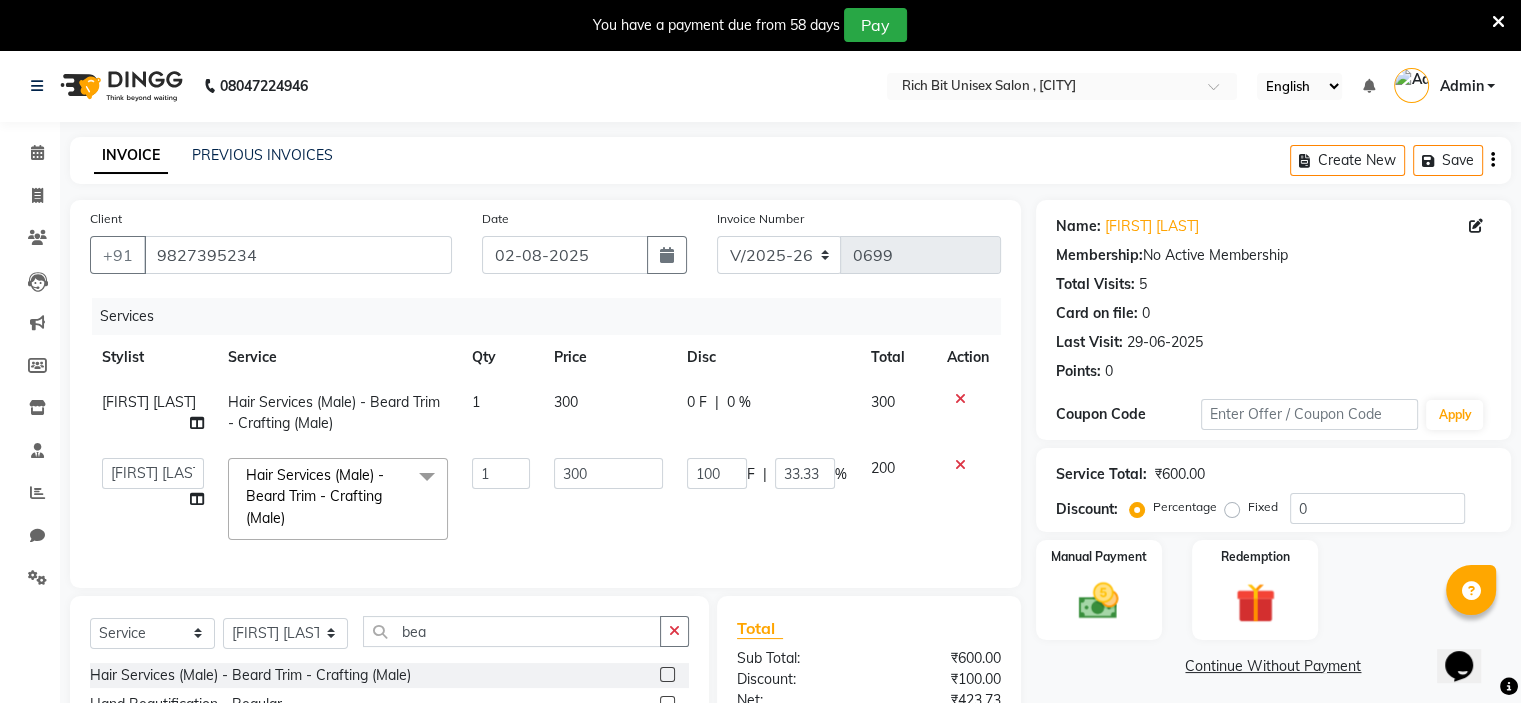 select on "70823" 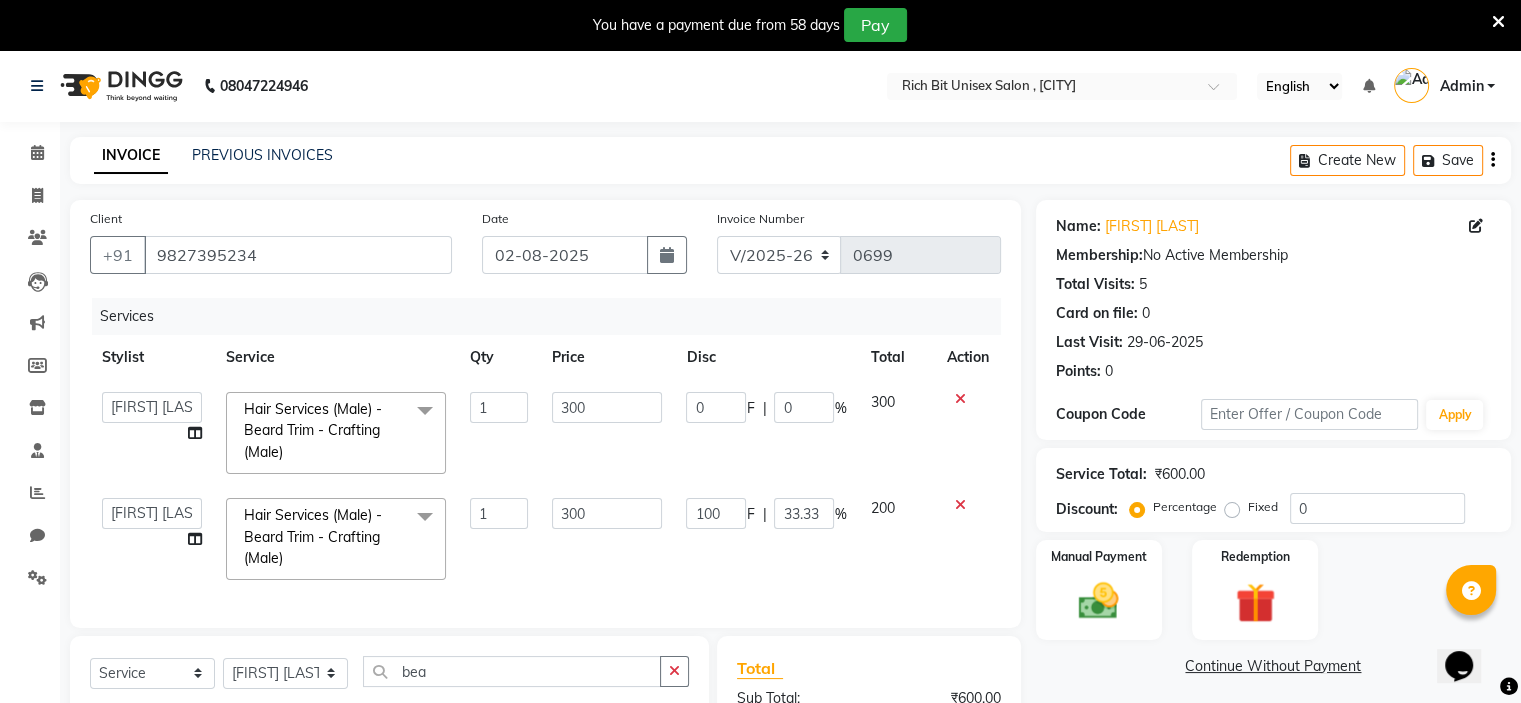 click on "Hair Services (Male) - Beard Trim - Crafting (Male)" 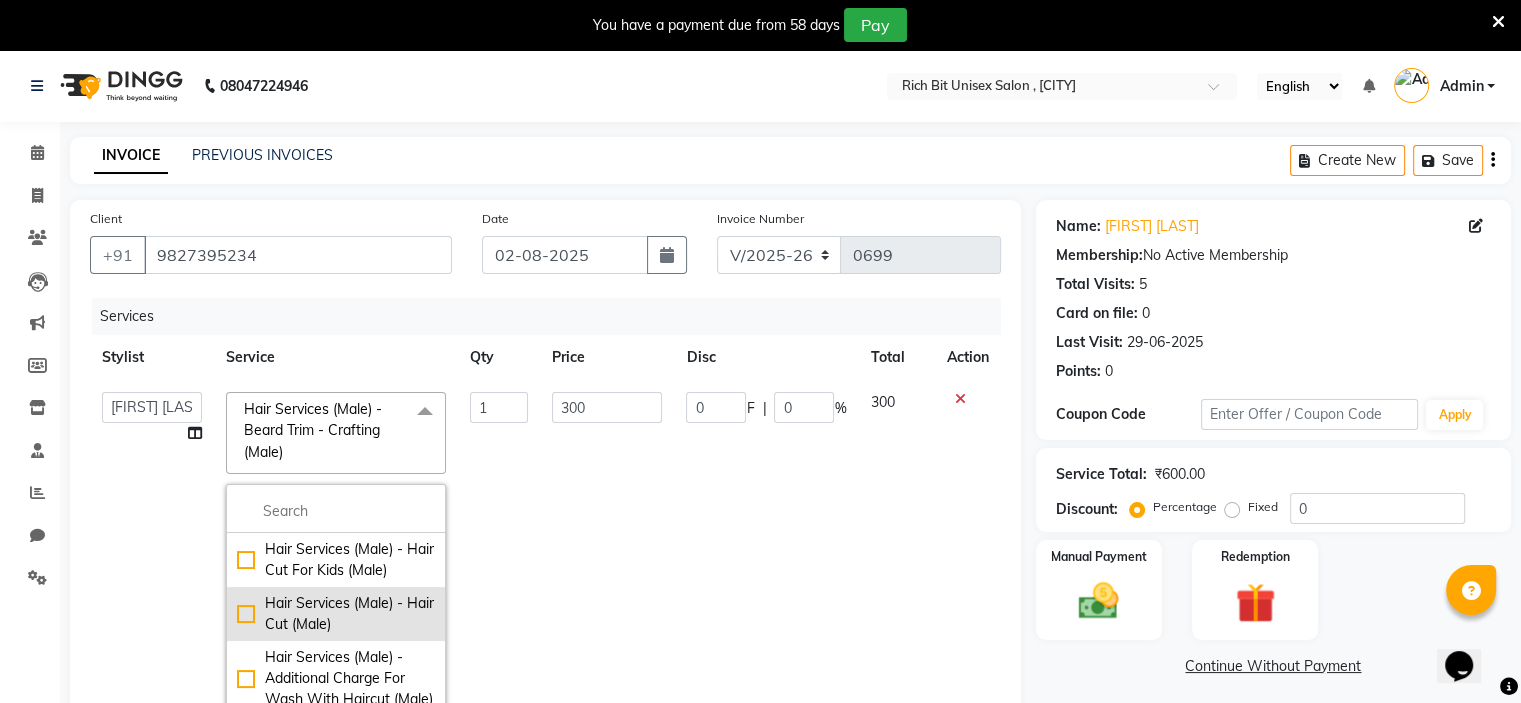 click on "Hair Services (Male) - Hair Cut (Male)" 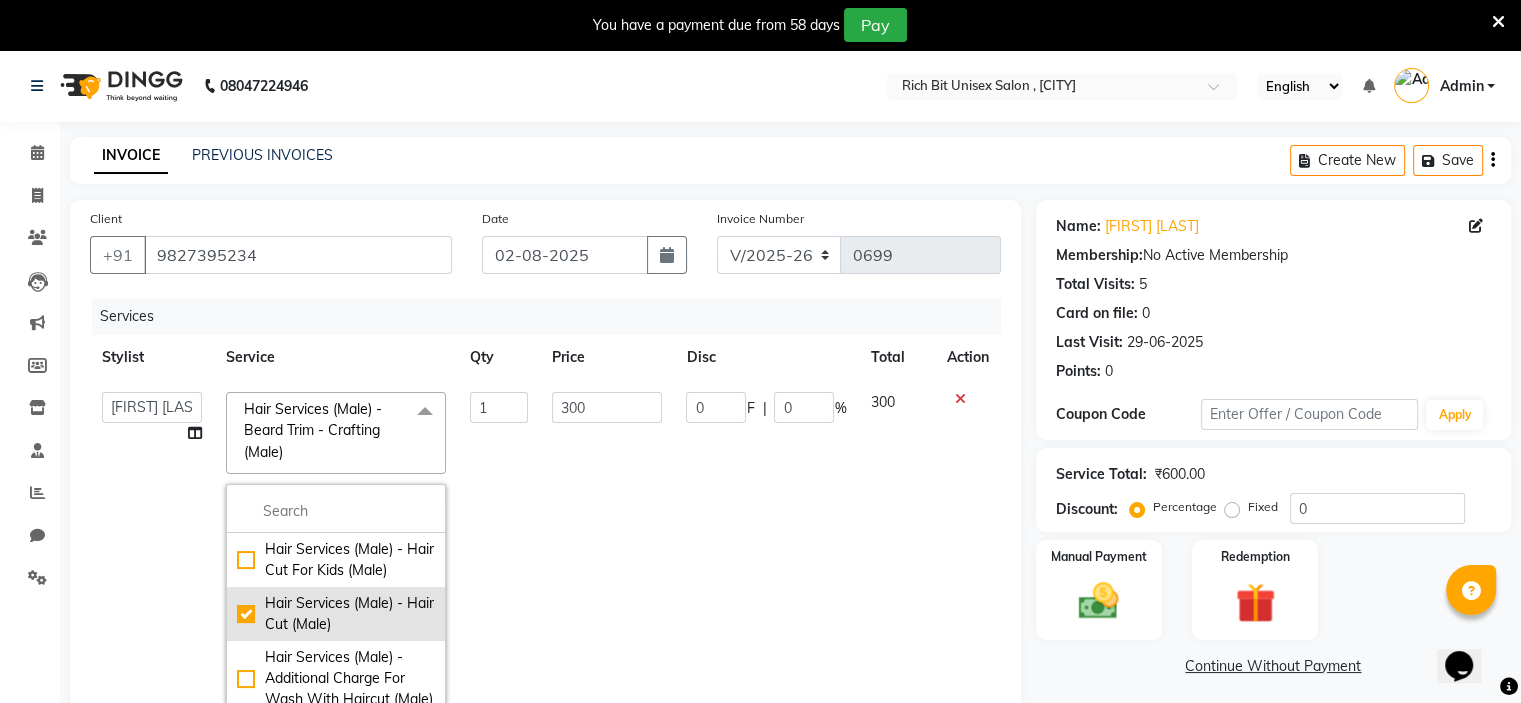 checkbox on "true" 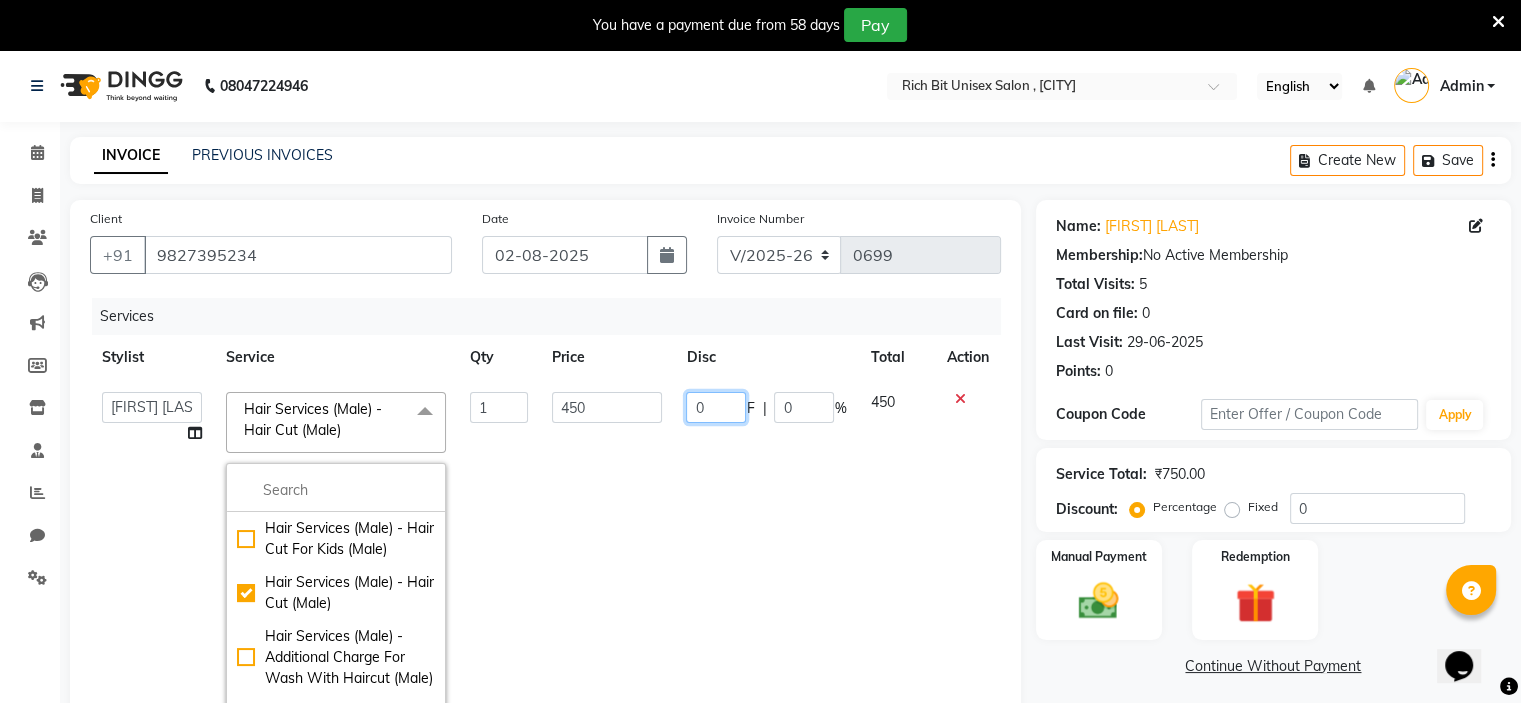 click on "0" 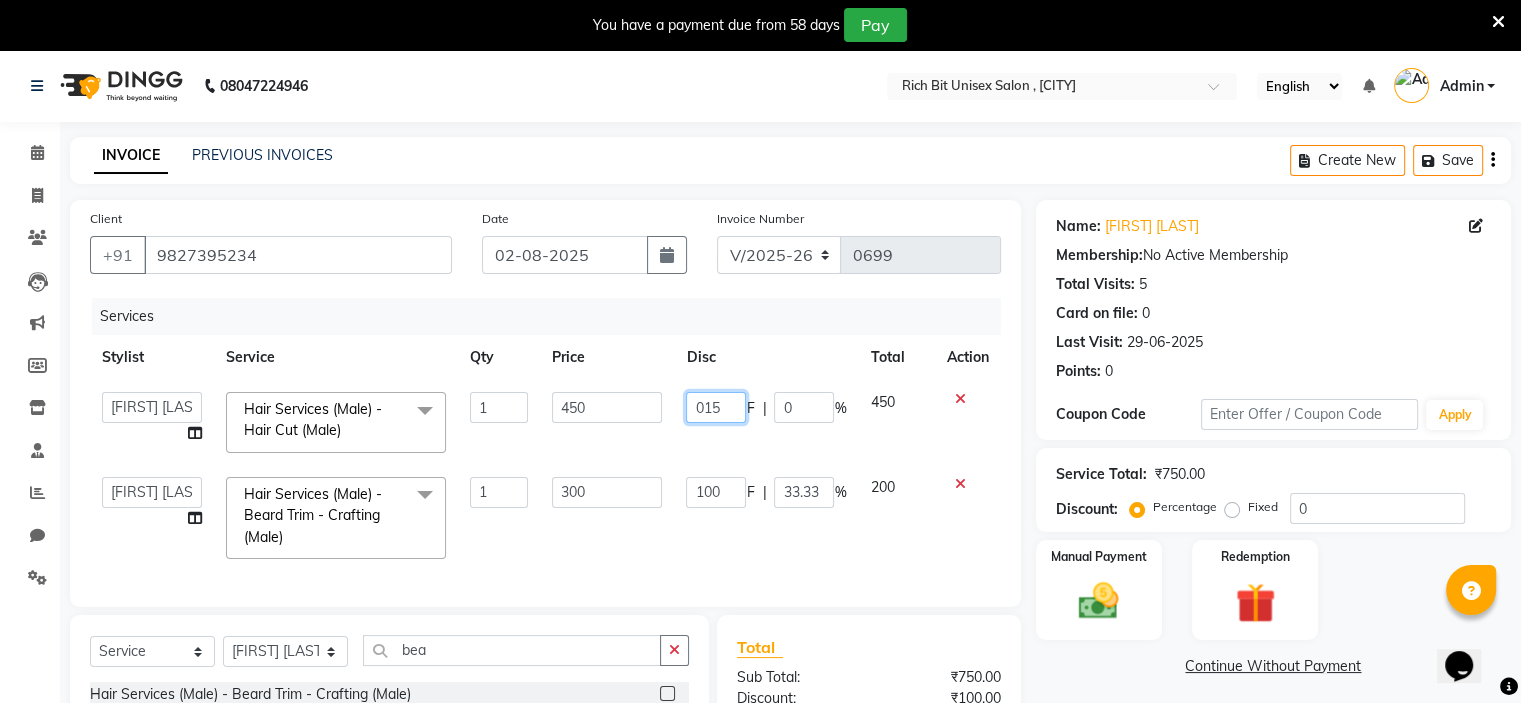 type on "0150" 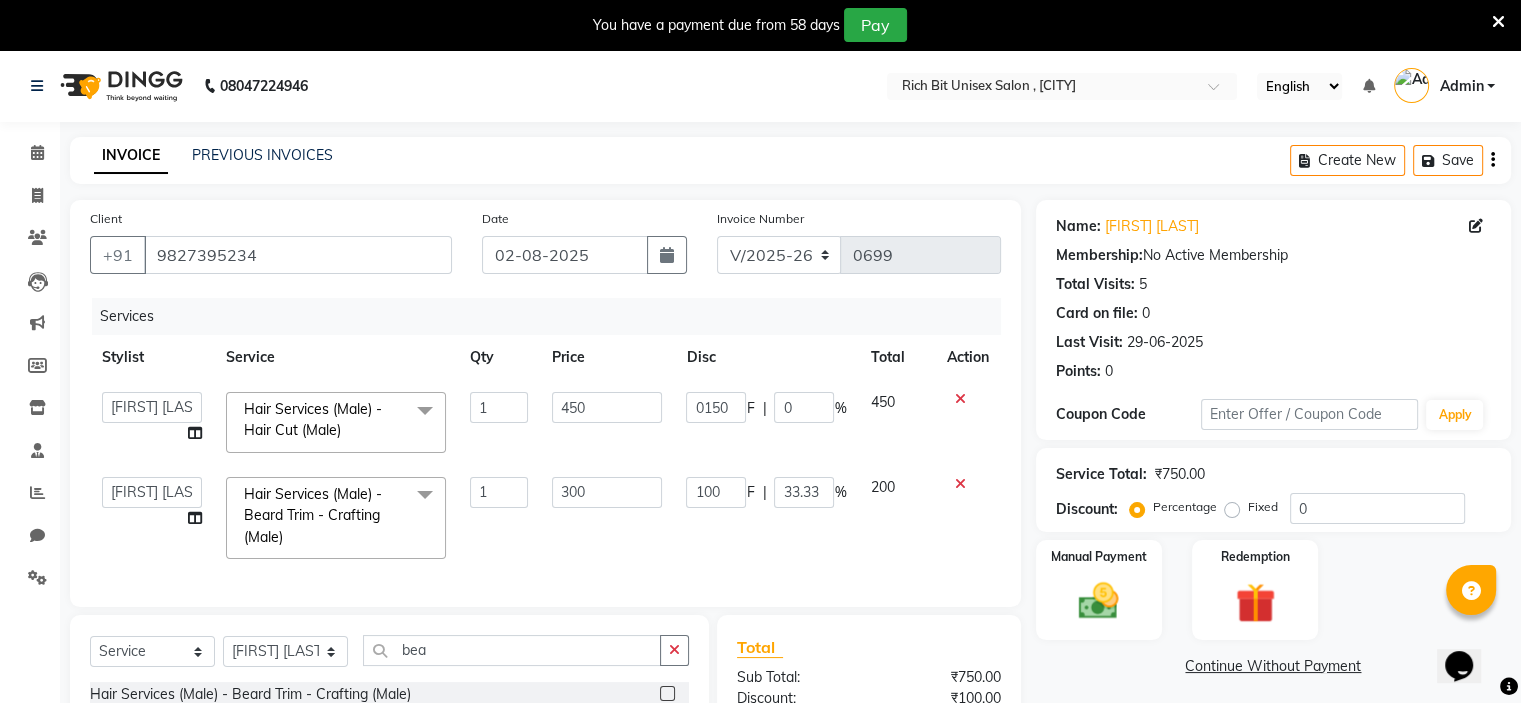 click on "Chaitanya kadam   Rohit Sonawane  Hair Services (Male) - Hair Cut (Male)  x Hair Services (Male) - Hair Cut For Kids (Male) Hair Services (Male) - Hair Cut (Male) Hair Services (Male) - Additional Charge For Wash With Haircut (Male) Hair Services (Male) - Hair Wash With Conditioner (Male) Hair Services (Male) - Hair Style (Male) Hair Services (Male) - Beard Trim - Crafting (Male) Hair Services (Male) - Shave (Male) Hair Services (Female) - Hair Cut For Kids (Female) Hair Services (Female) - Hair Cut (Female) Hair Services (Female) - Fringe (Female) Hair Services (Female) - Additional Charge For Wash (Female) Hair Services (Female) - Hair Wash With Conditioner - Upto Shoulder (Female) Hair Services (Female) - Hair Wash With Conditioner - Below Shoulder (Female) Hair Services (Female) - Hair Wash With Conditioner - Below Waist (Female) Hair Services (Female) - Blow Dry Curl - Upto Shoulder (Female) Hair Services (Female) - Blow Dry Curl - Below Shoulder (Female) Hair Services (Female) - Crimping (Female) 1 F" 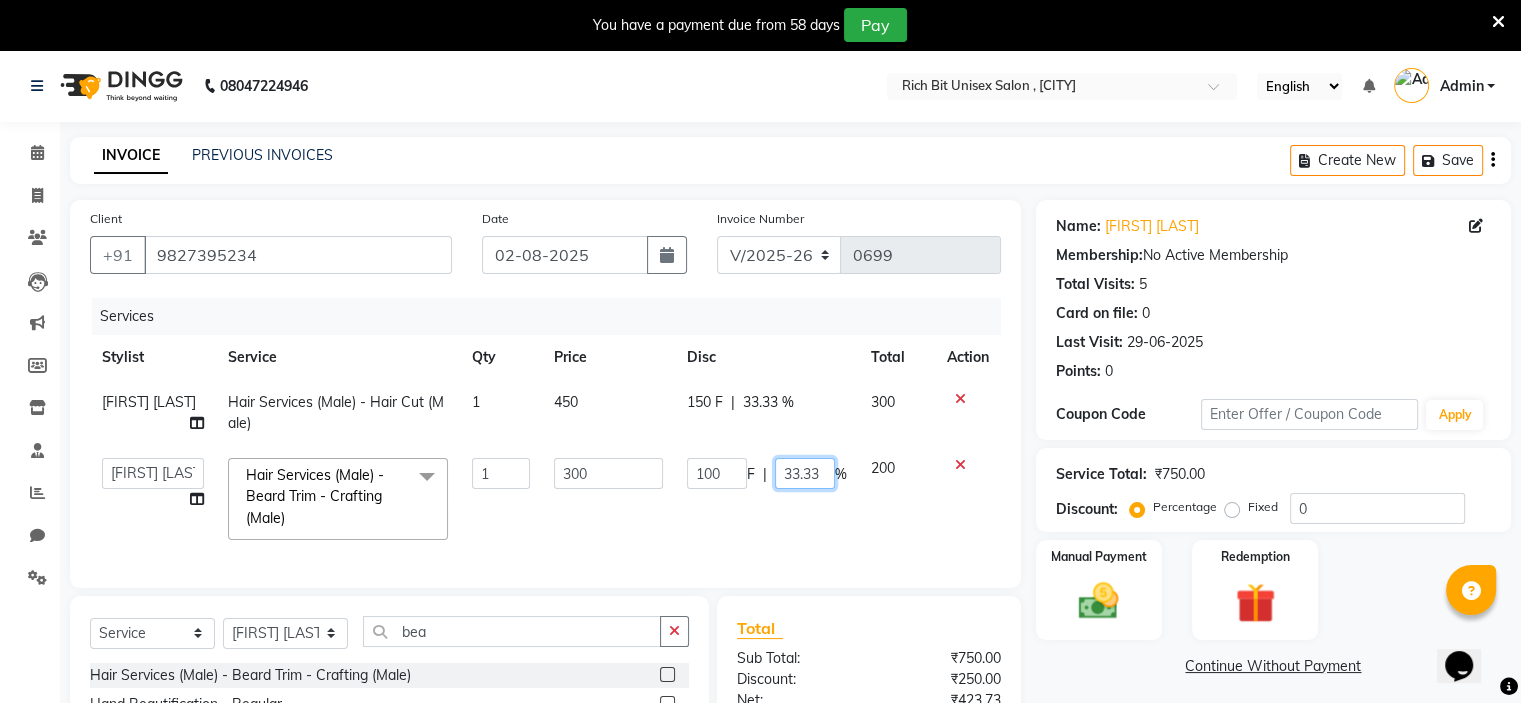 click on "100 F | 33.33 %" 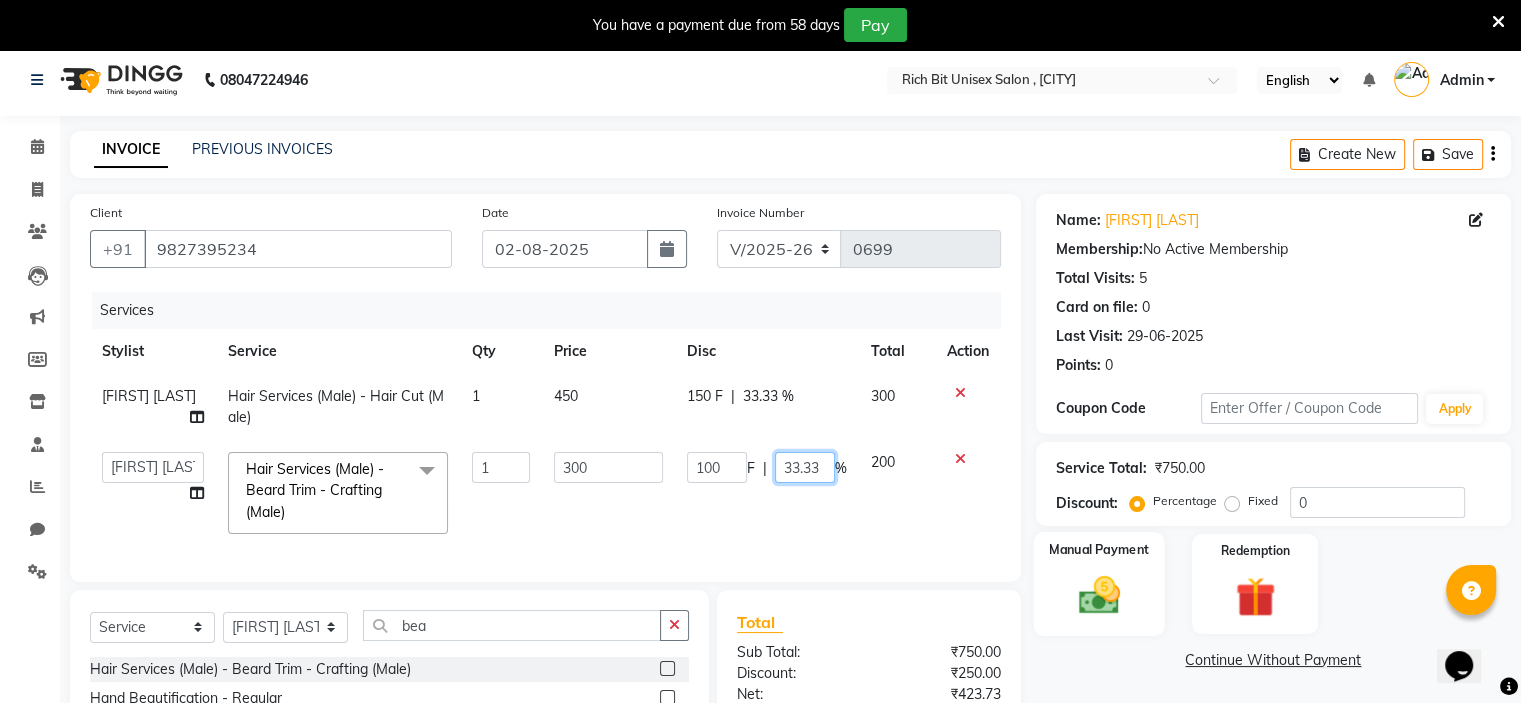scroll, scrollTop: 233, scrollLeft: 0, axis: vertical 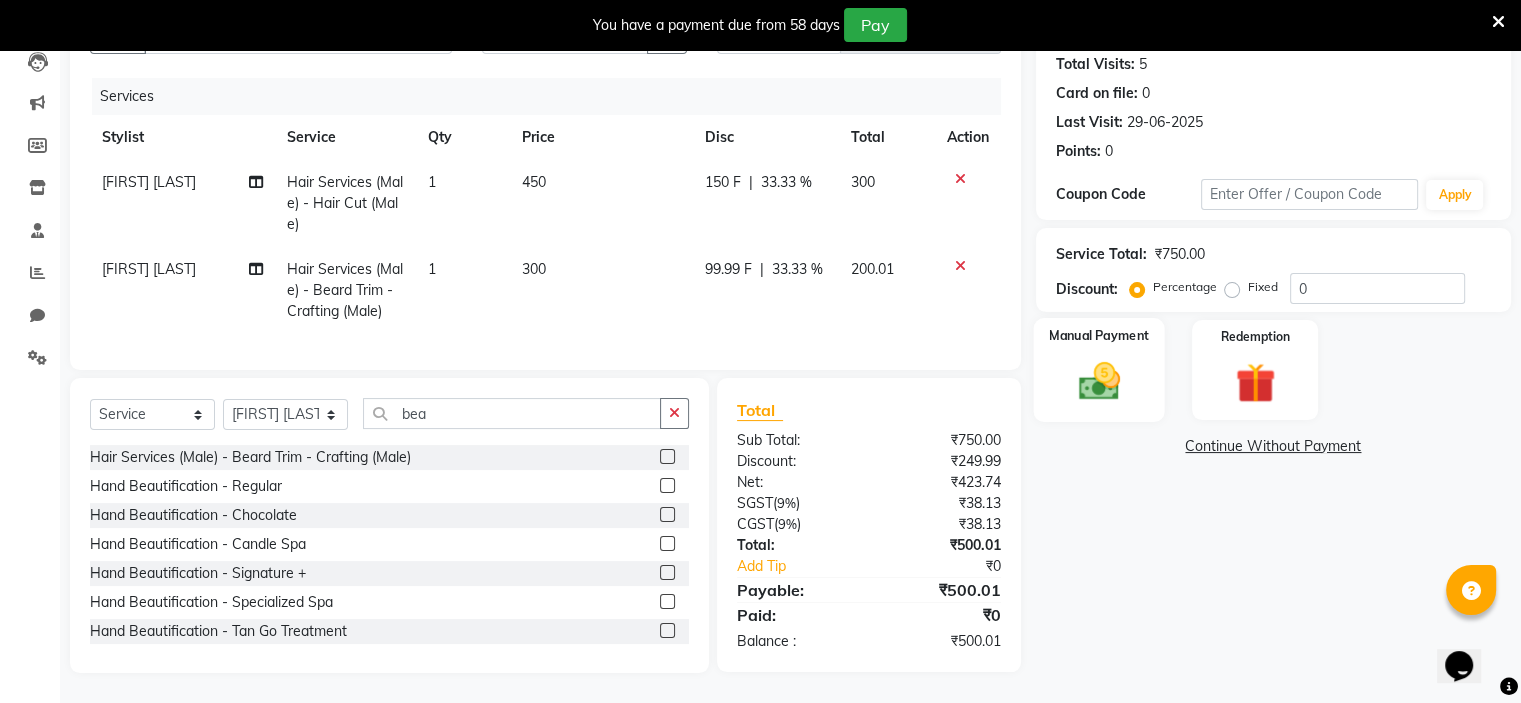 click 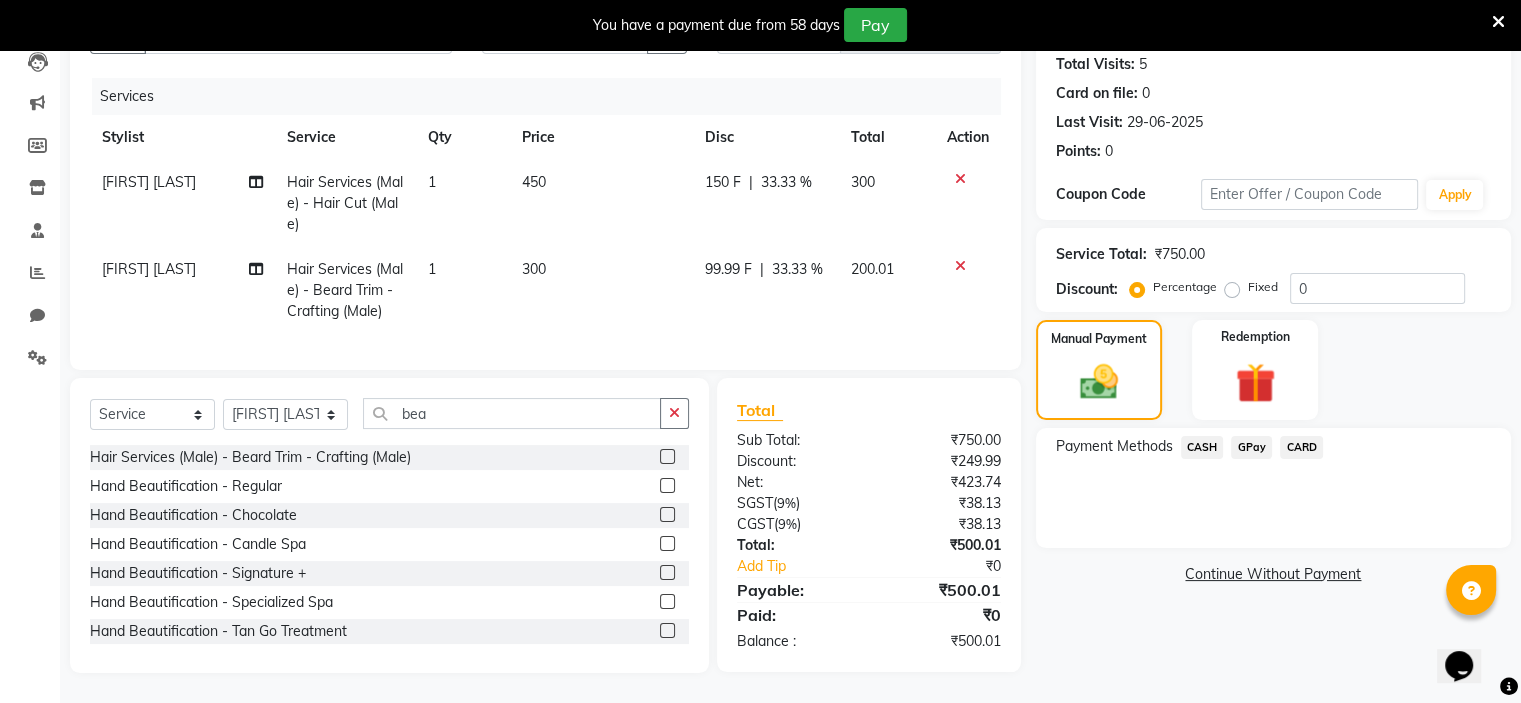 click on "GPay" 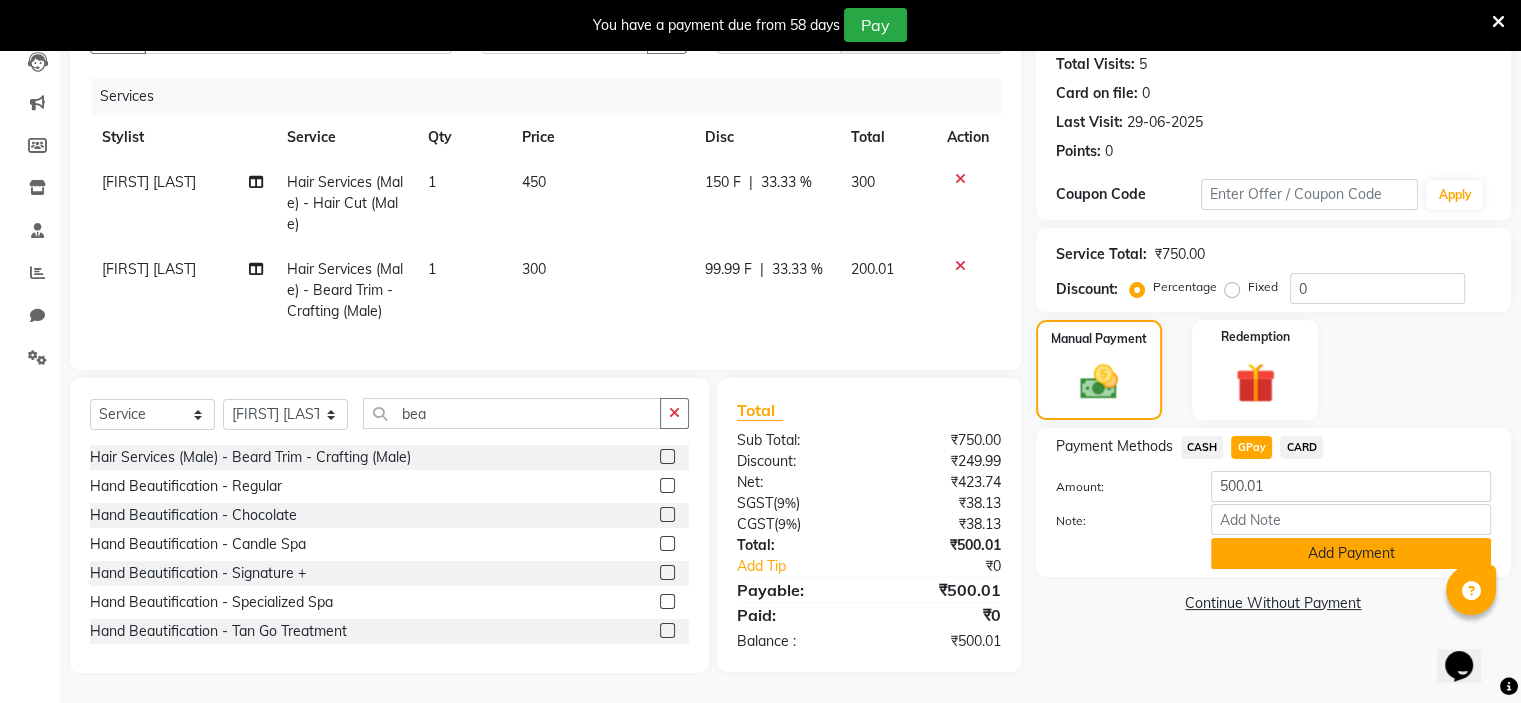 click on "Add Payment" 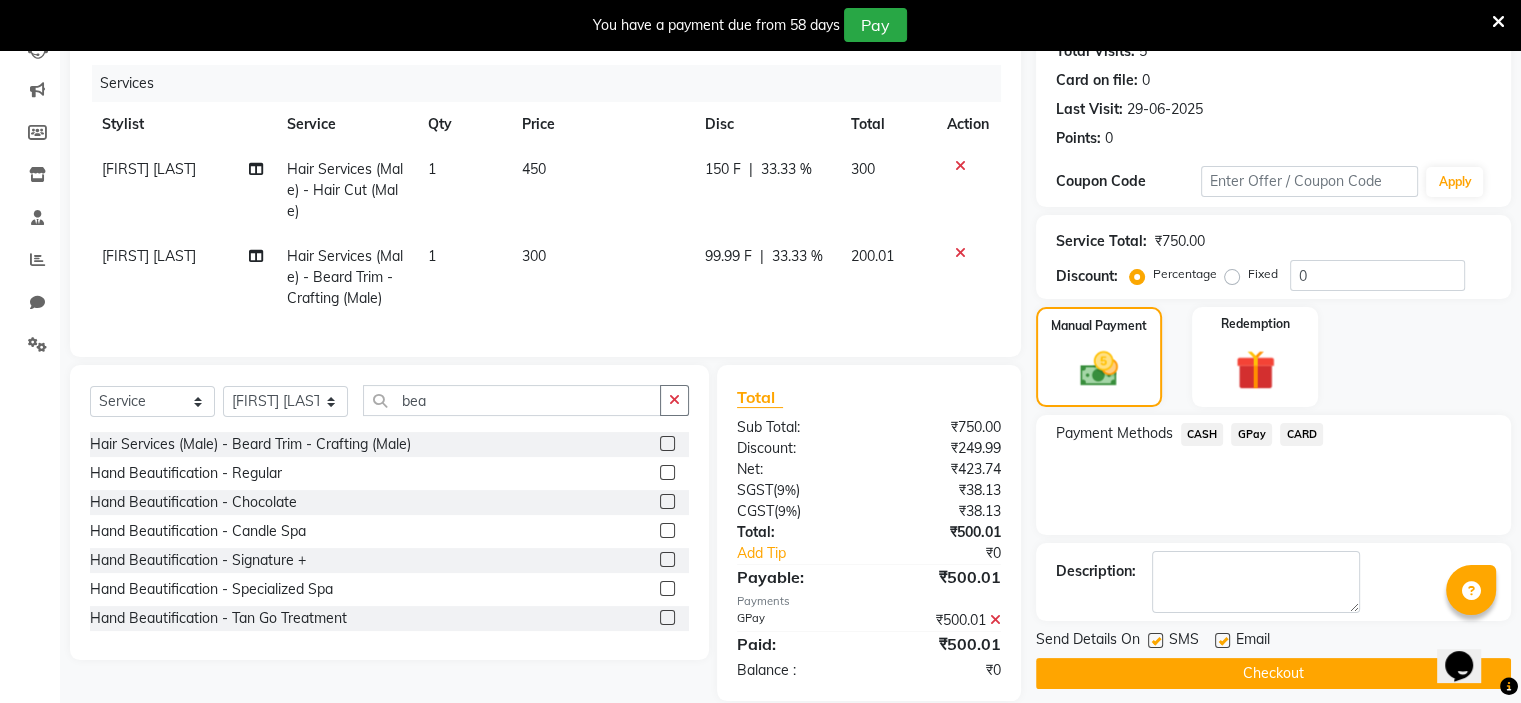 click on "Checkout" 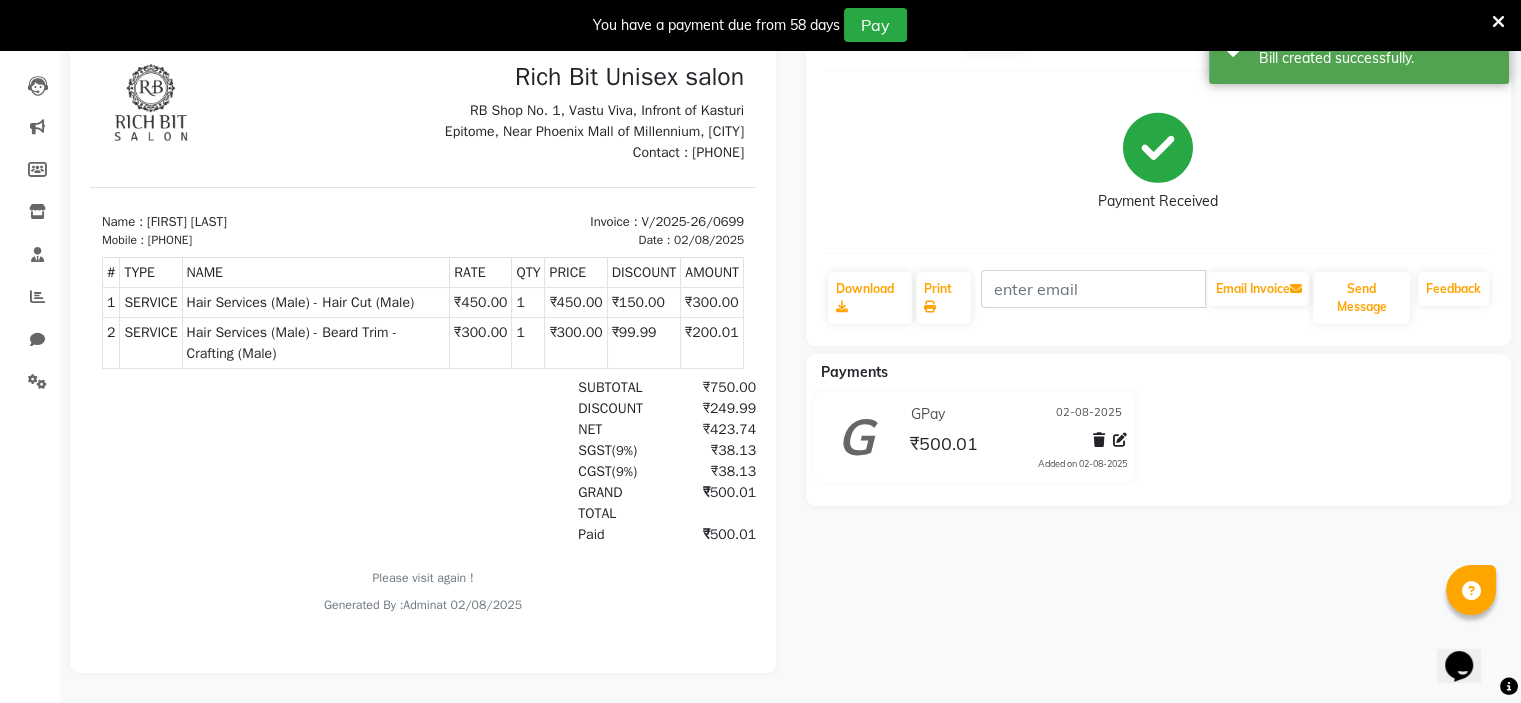 scroll, scrollTop: 0, scrollLeft: 0, axis: both 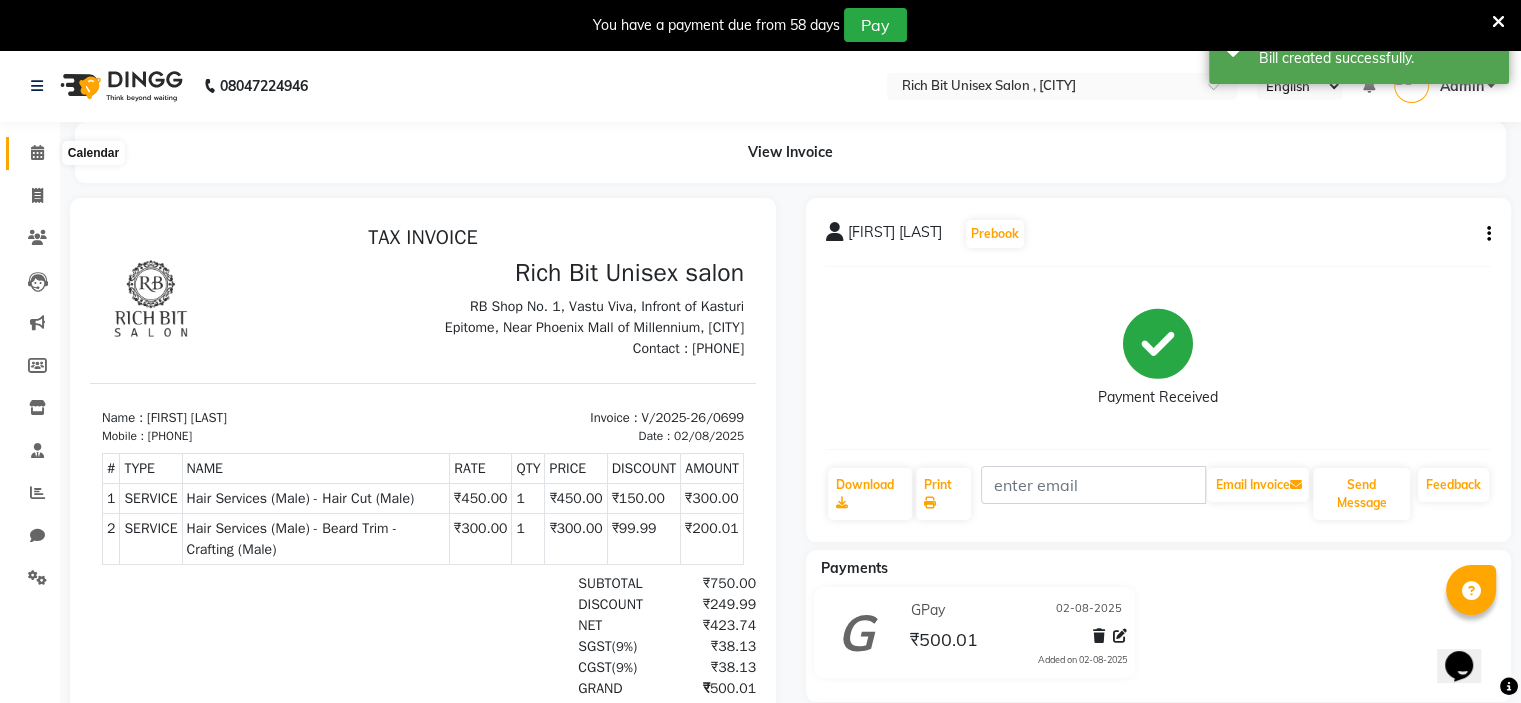 click 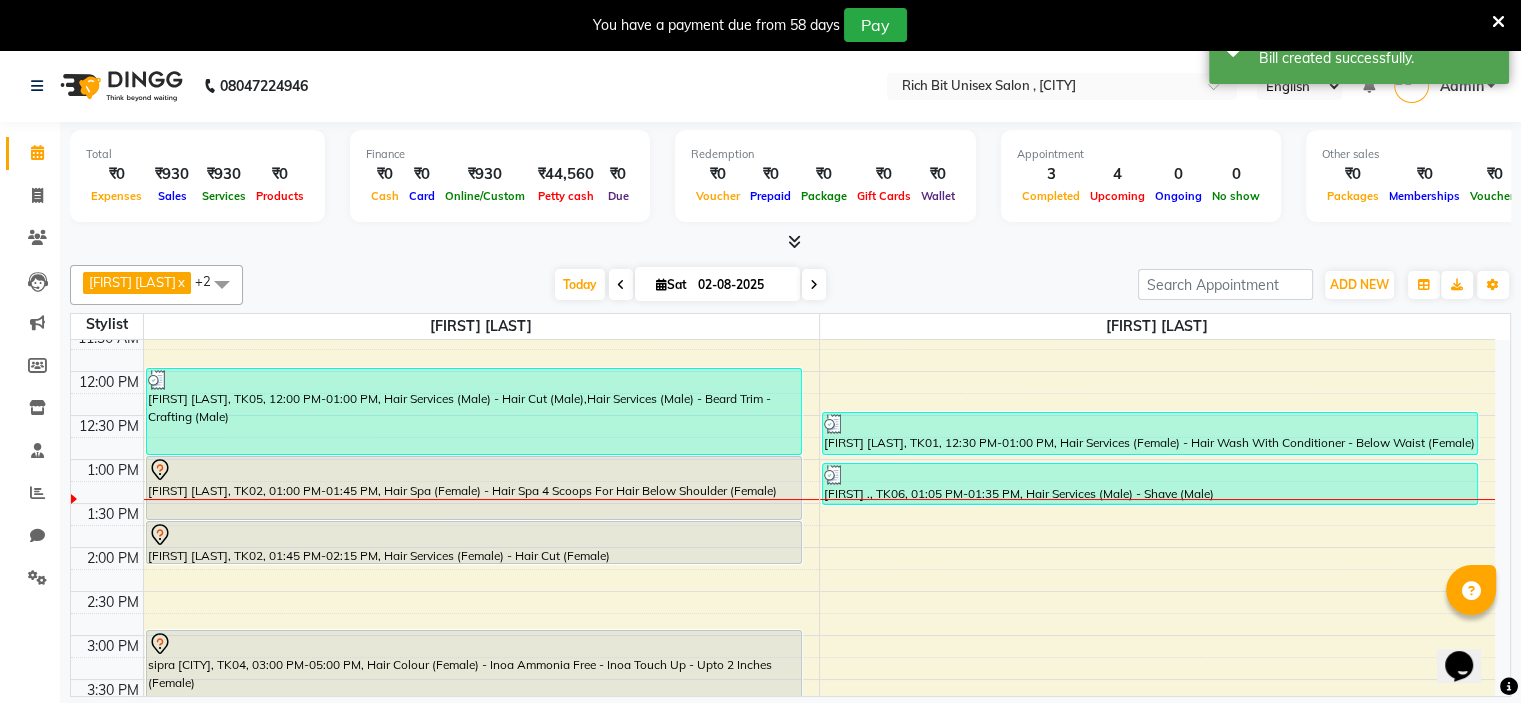 scroll, scrollTop: 293, scrollLeft: 0, axis: vertical 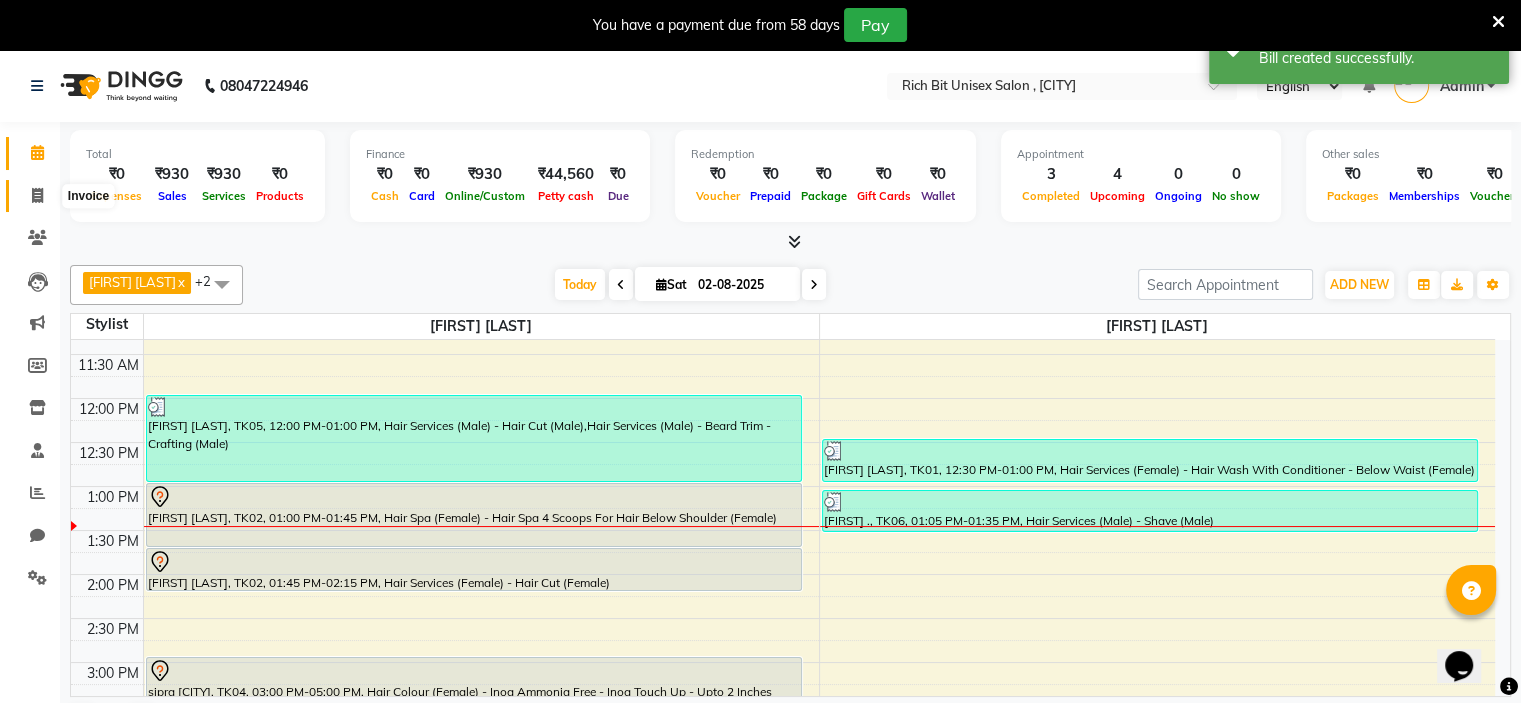 click 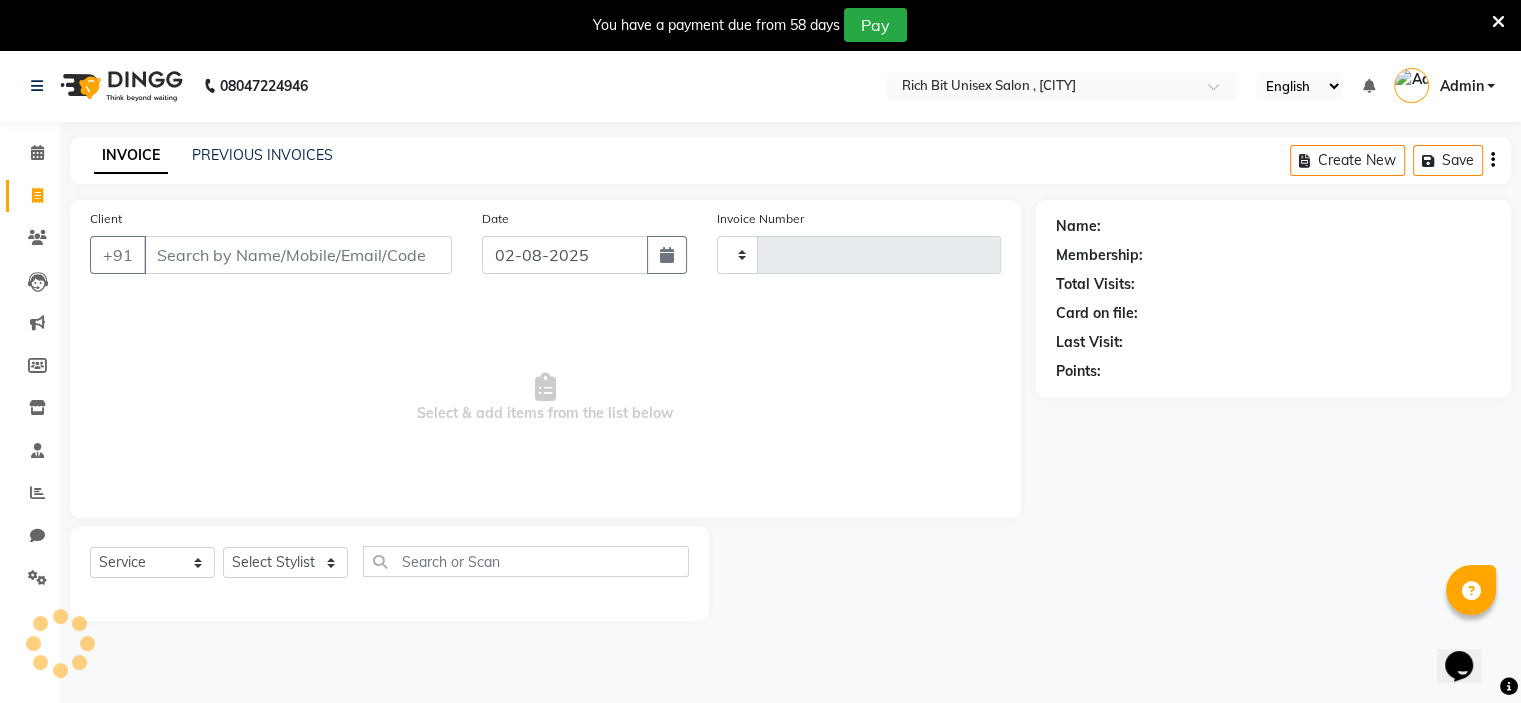 type on "0700" 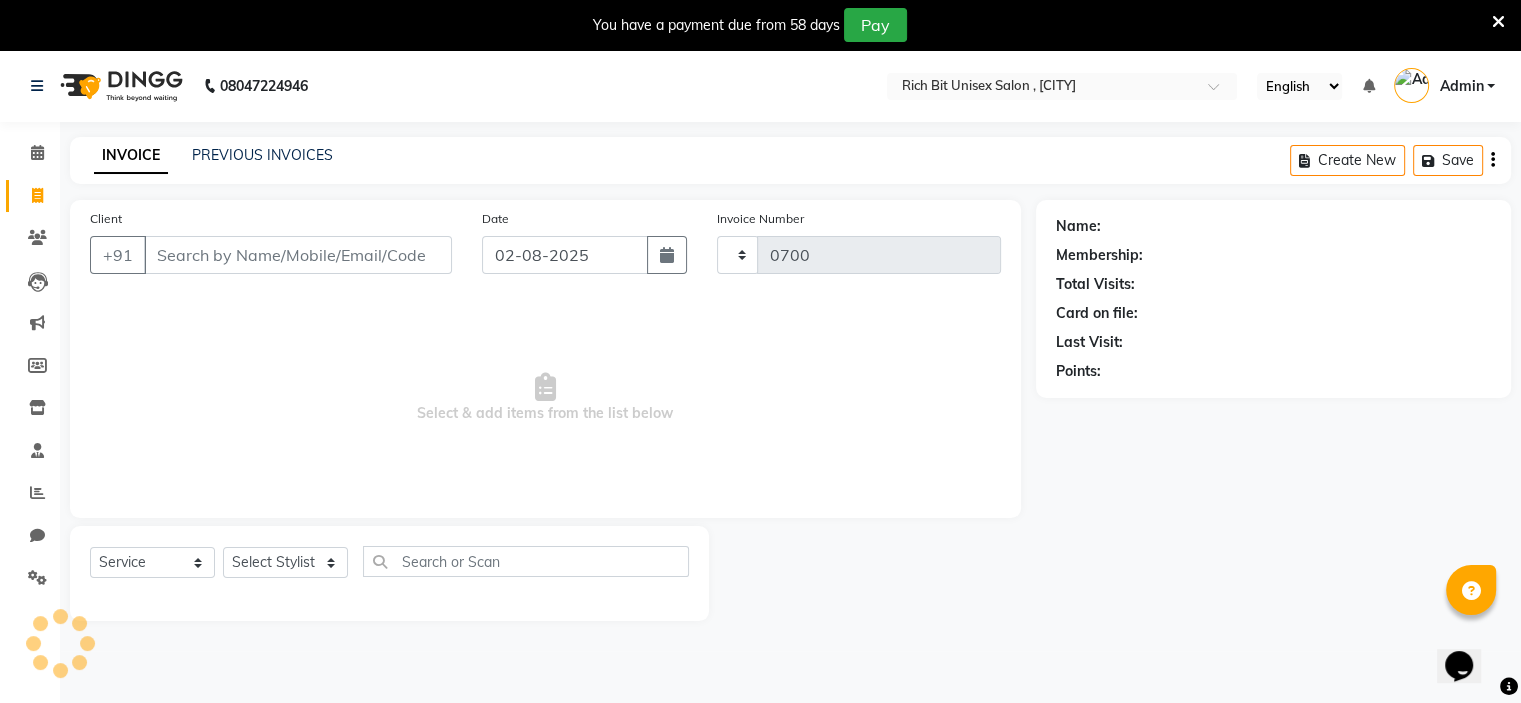 select on "7834" 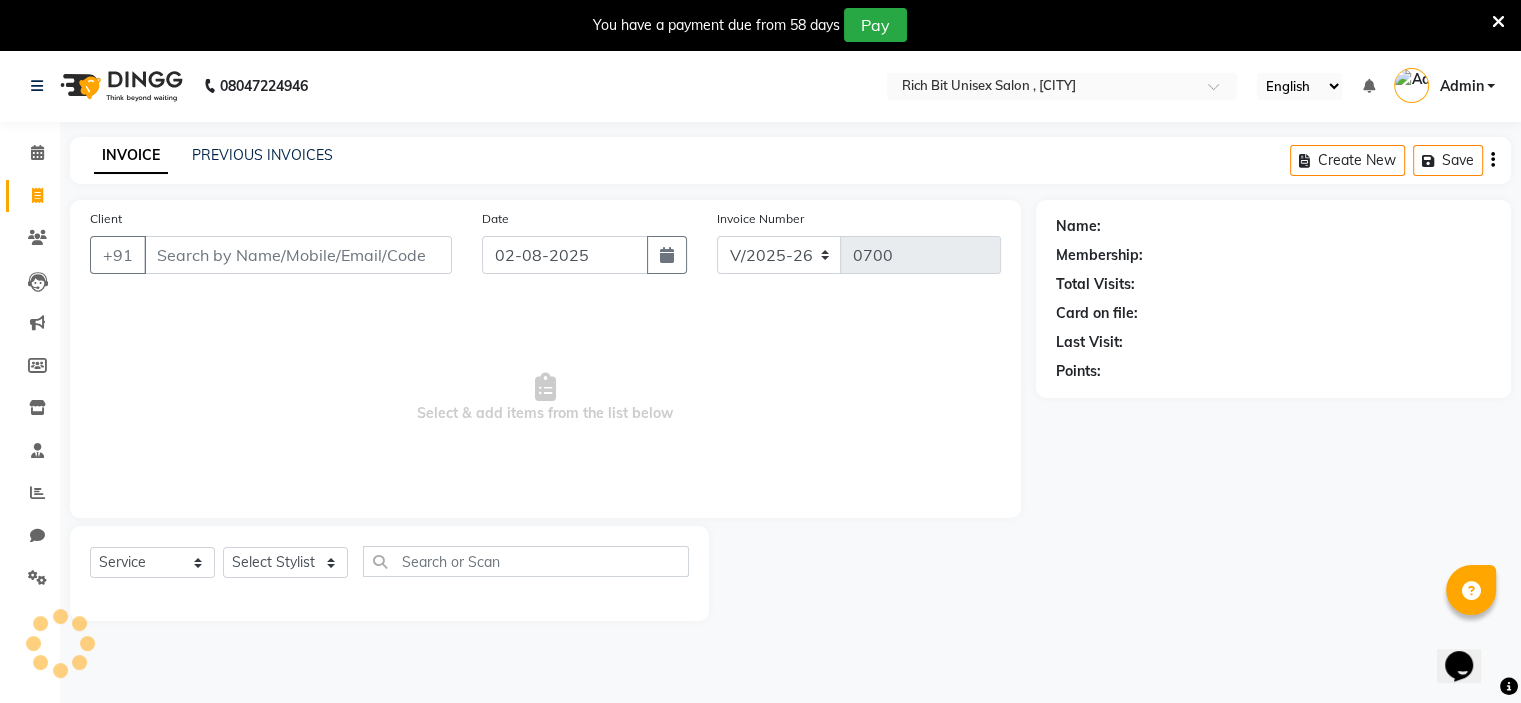 click on "Client" at bounding box center [298, 255] 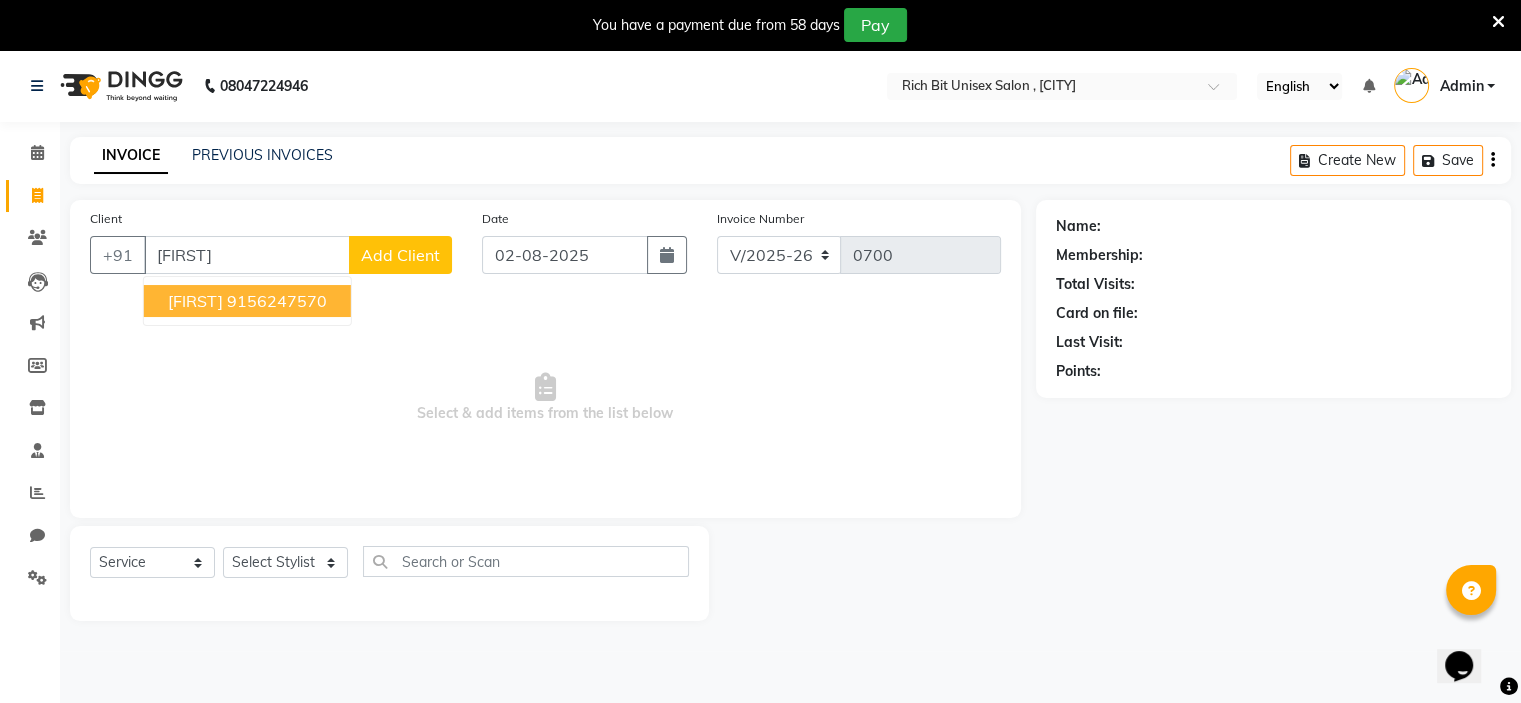 click on "Ruda  9156247570" at bounding box center [247, 301] 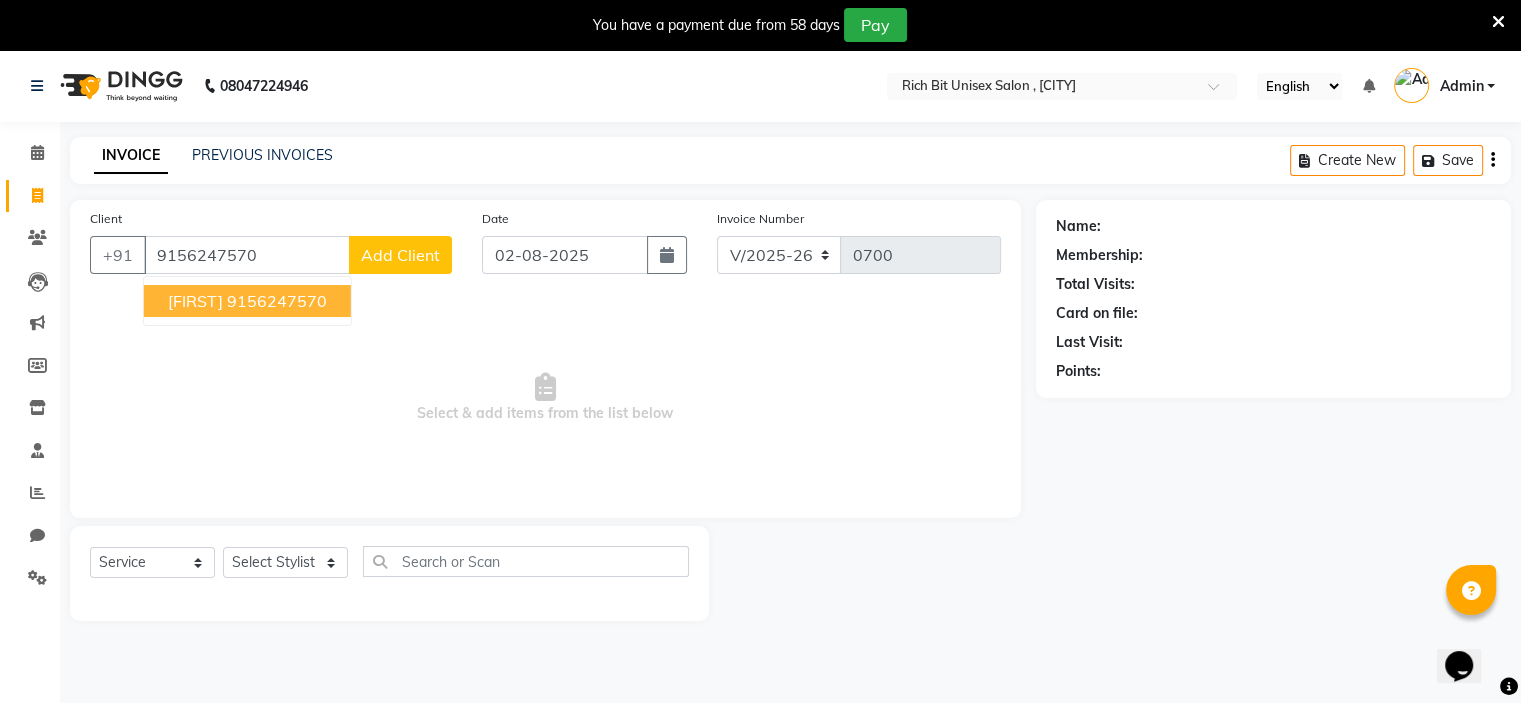 type on "9156247570" 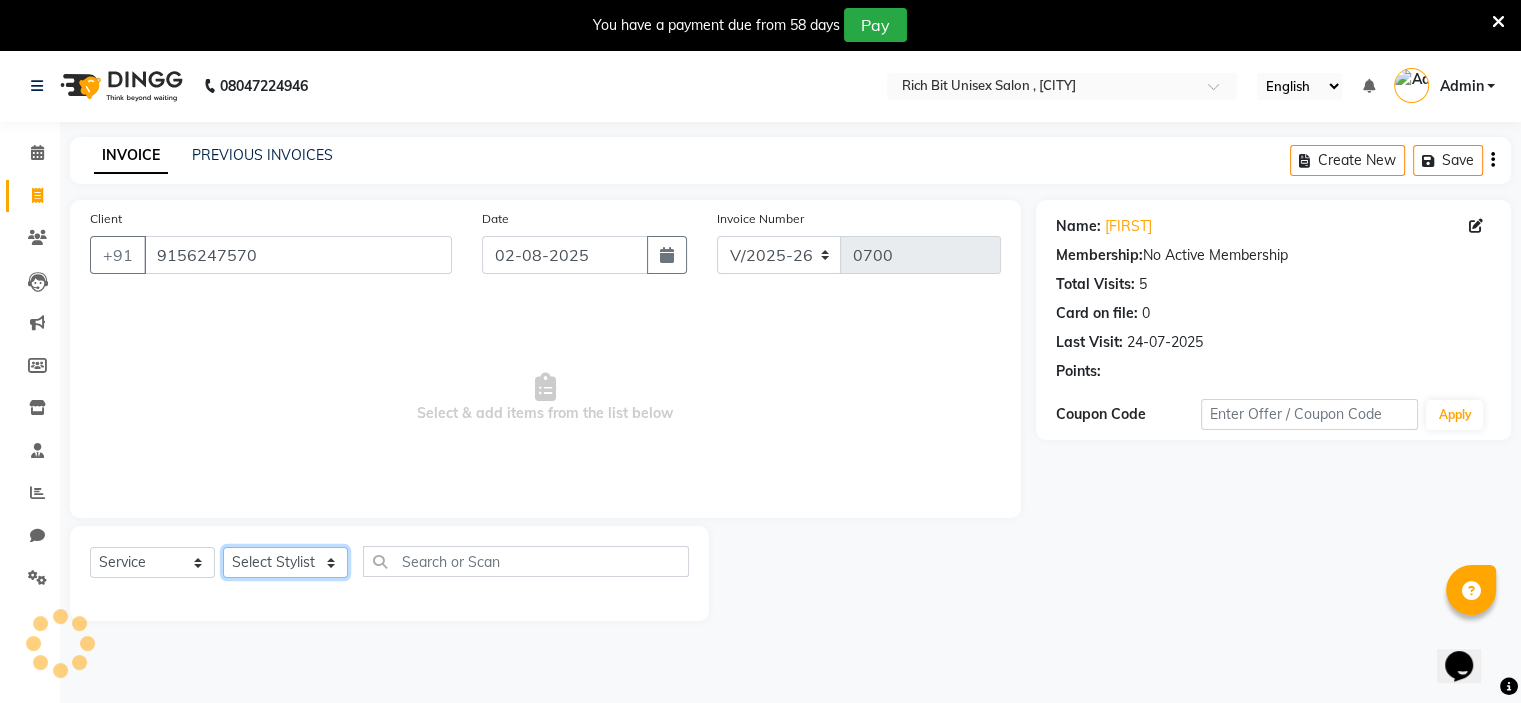 click on "Select Stylist Chaitanya kadam Rohit Sonawane" 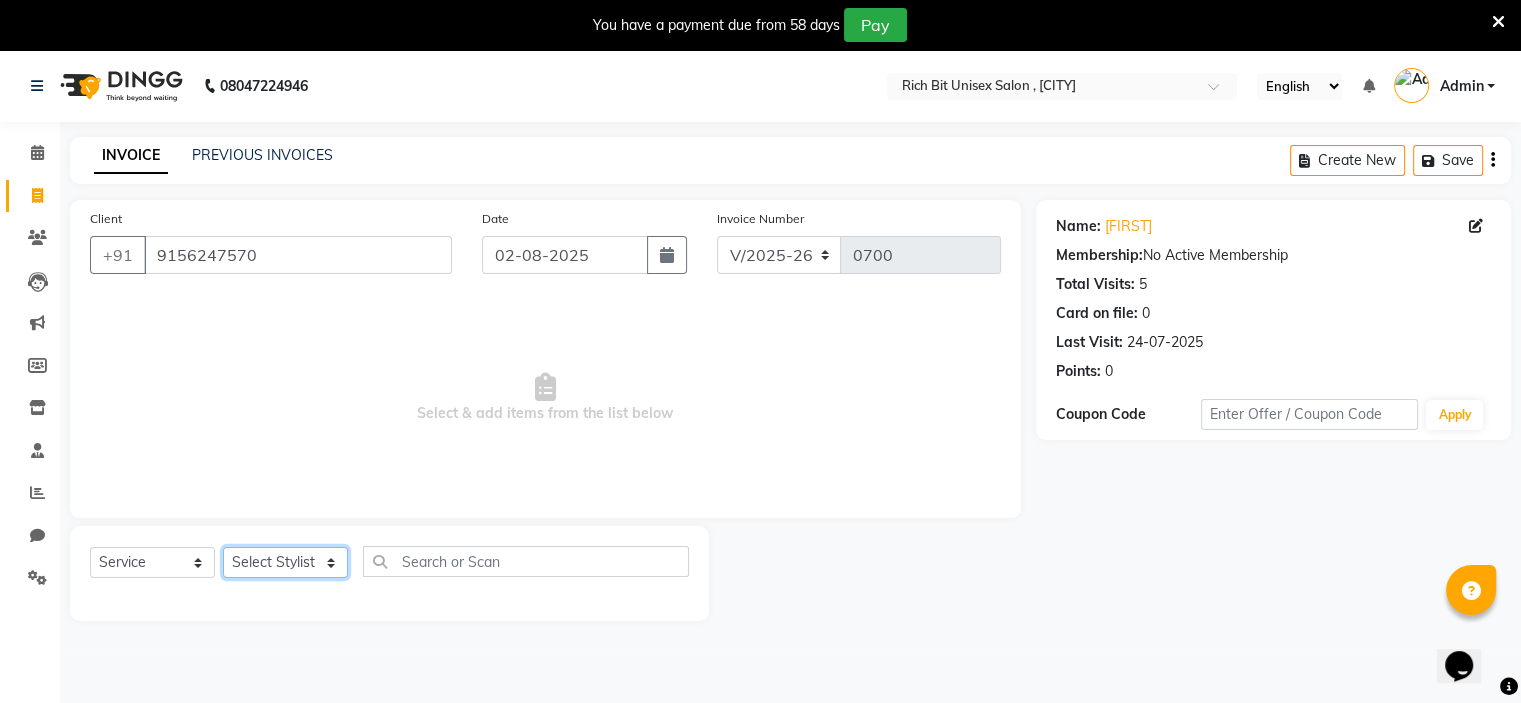 select on "70870" 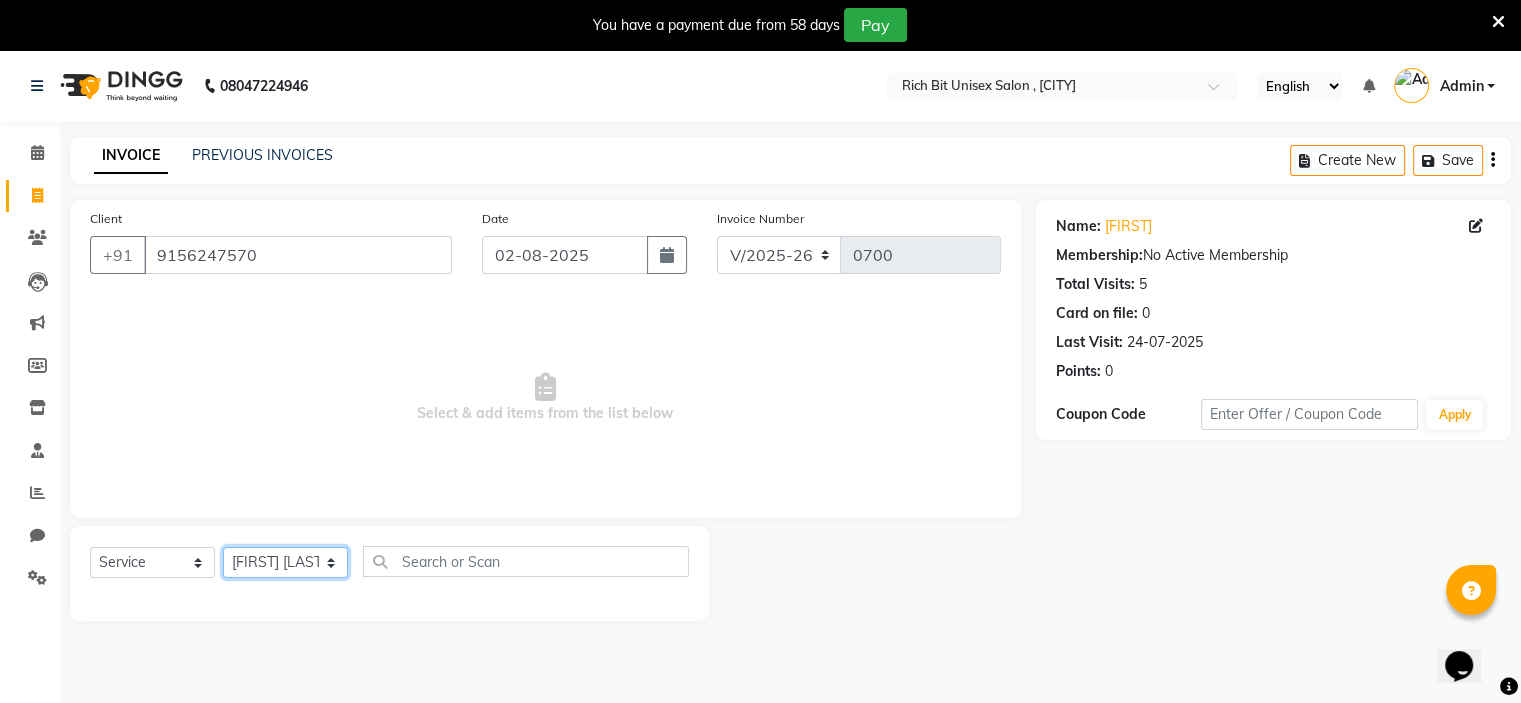 click on "Select Stylist Chaitanya kadam Rohit Sonawane" 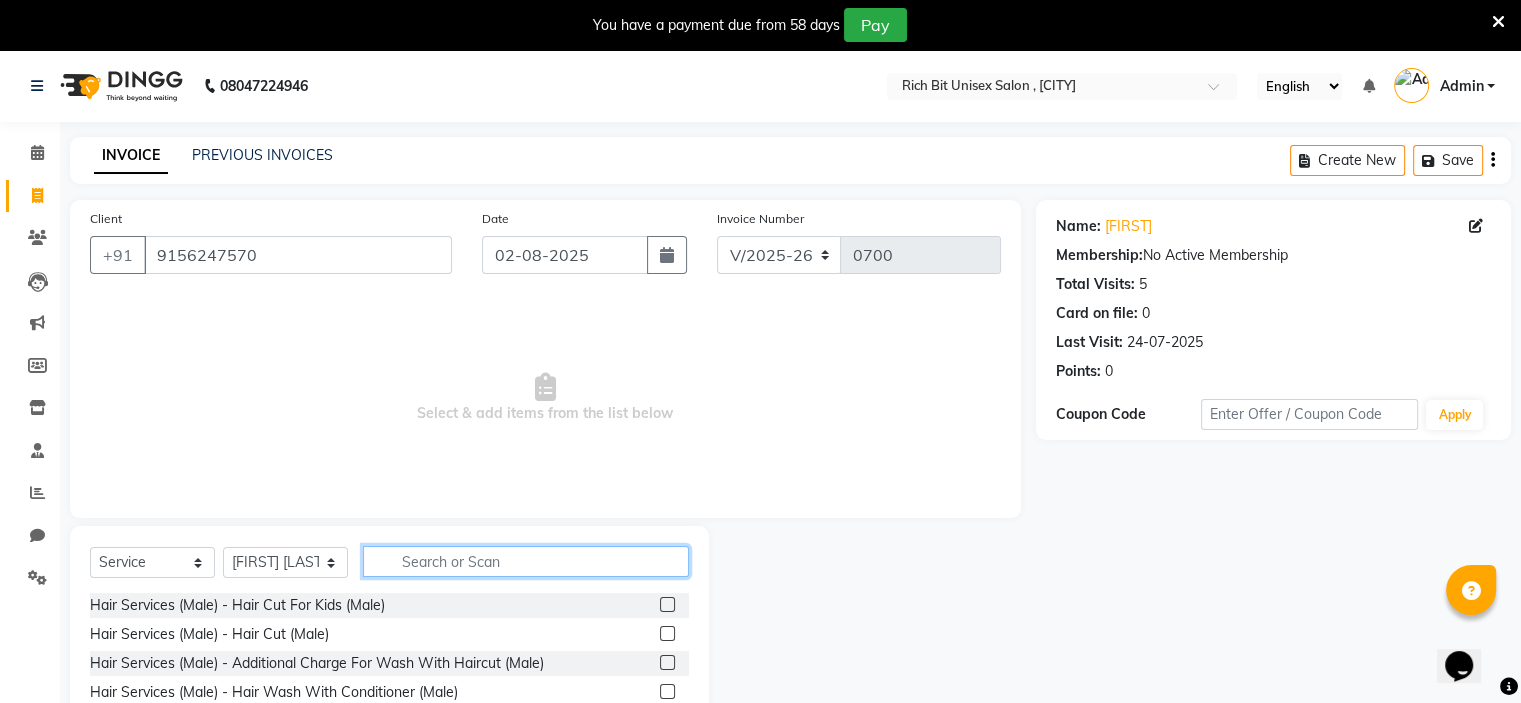 click 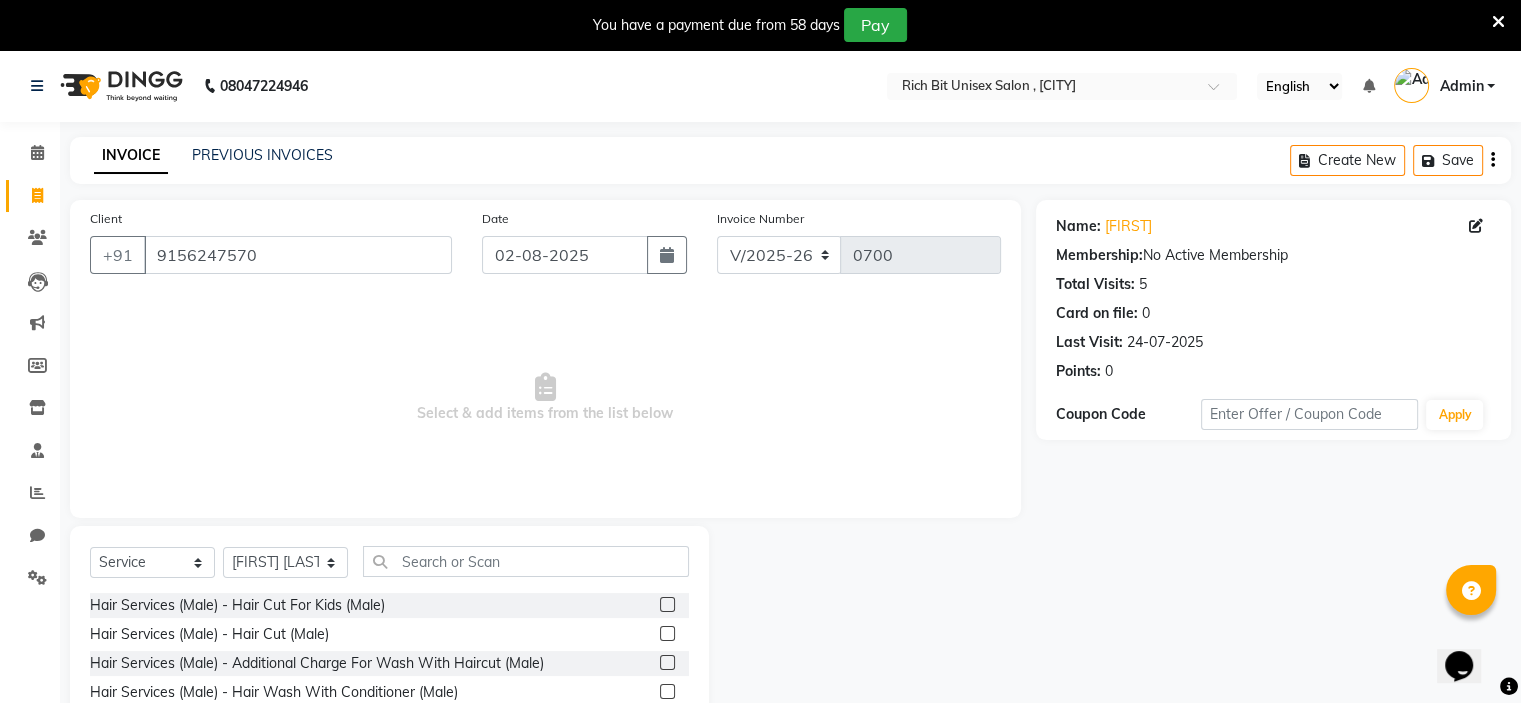 click 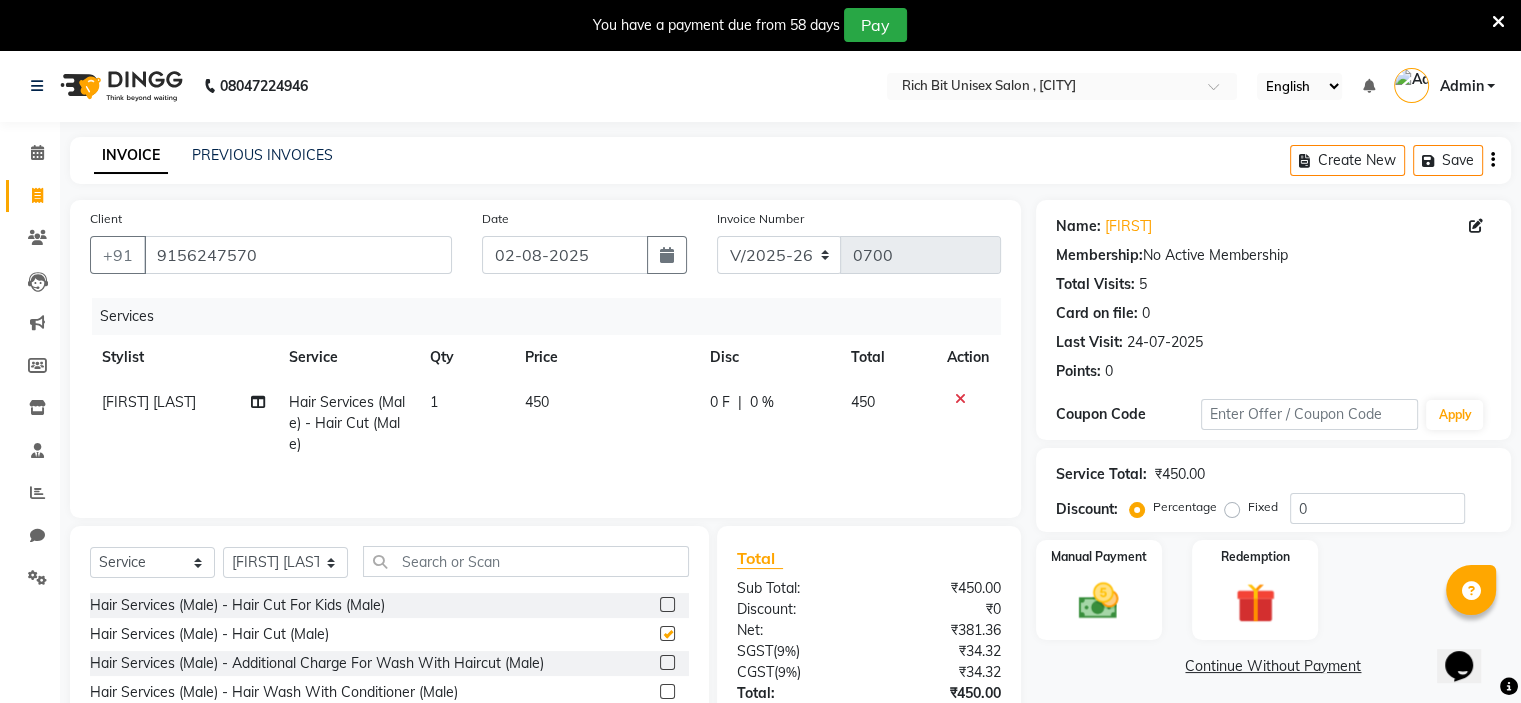 checkbox on "false" 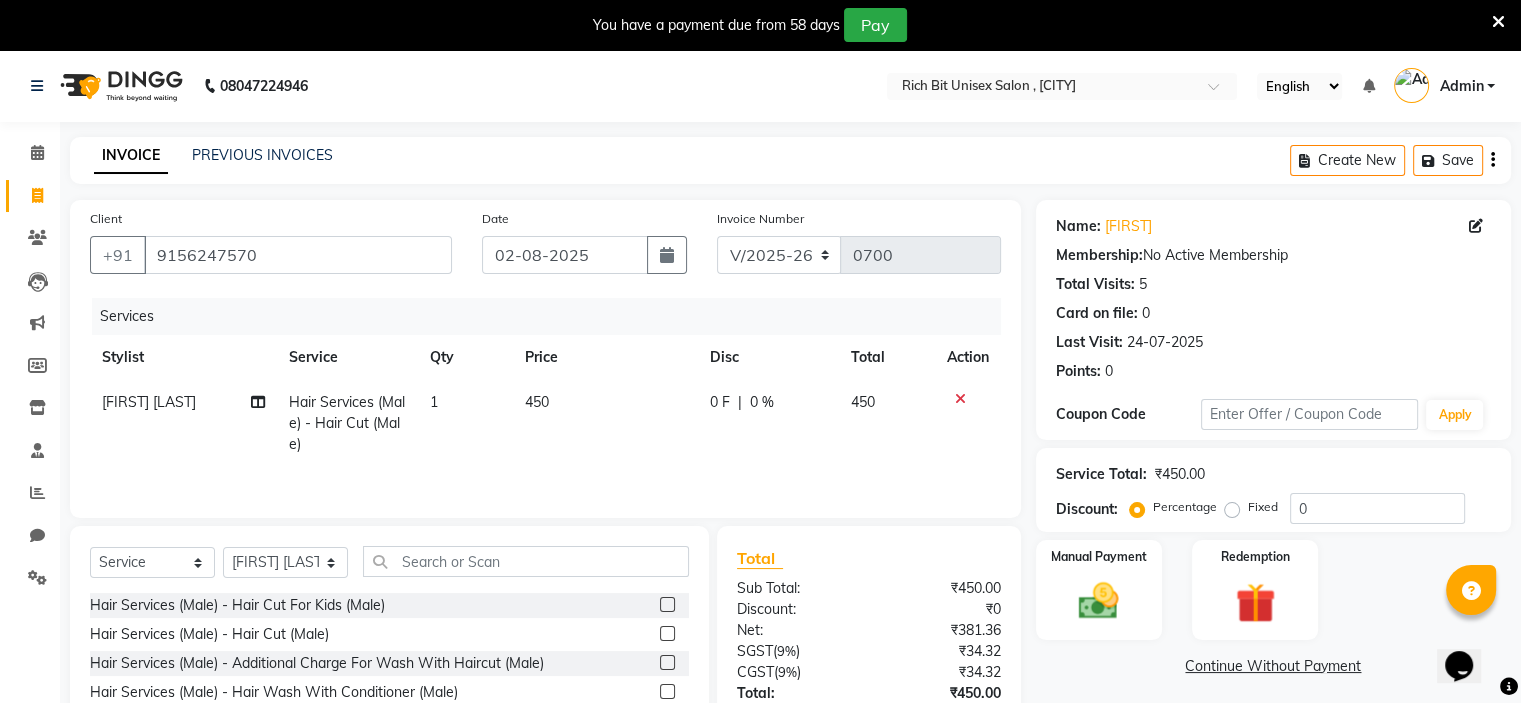click on "0 F | 0 %" 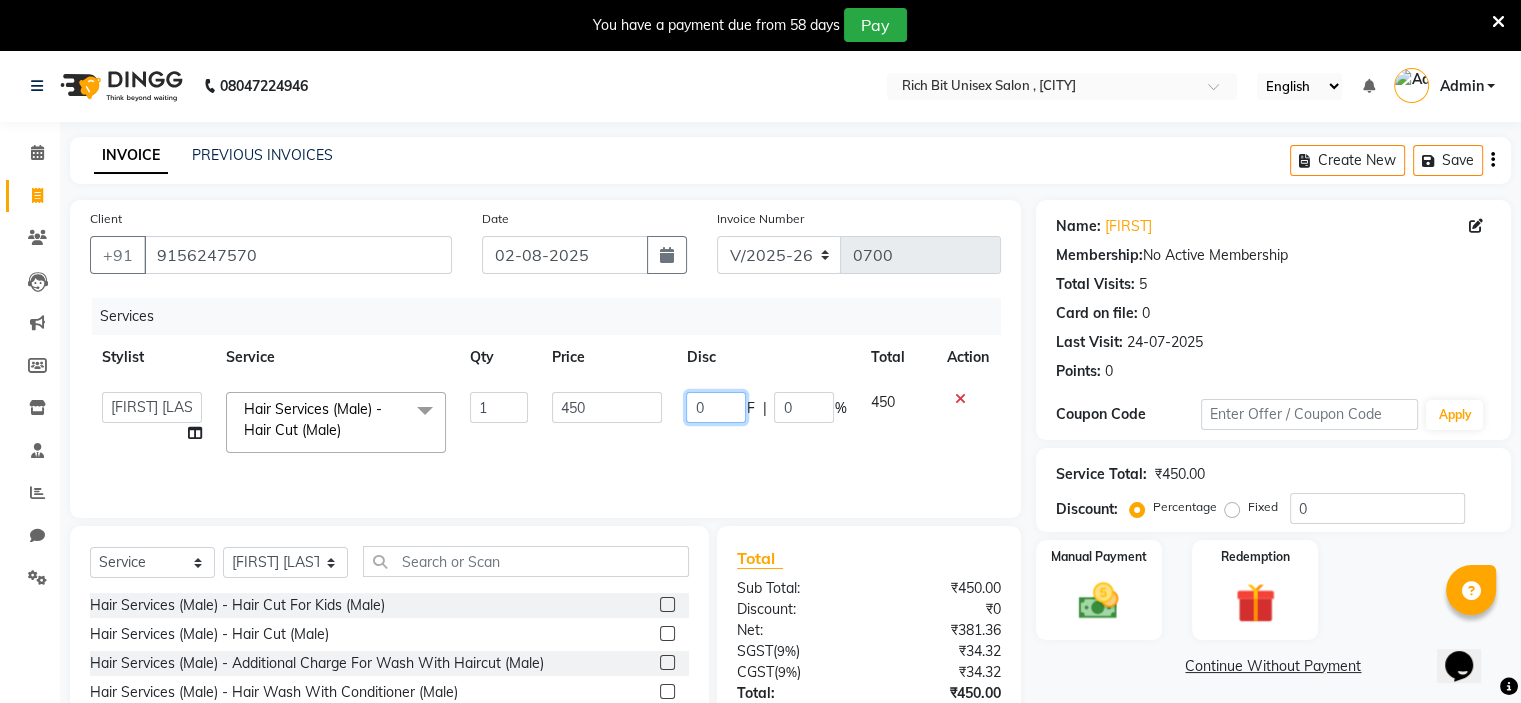 click on "0" 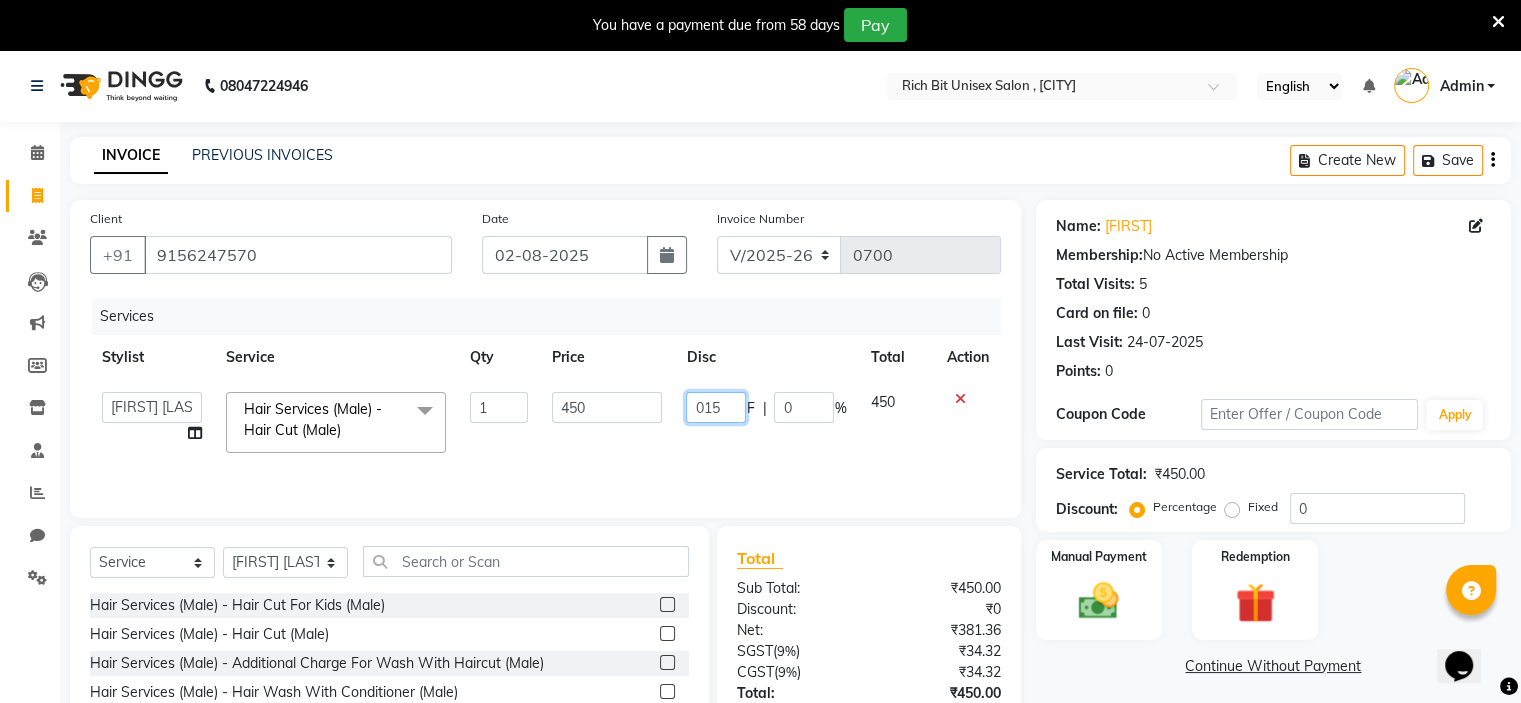 type on "0150" 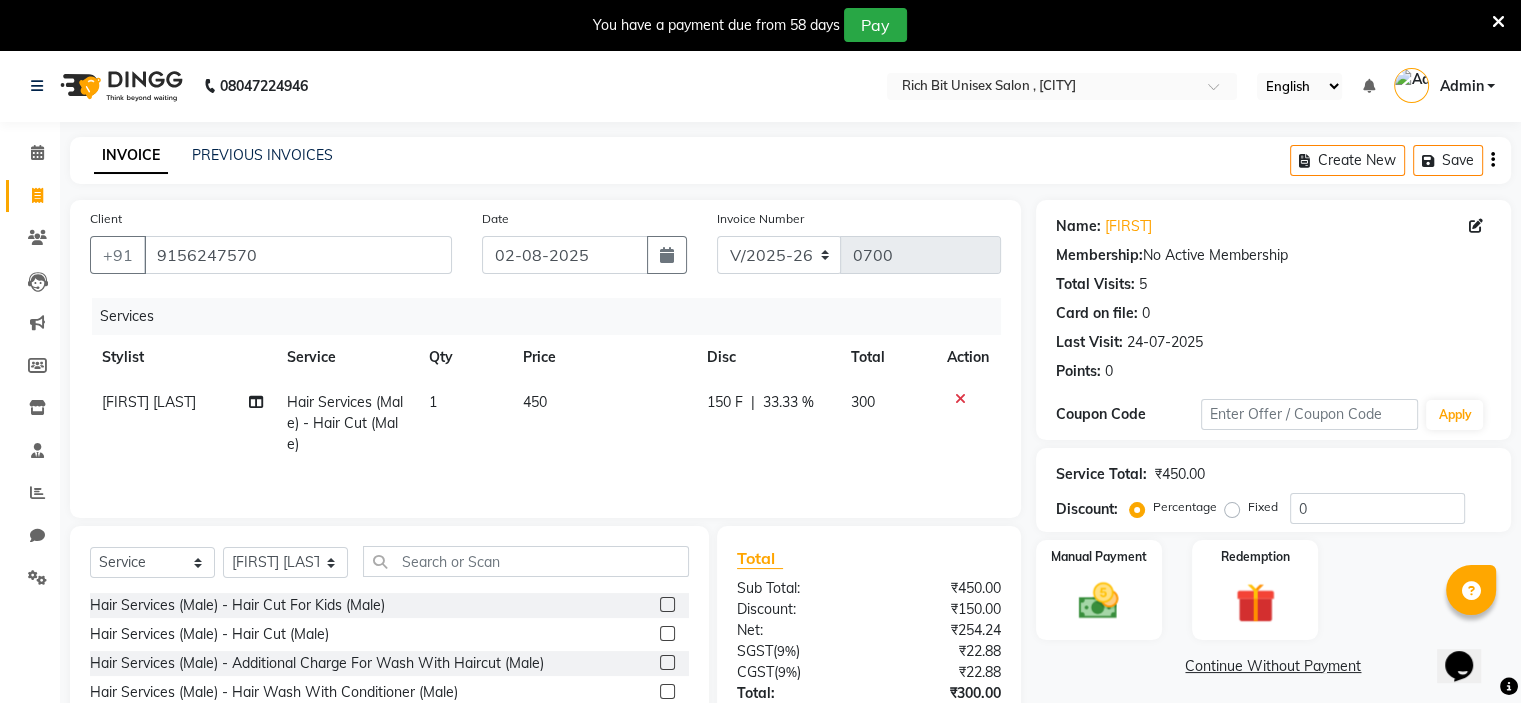click on "150 F | 33.33 %" 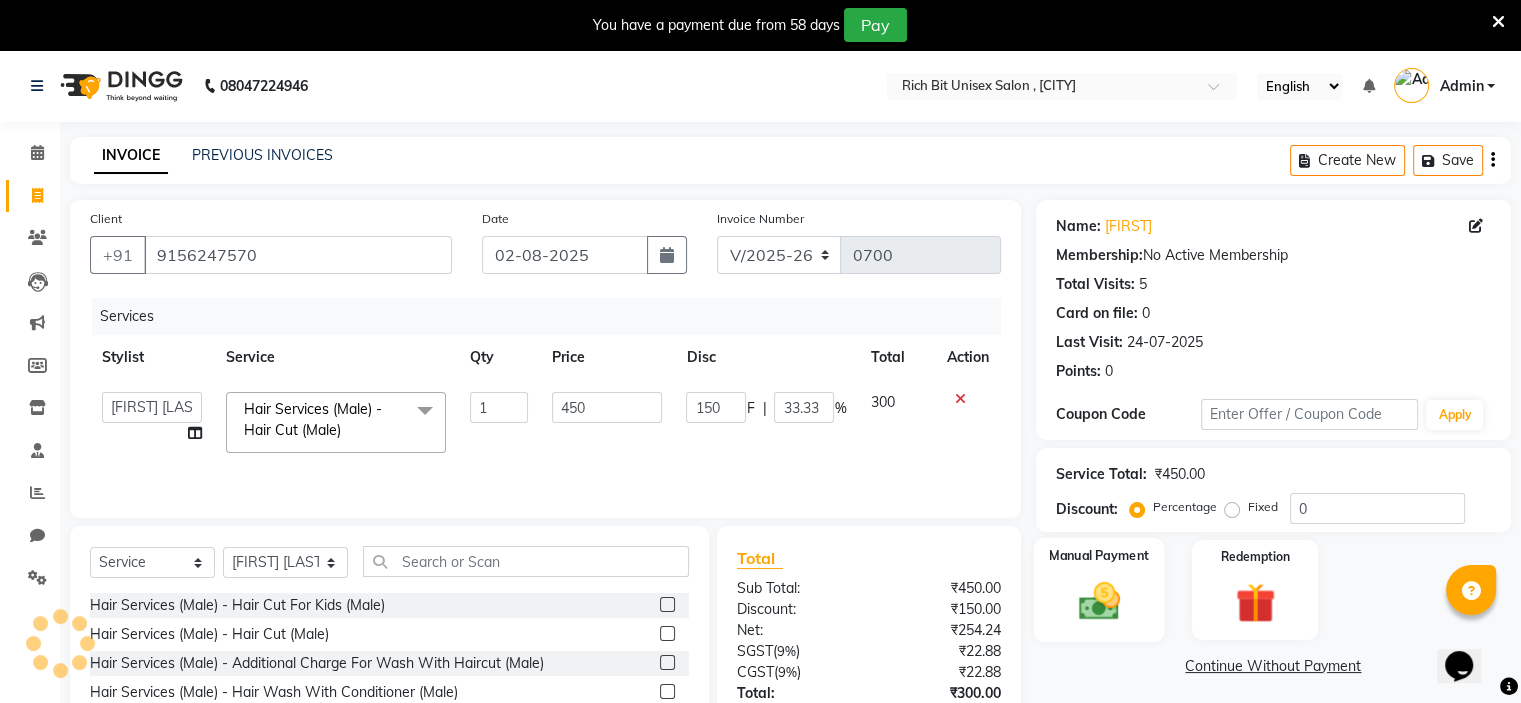 click 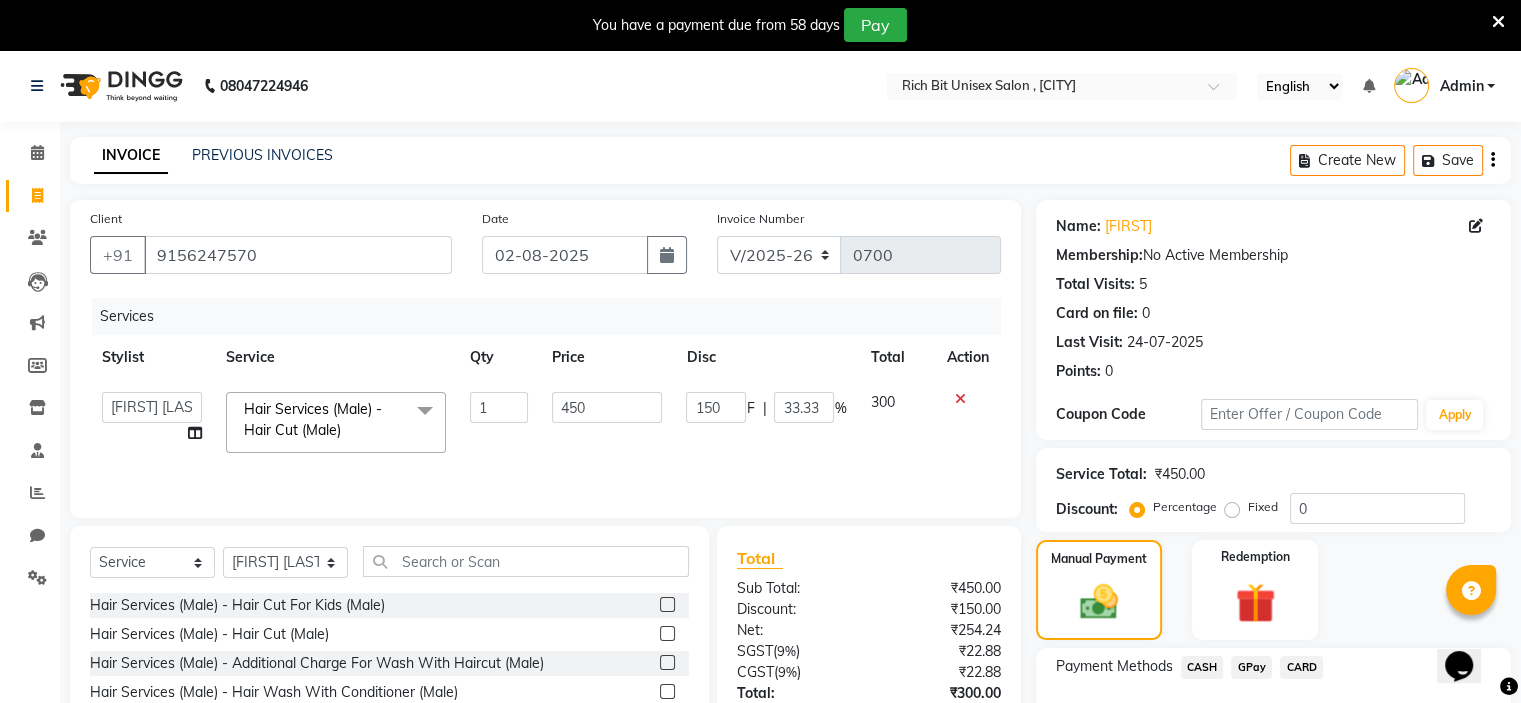 click on "GPay" 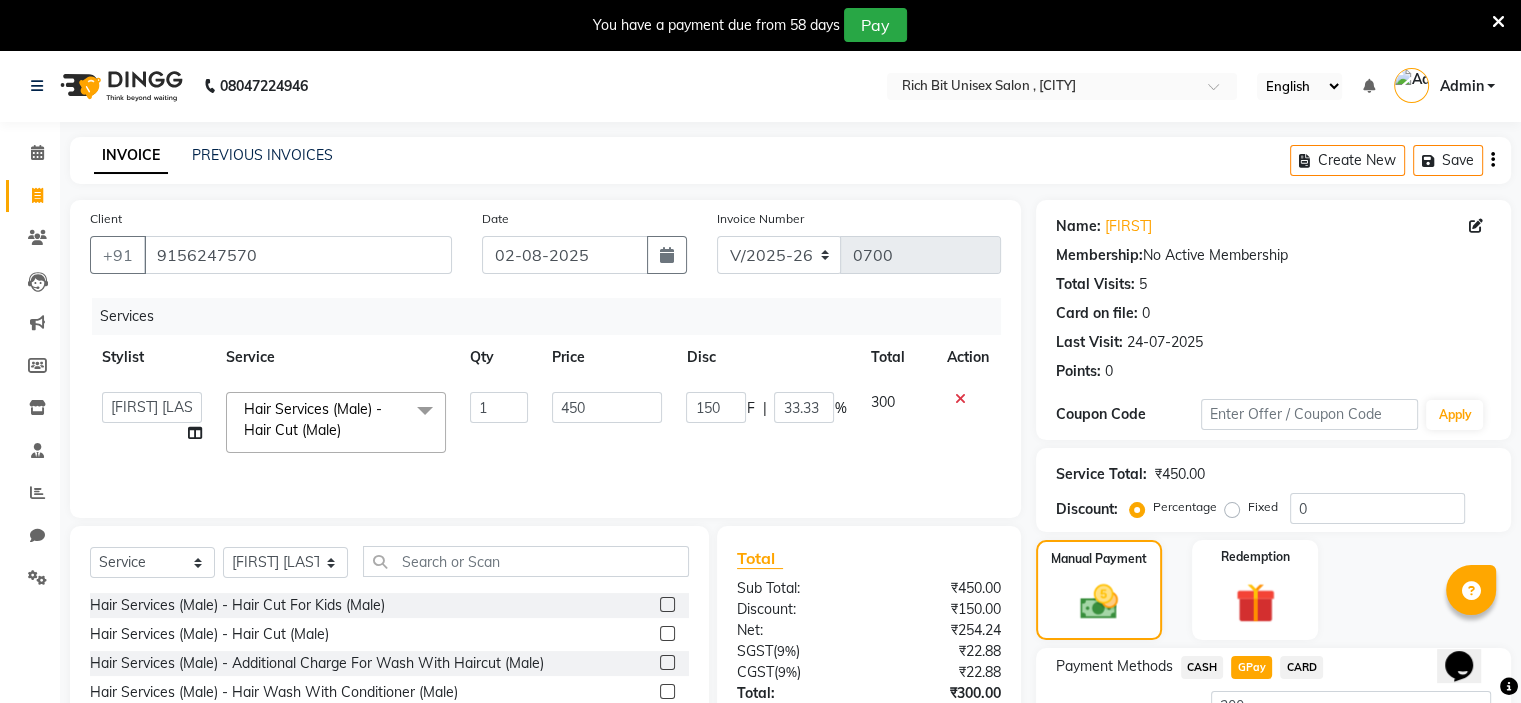 scroll, scrollTop: 166, scrollLeft: 0, axis: vertical 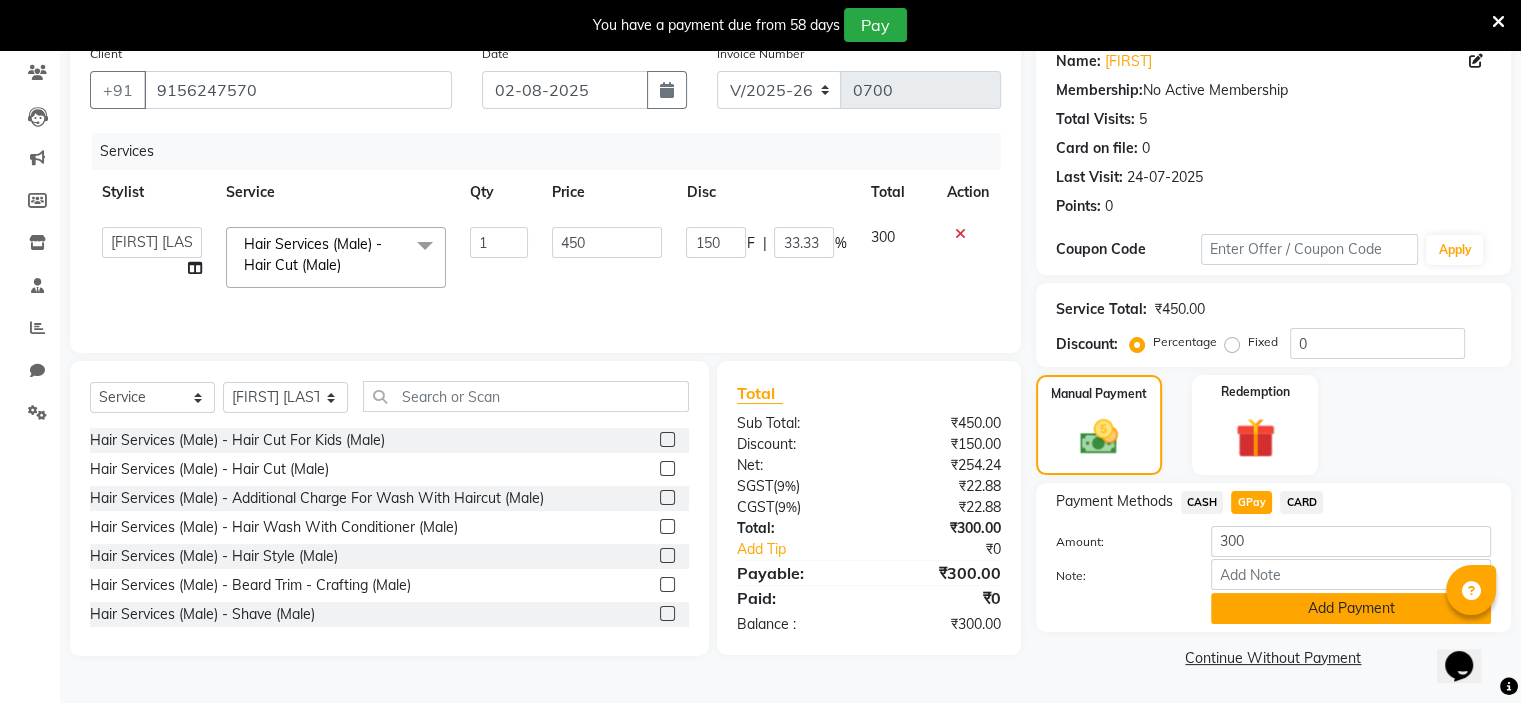 click on "Add Payment" 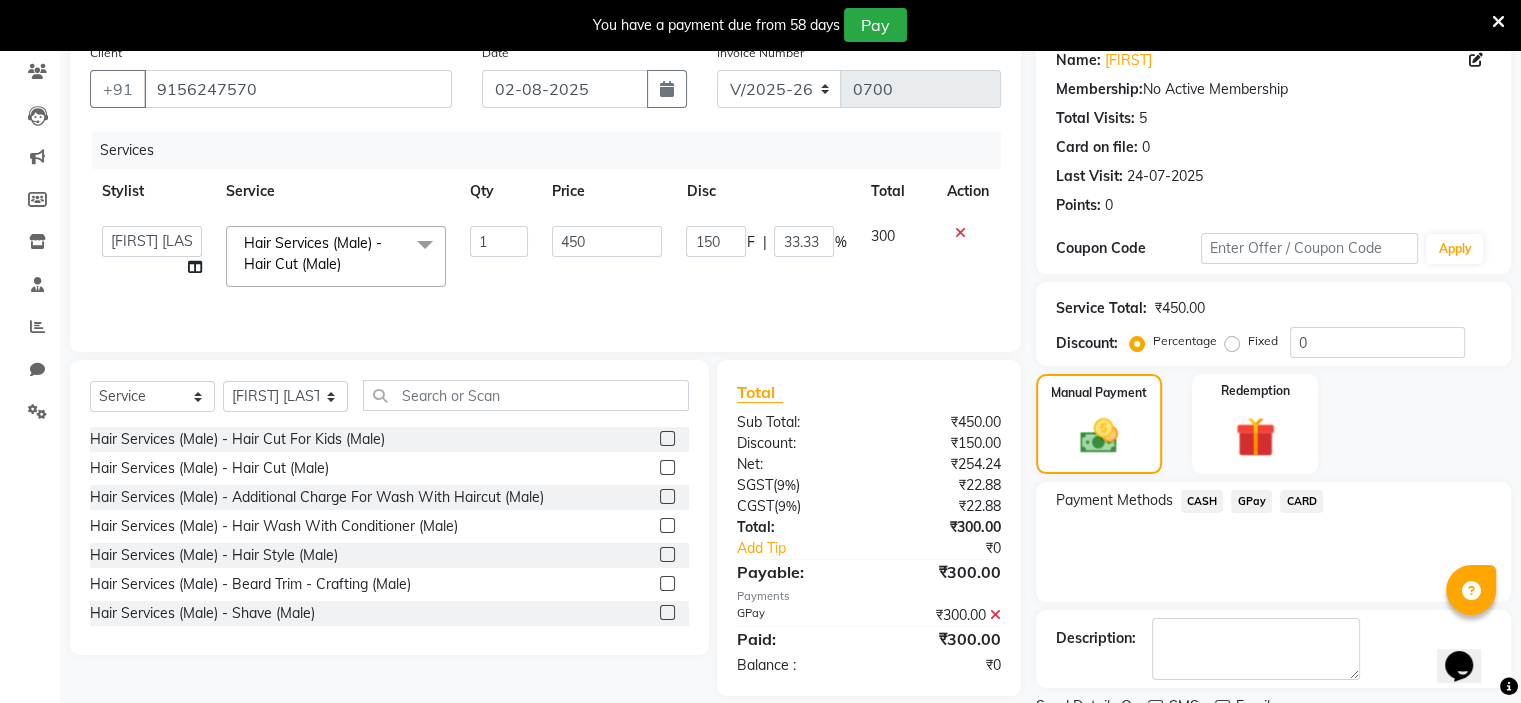 click on "Checkout" 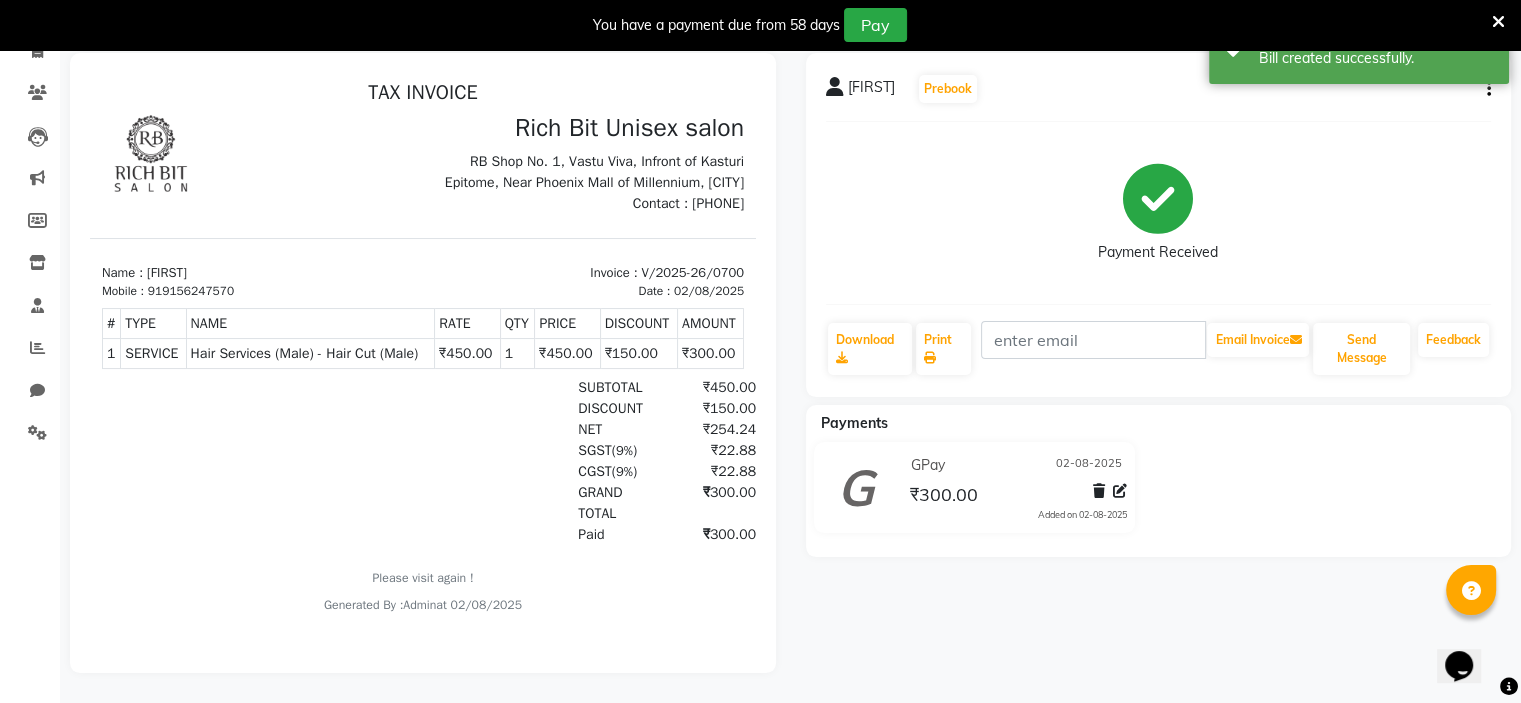 scroll, scrollTop: 0, scrollLeft: 0, axis: both 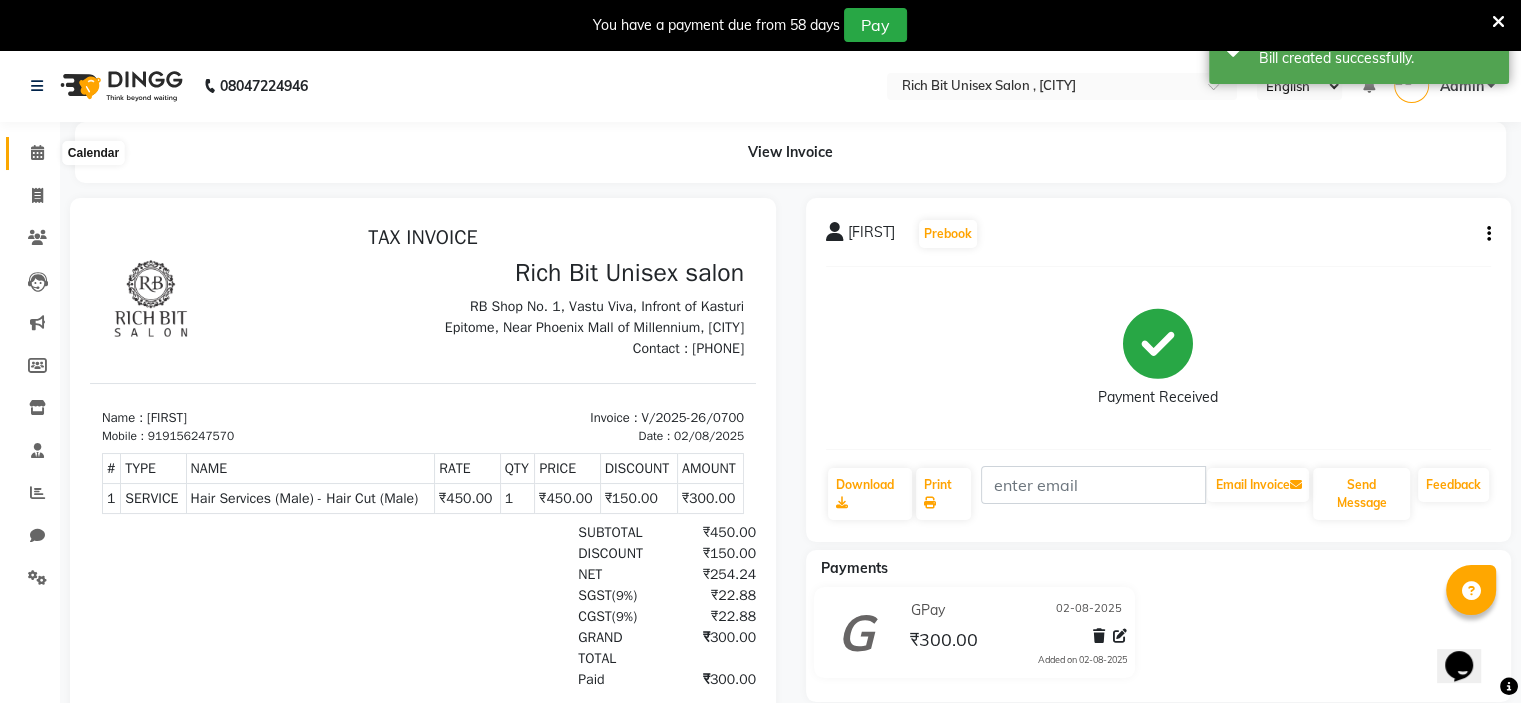 click 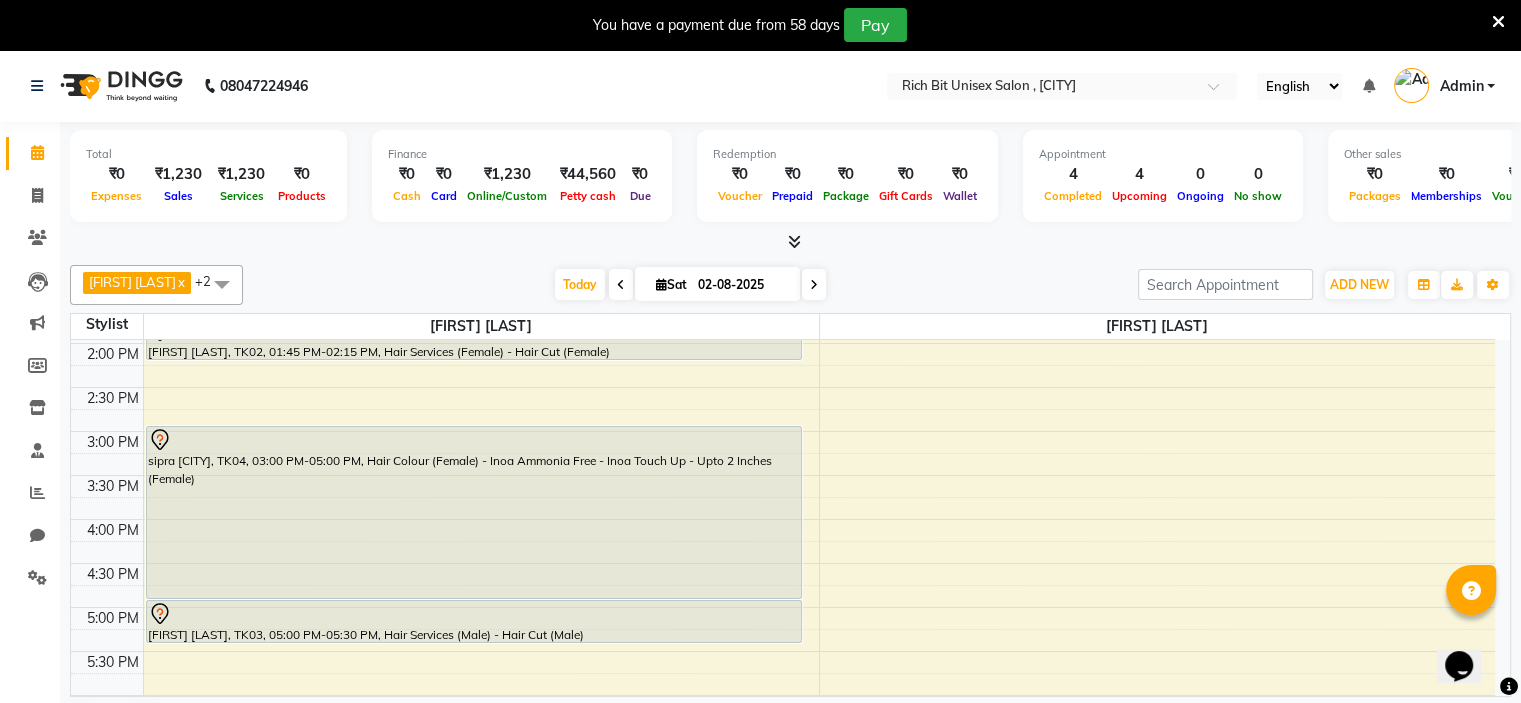 scroll, scrollTop: 445, scrollLeft: 0, axis: vertical 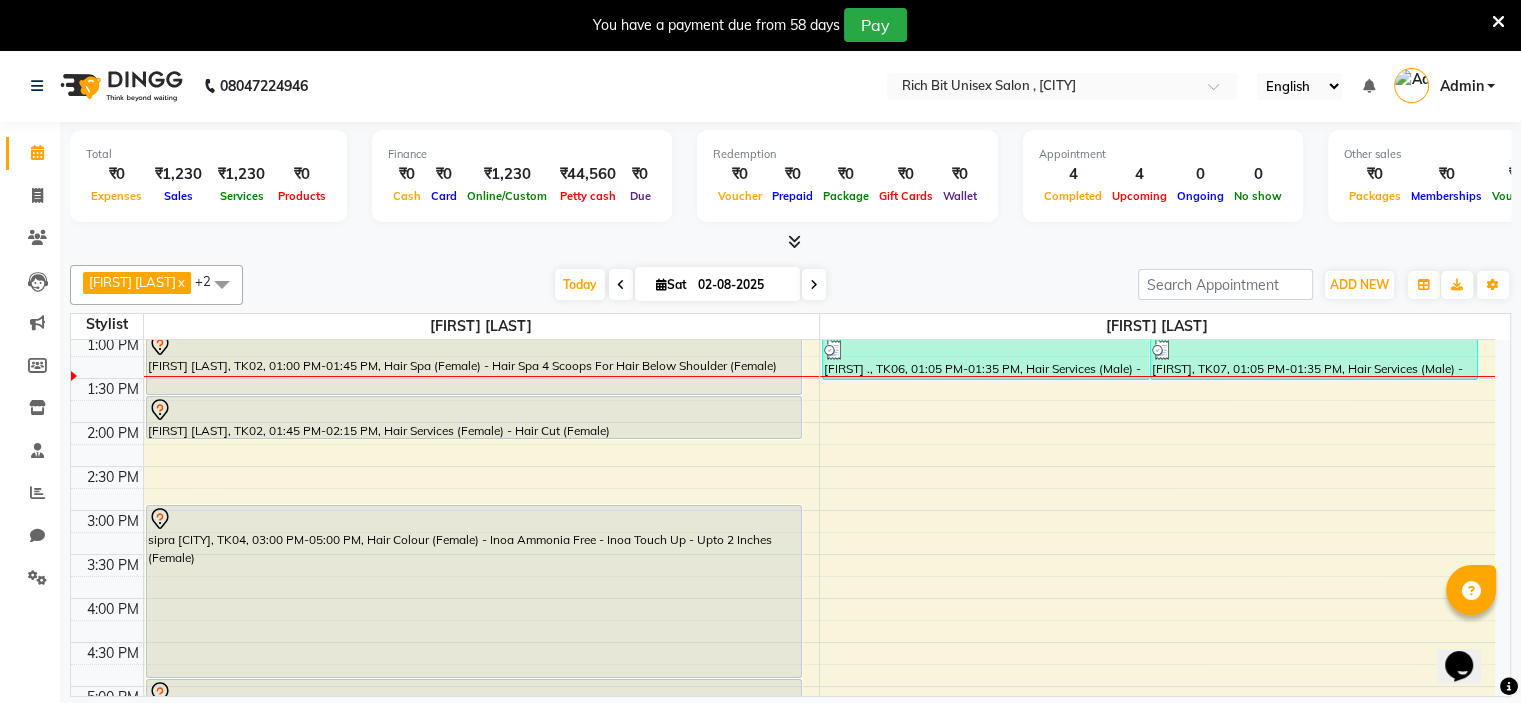 click at bounding box center (814, 284) 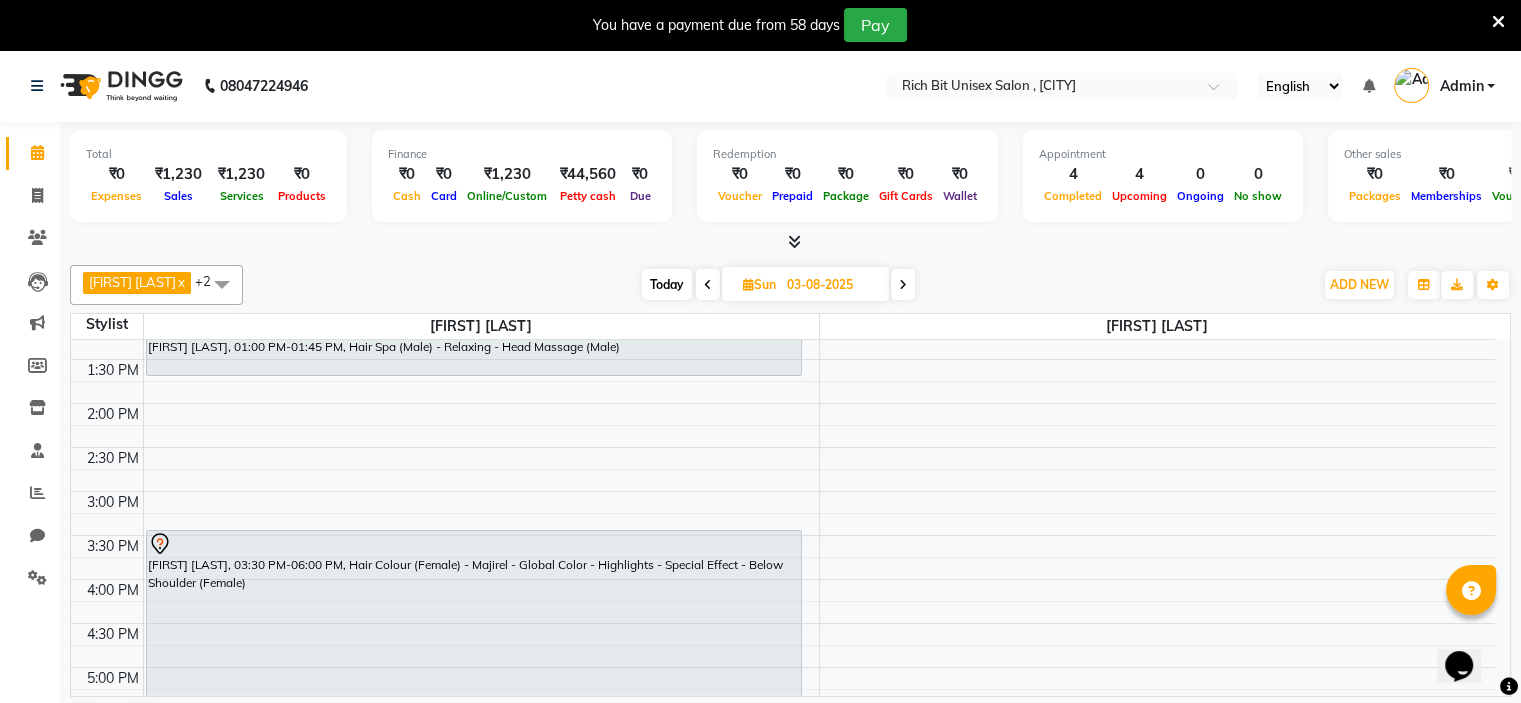 scroll, scrollTop: 467, scrollLeft: 0, axis: vertical 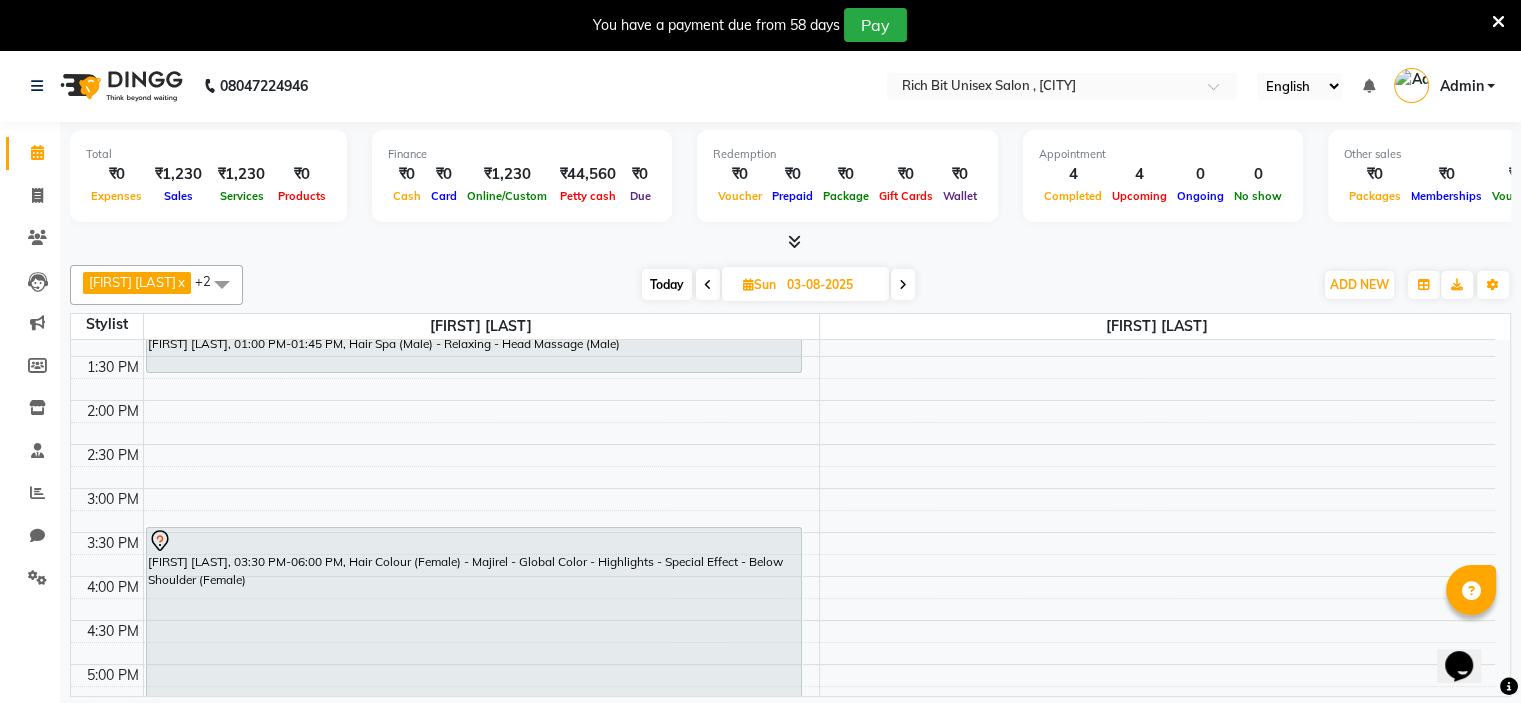 click on "Today" at bounding box center [667, 284] 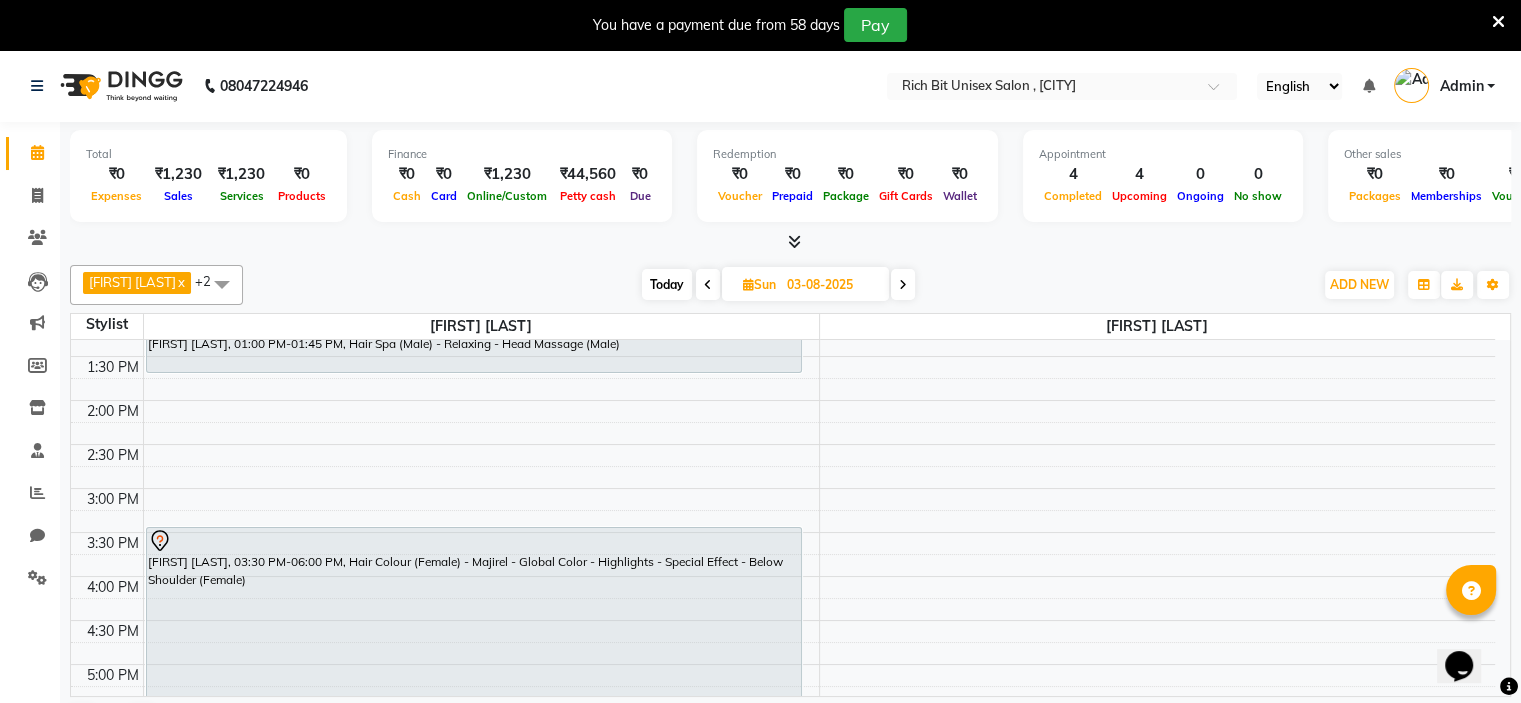 type on "02-08-2025" 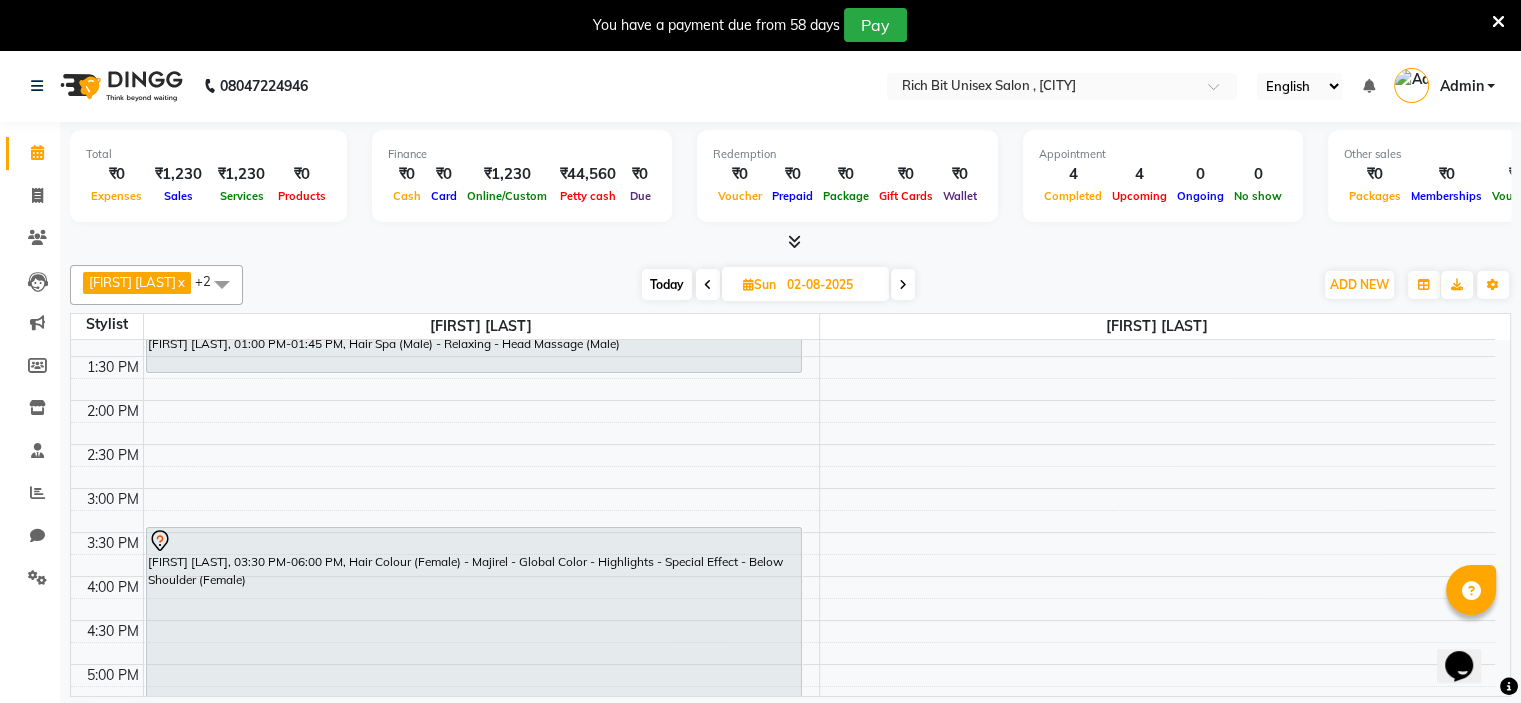 scroll, scrollTop: 436, scrollLeft: 0, axis: vertical 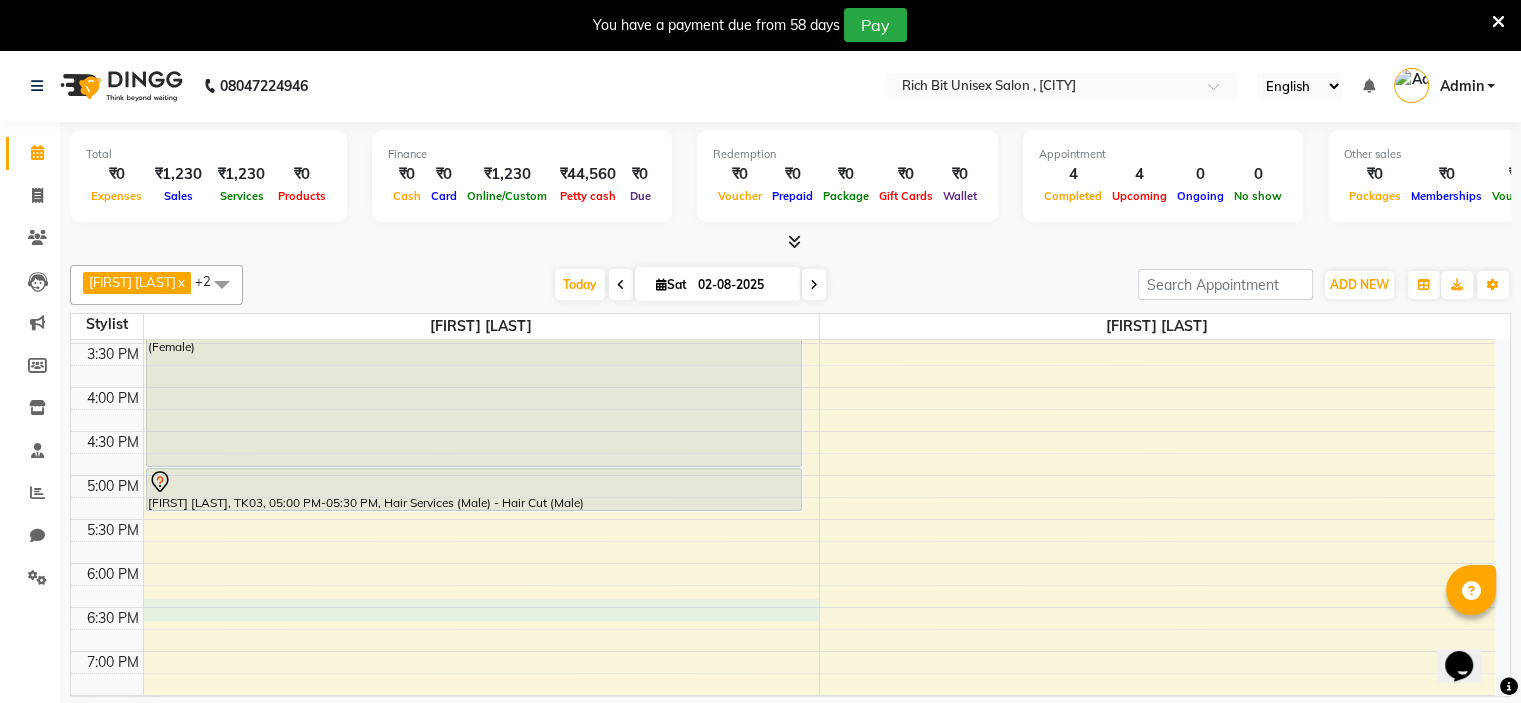 click on "8:00 AM 8:30 AM 9:00 AM 9:30 AM 10:00 AM 10:30 AM 11:00 AM 11:30 AM 12:00 PM 12:30 PM 1:00 PM 1:30 PM 2:00 PM 2:30 PM 3:00 PM 3:30 PM 4:00 PM 4:30 PM 5:00 PM 5:30 PM 6:00 PM 6:30 PM 7:00 PM 7:30 PM 8:00 PM 8:30 PM 9:00 PM 9:30 PM 10:00 PM 10:30 PM     Pravesh Shing, TK05, 12:00 PM-01:00 PM, Hair Services (Male) - Hair Cut (Male),Hair Services (Male) - Beard Trim - Crafting (Male)             Akash Naik, TK02, 01:00 PM-01:45 PM, Hair Spa (Female) - Hair Spa 4 Scoops For Hair Below Shoulder (Female)             Akash Naik, TK02, 01:45 PM-02:15 PM, Hair Services (Female) - Hair Cut (Female)             sipra Hinjewadi, TK04, 03:00 PM-05:00 PM, Hair Colour (Female) - Inoa Ammonia Free - Inoa Touch Up - Upto 2 Inches (Female)             Nil Savla, TK03, 05:00 PM-05:30 PM, Hair Services (Male) - Hair Cut (Male)     Ankit ., TK06, 01:05 PM-01:35 PM, Hair Services (Male) - Shave (Male)     Ruda, TK07, 01:05 PM-01:35 PM, Hair Services (Male) - Hair Cut (Male)" at bounding box center (783, 343) 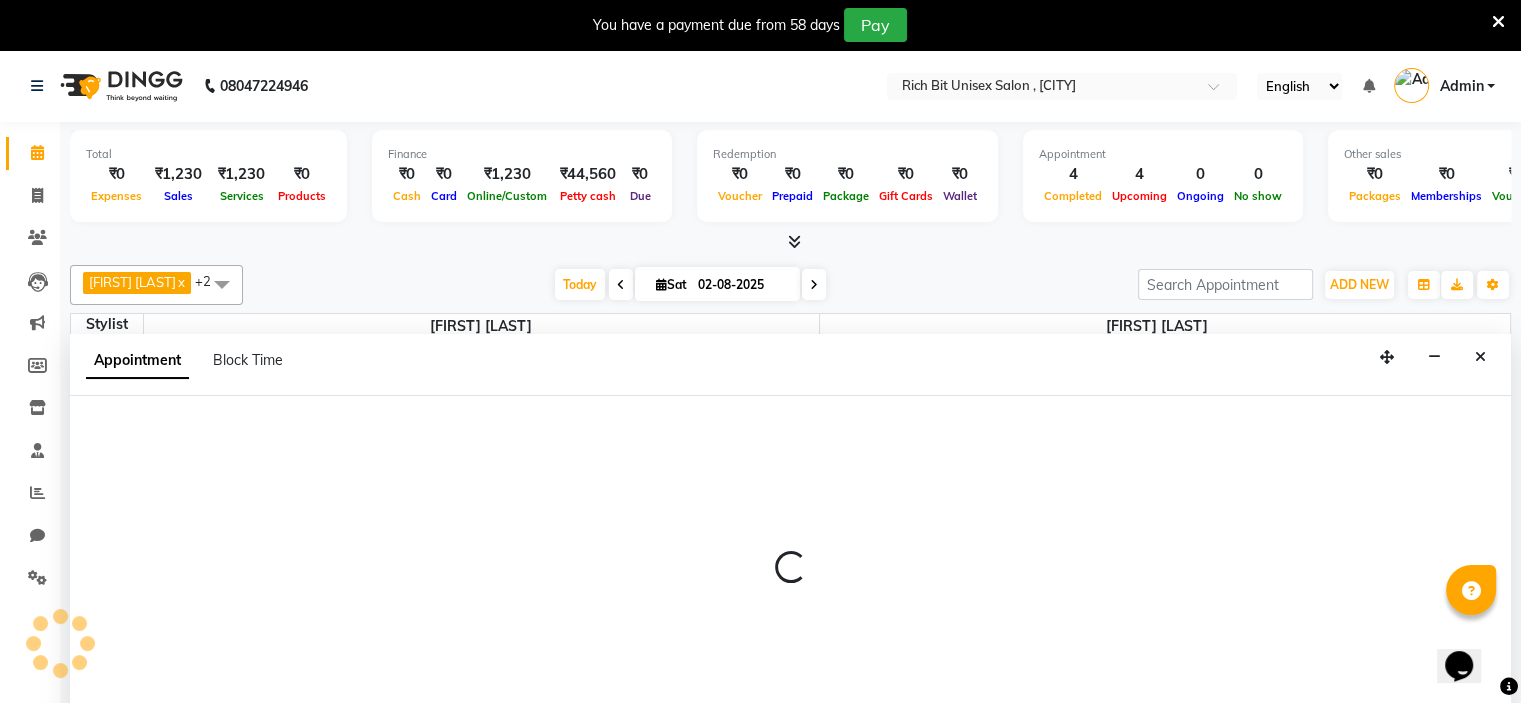 select on "70823" 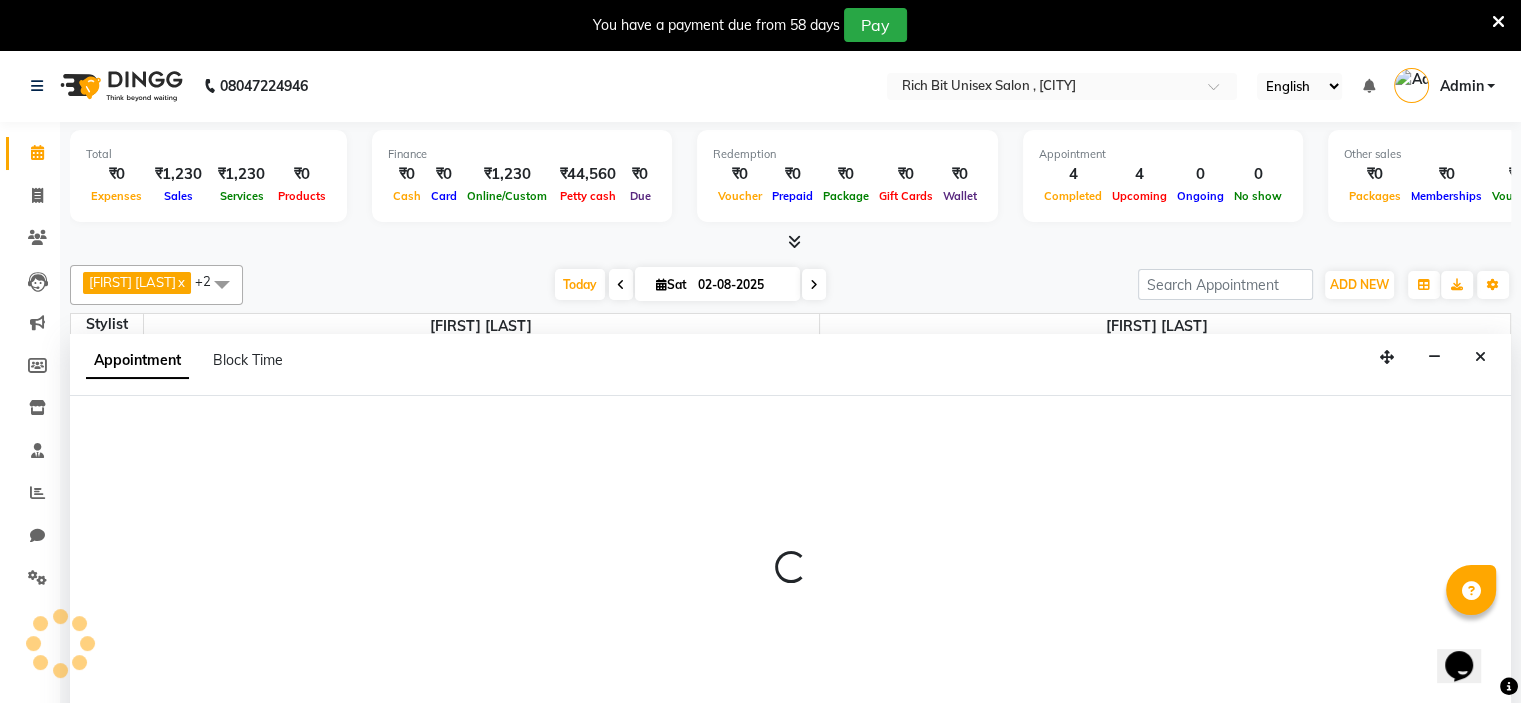 select on "tentative" 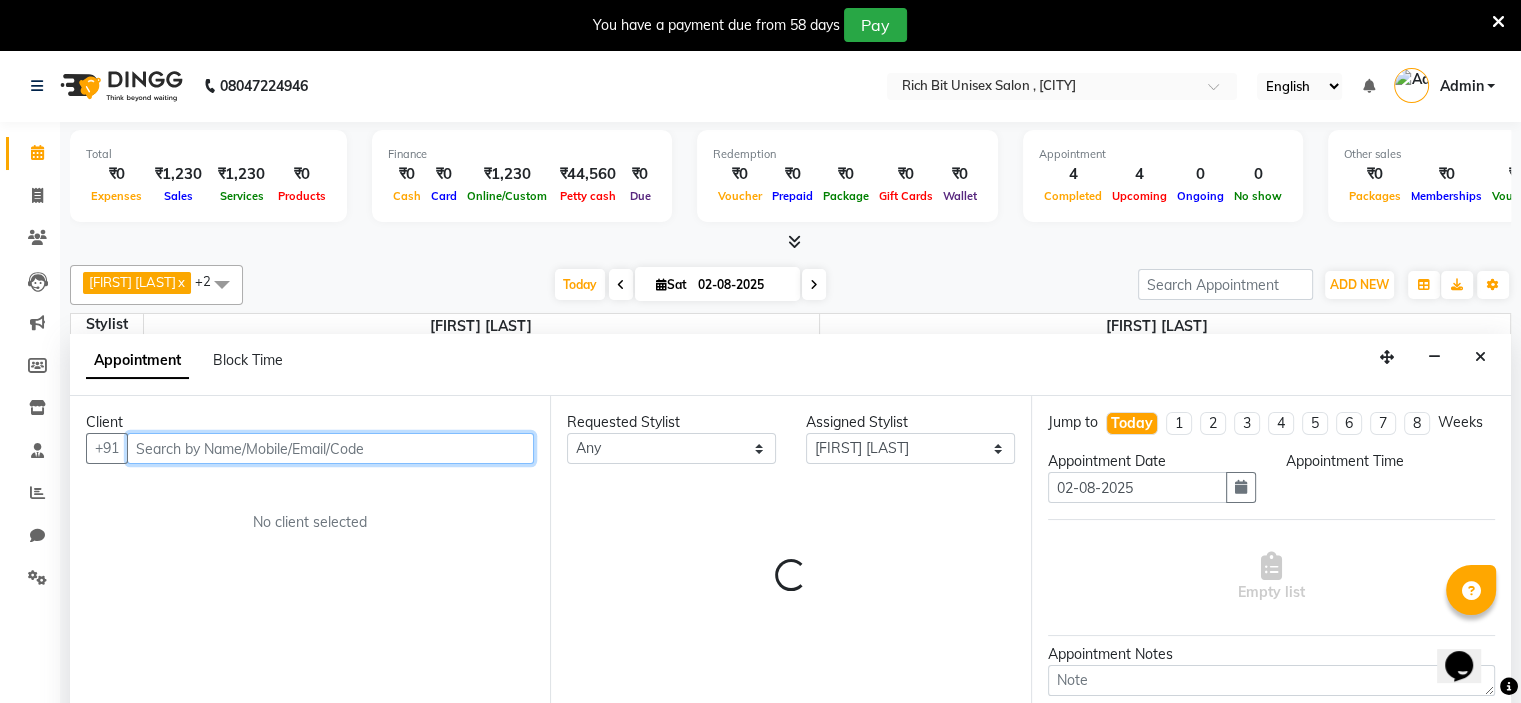 select on "1110" 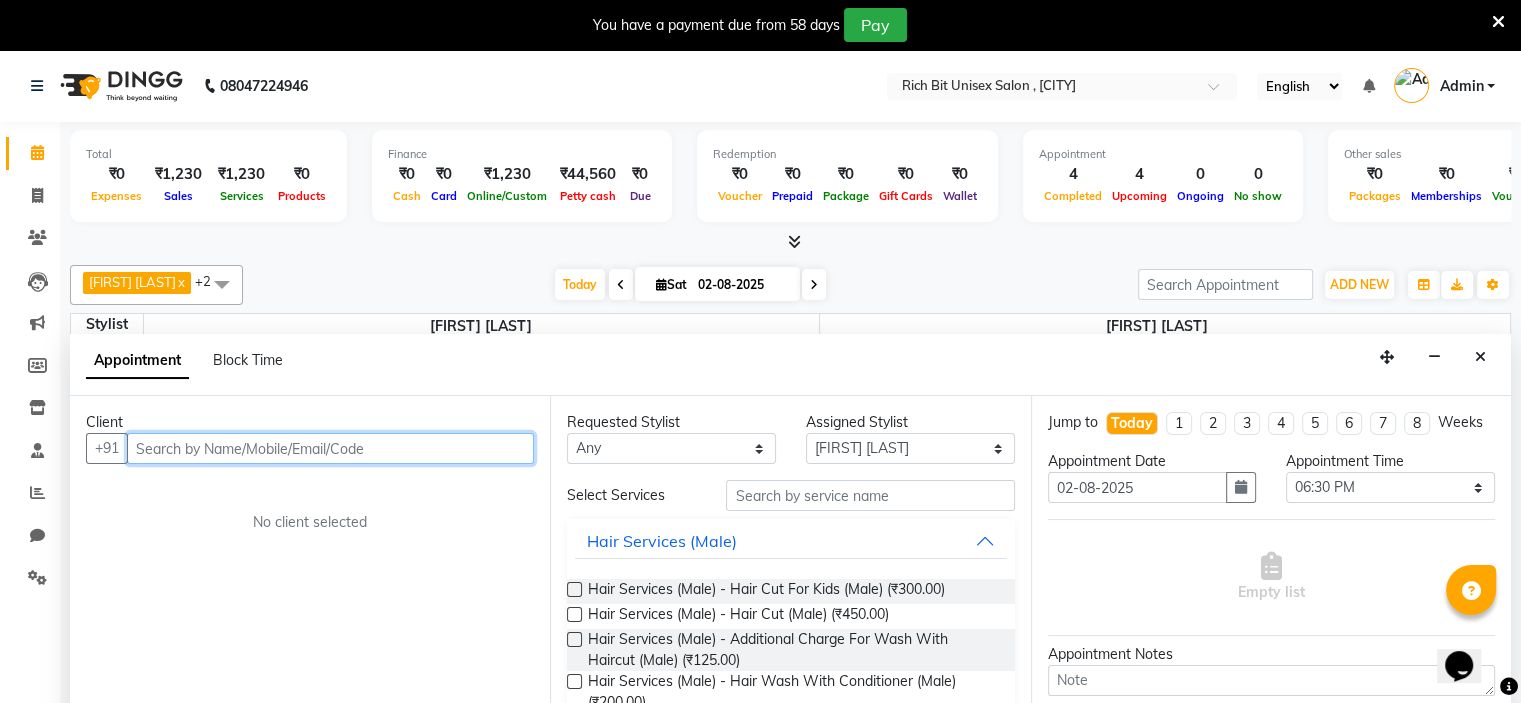 scroll, scrollTop: 51, scrollLeft: 0, axis: vertical 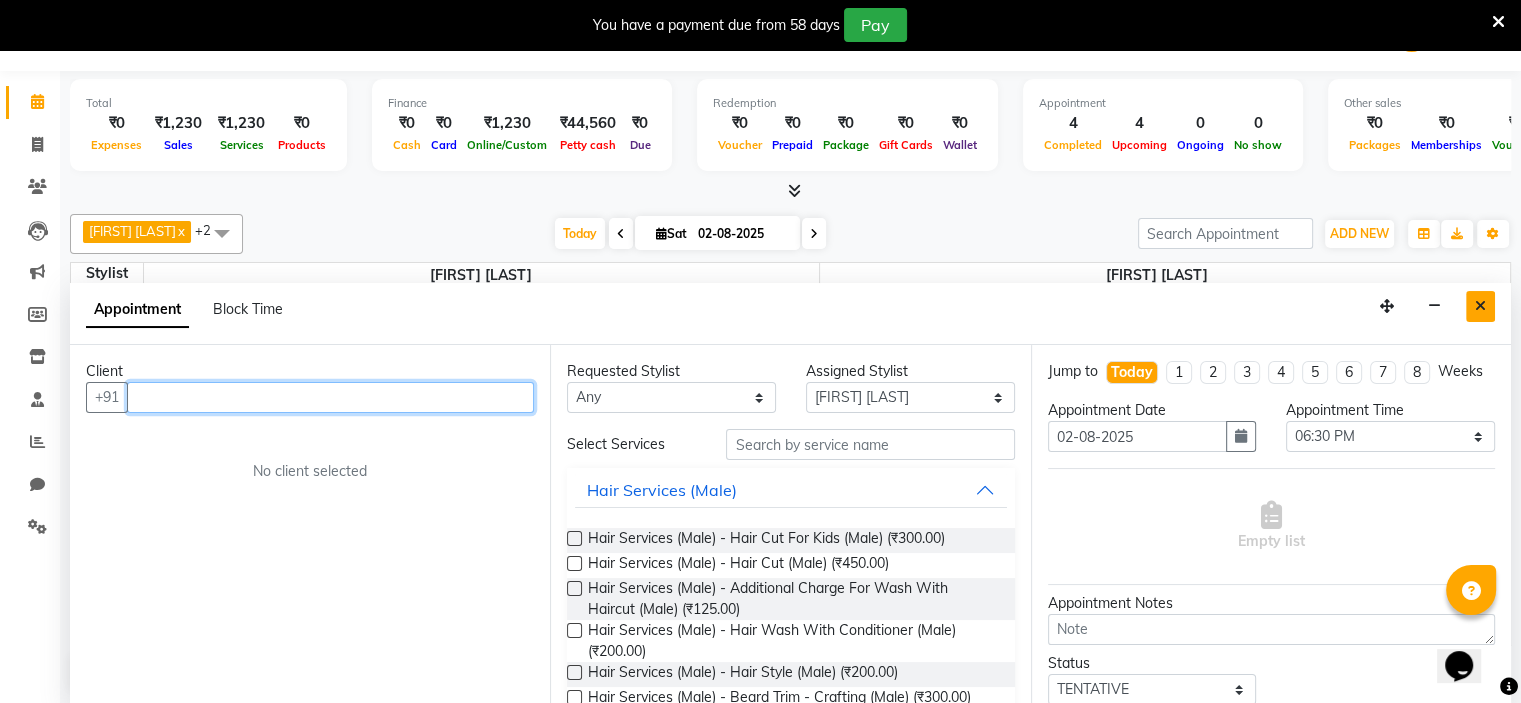 type 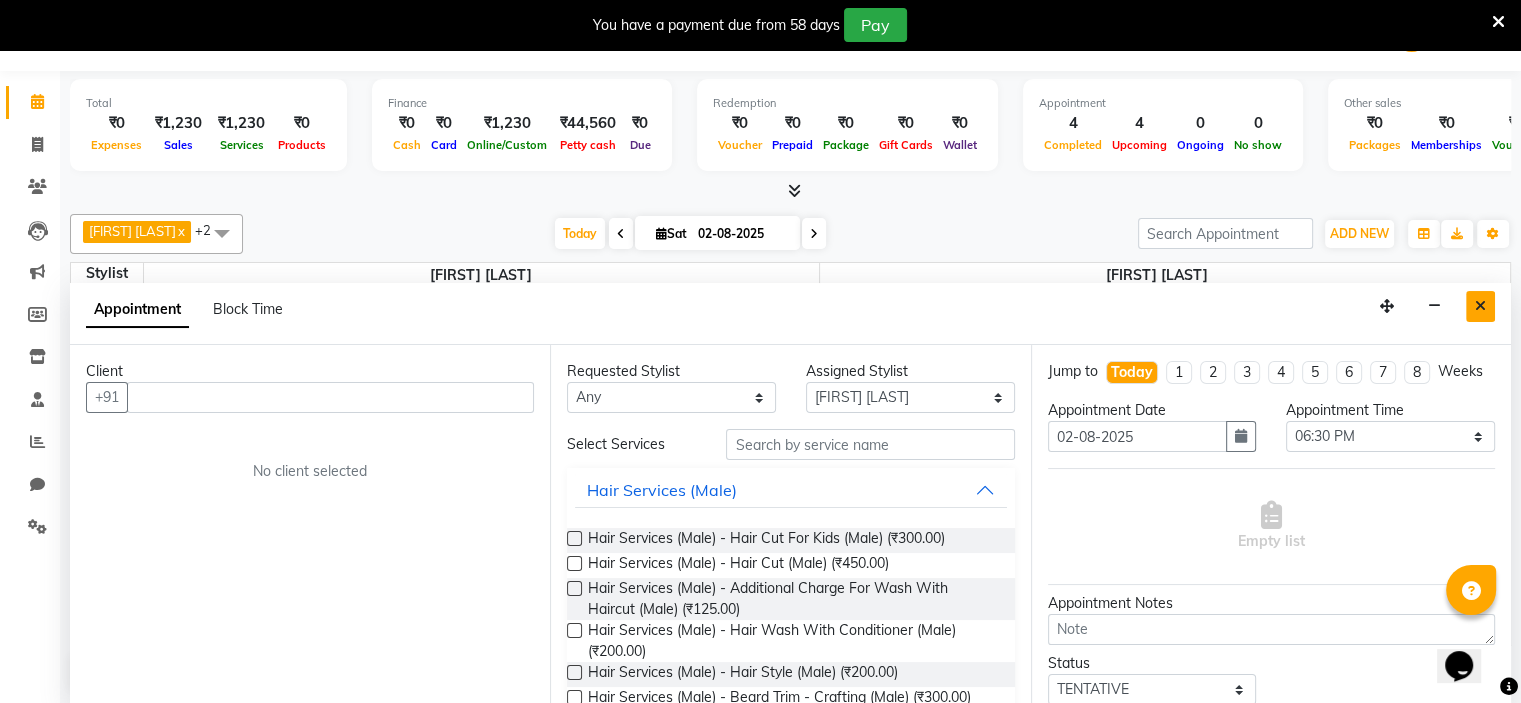 click at bounding box center (1480, 306) 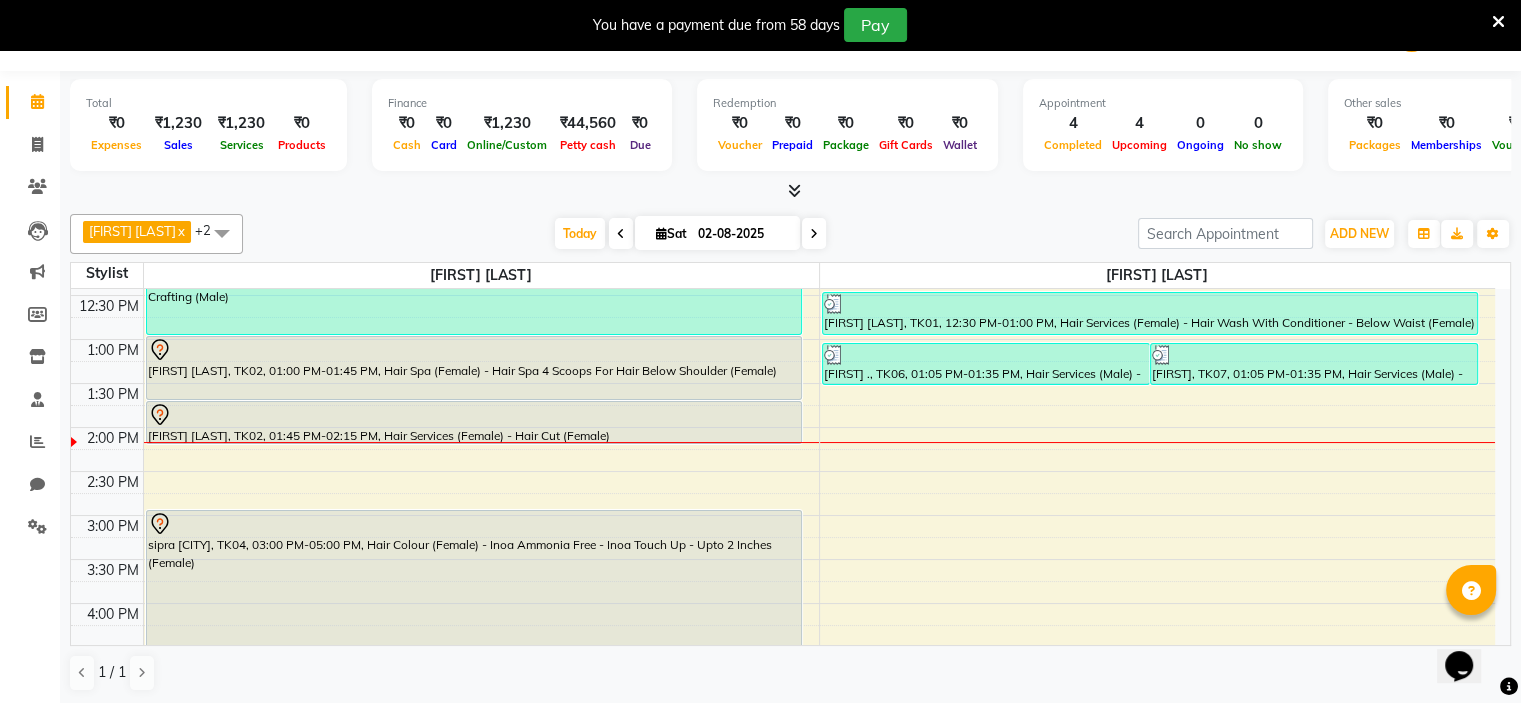 scroll, scrollTop: 242, scrollLeft: 0, axis: vertical 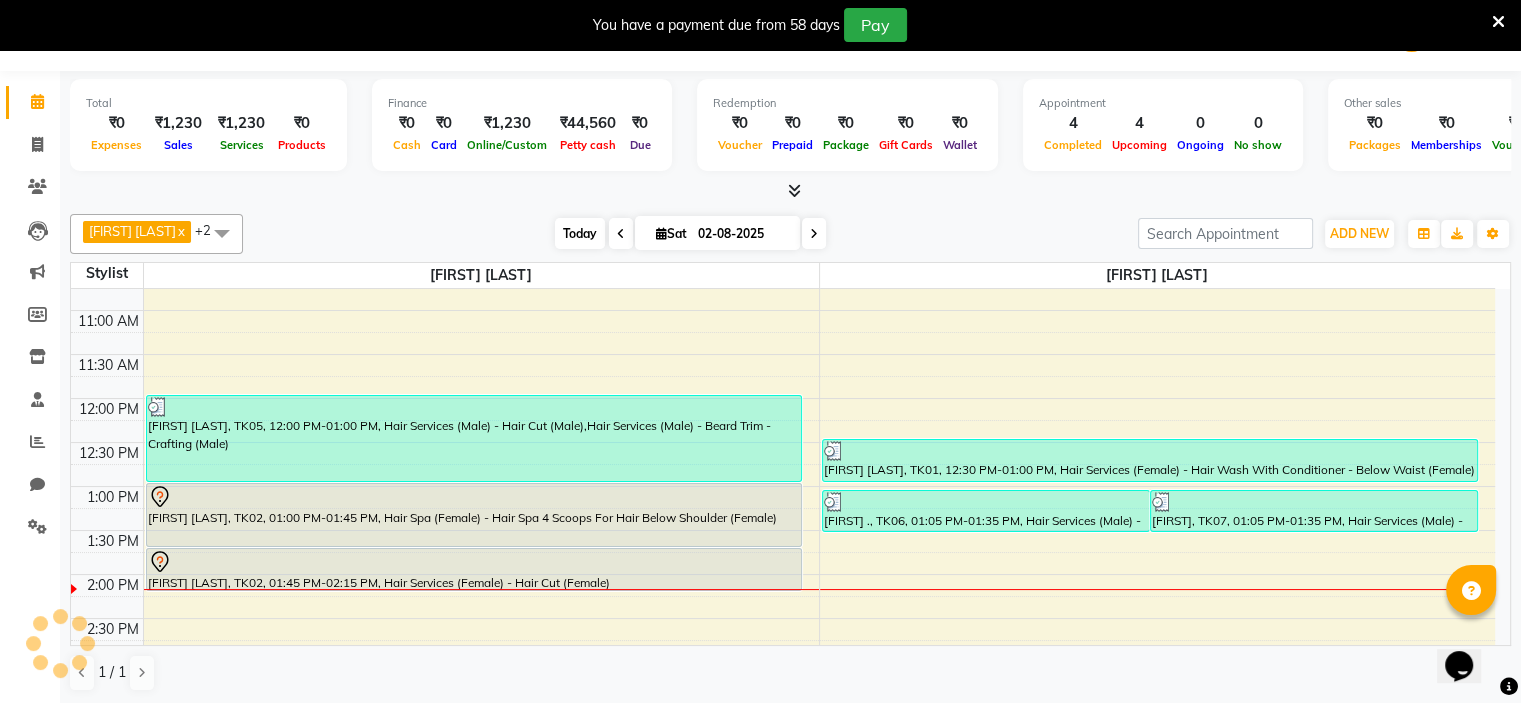 click on "Today" at bounding box center [580, 233] 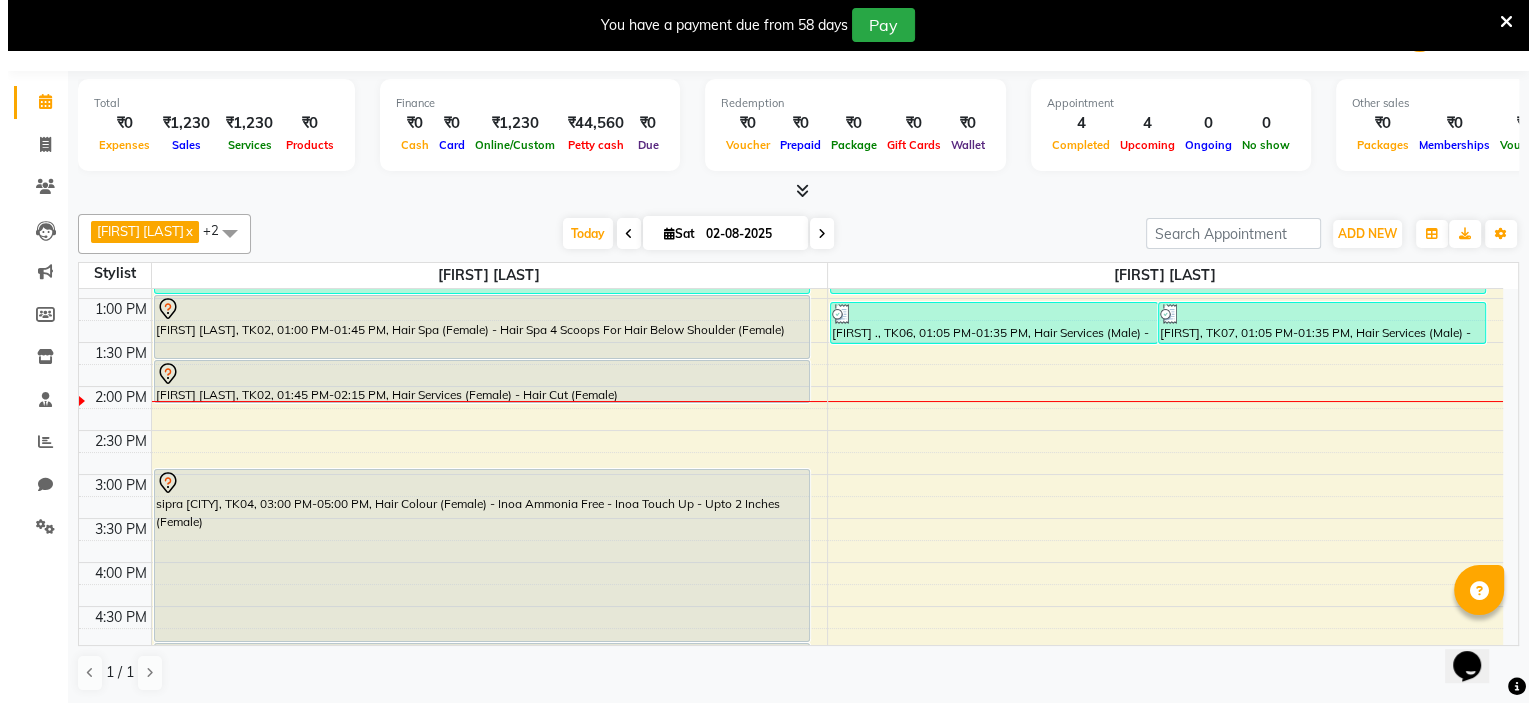 scroll, scrollTop: 358, scrollLeft: 0, axis: vertical 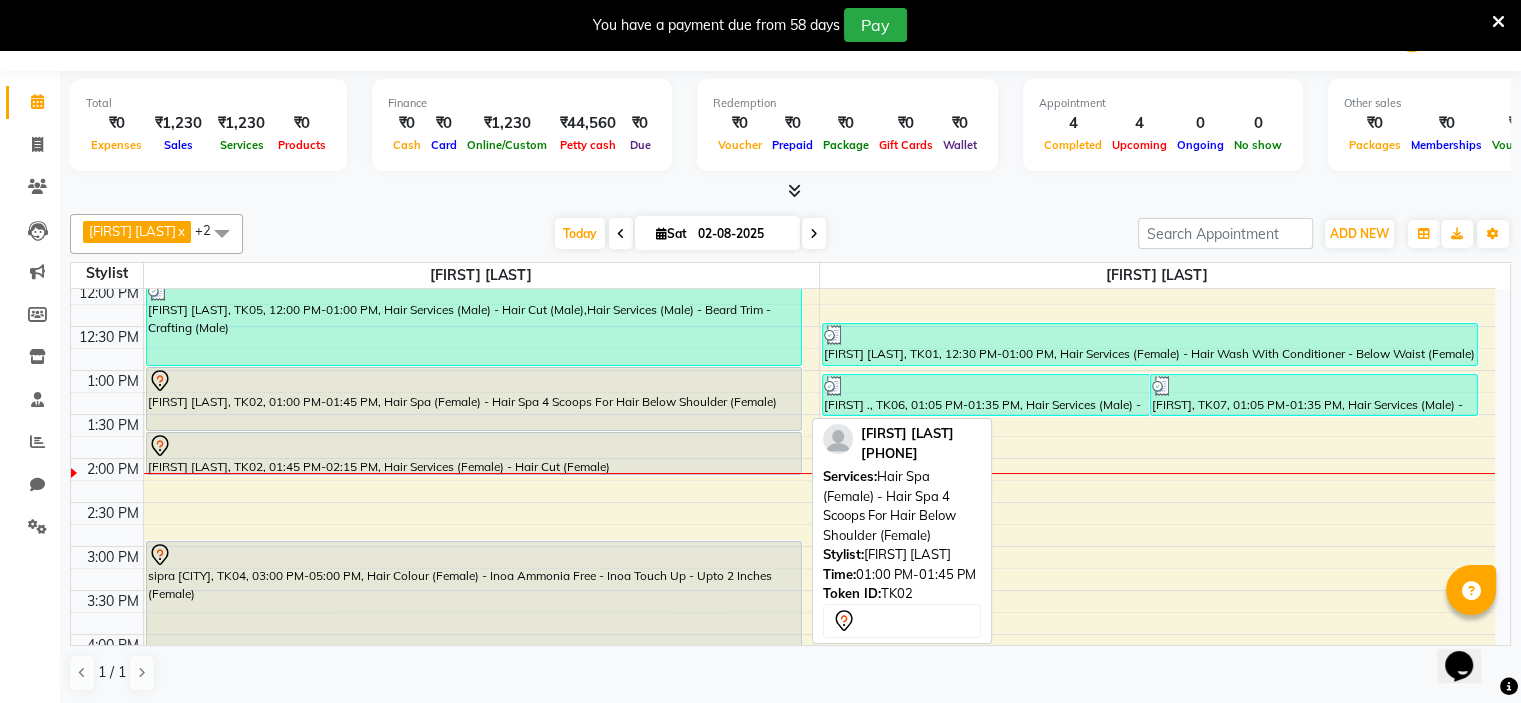 click on "[FIRST] [LAST], TK02, [TIME] - [TIME], Hair Spa (Female) - Hair Spa 4 Scoops For Hair Below Shoulder (Female)" at bounding box center (474, 399) 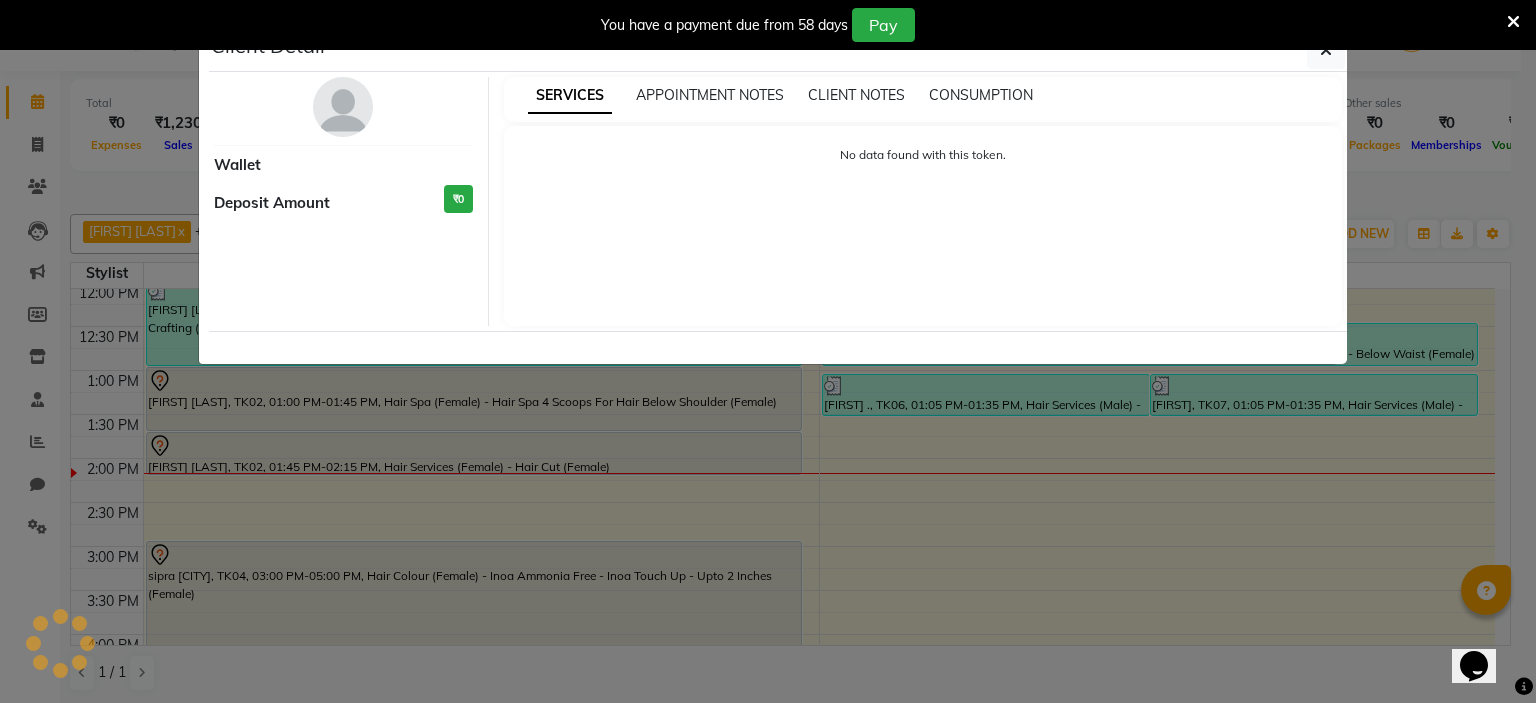 select on "7" 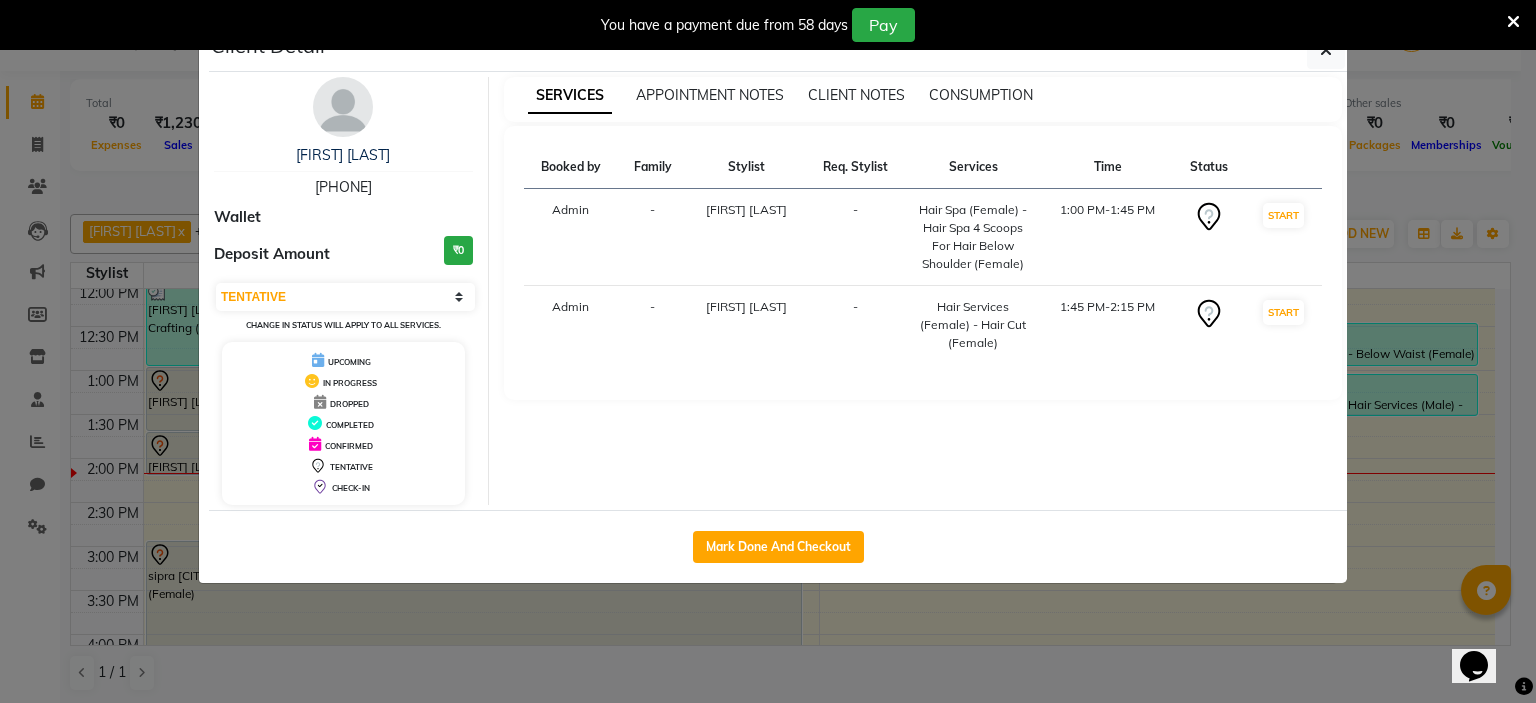 click on "Mark Done And Checkout" 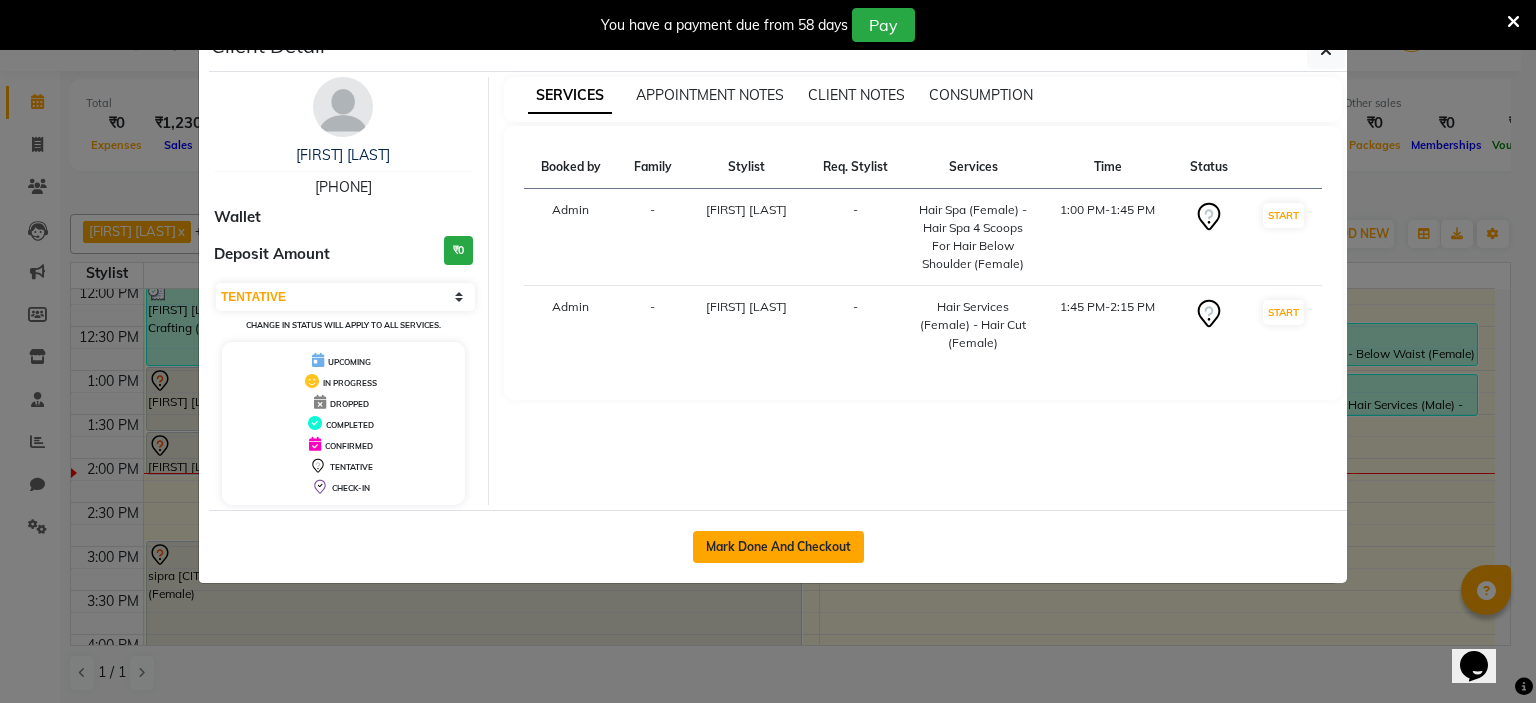 click on "Mark Done And Checkout" 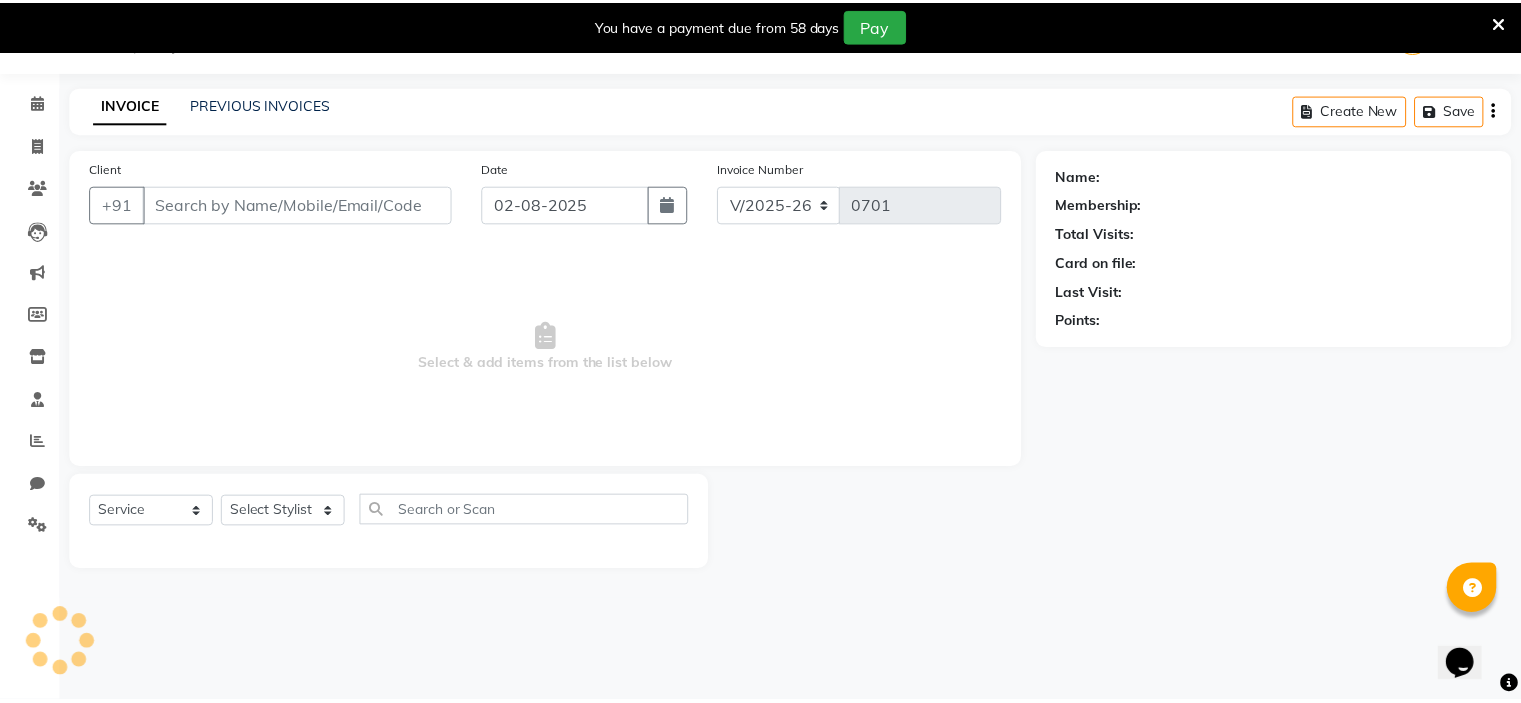 scroll, scrollTop: 50, scrollLeft: 0, axis: vertical 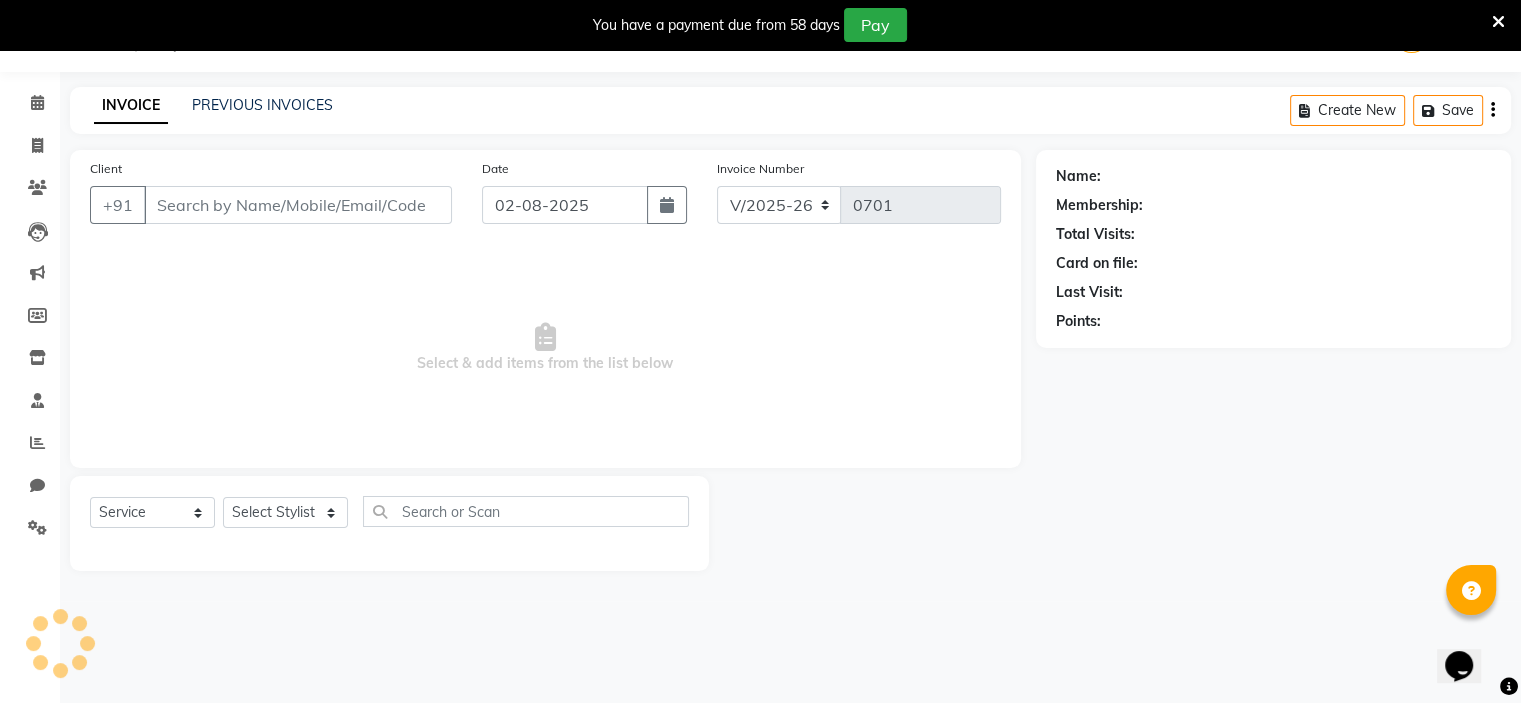 type on "7507901972" 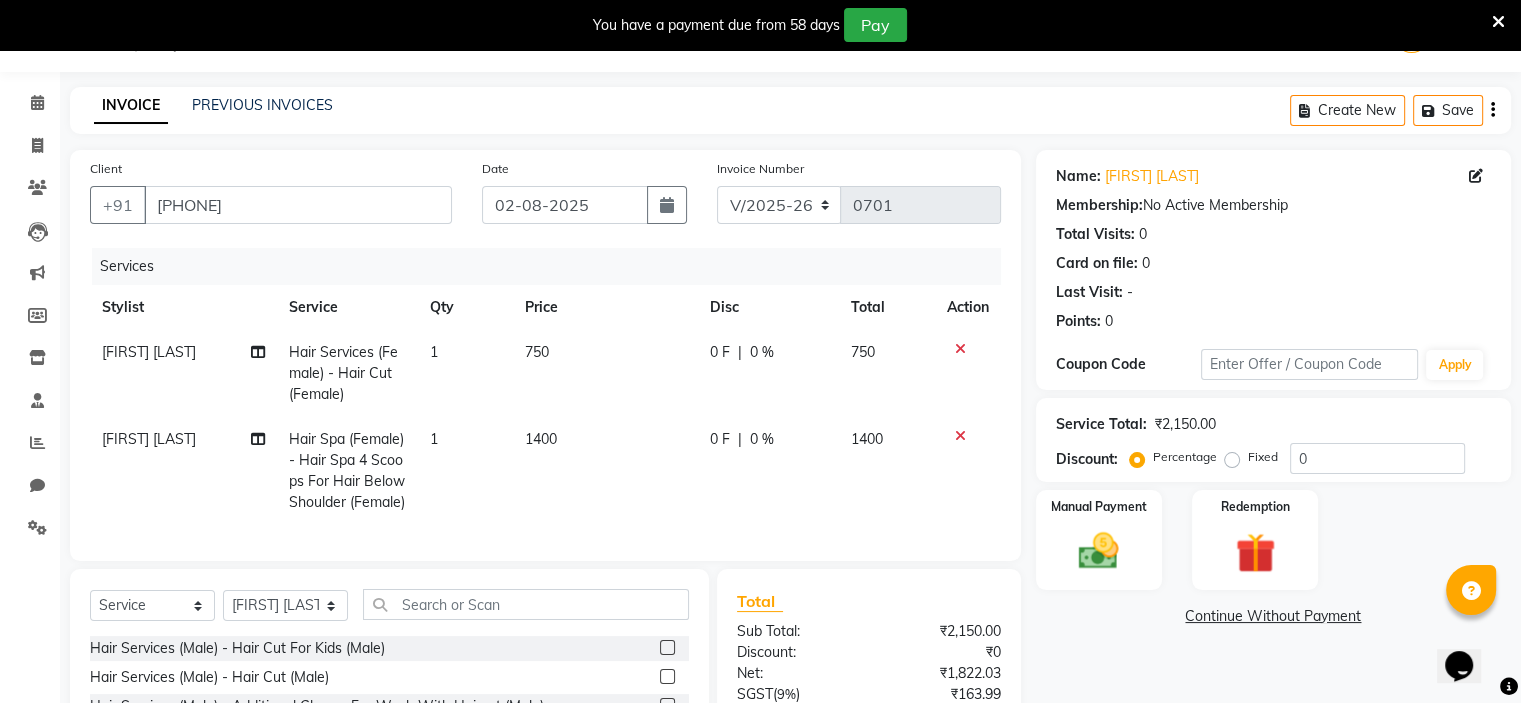 click on "0 F | 0 %" 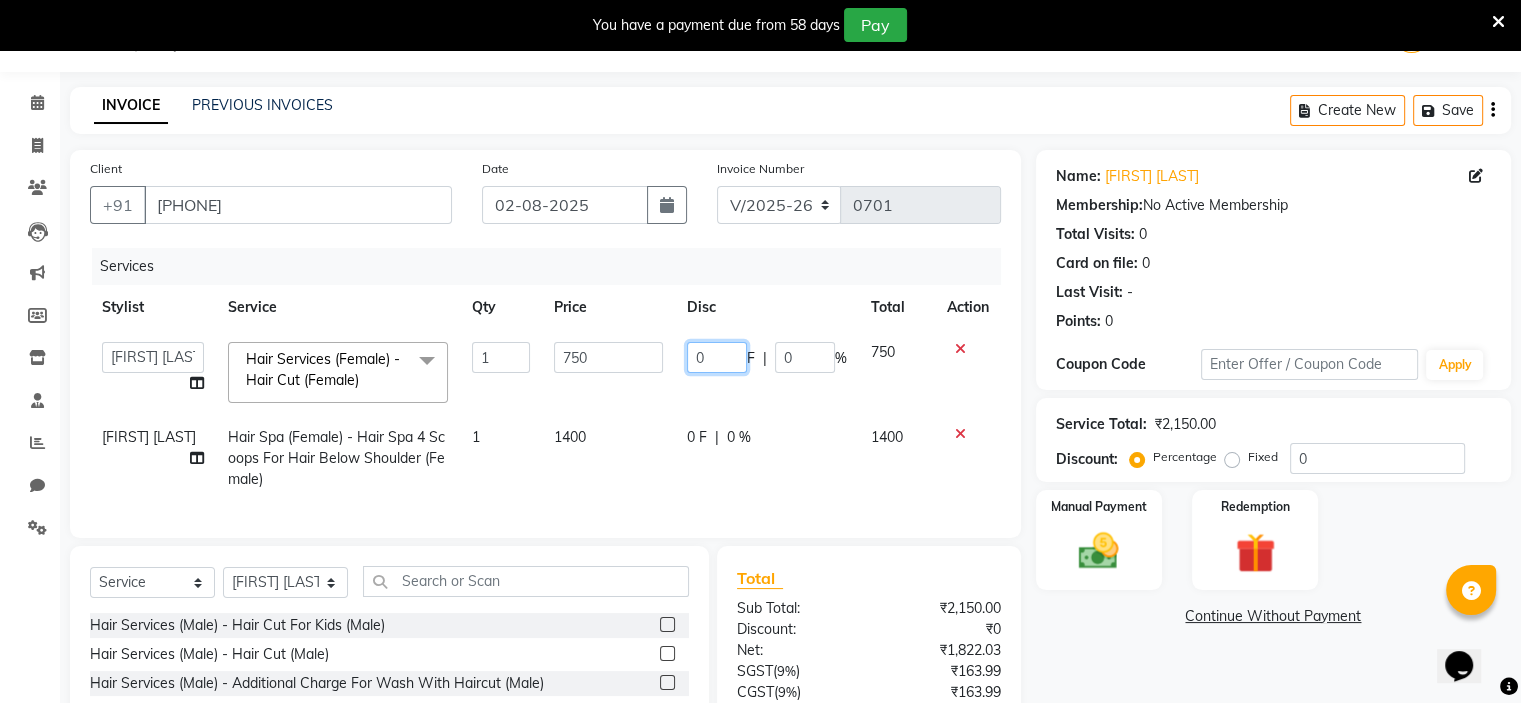 click on "0" 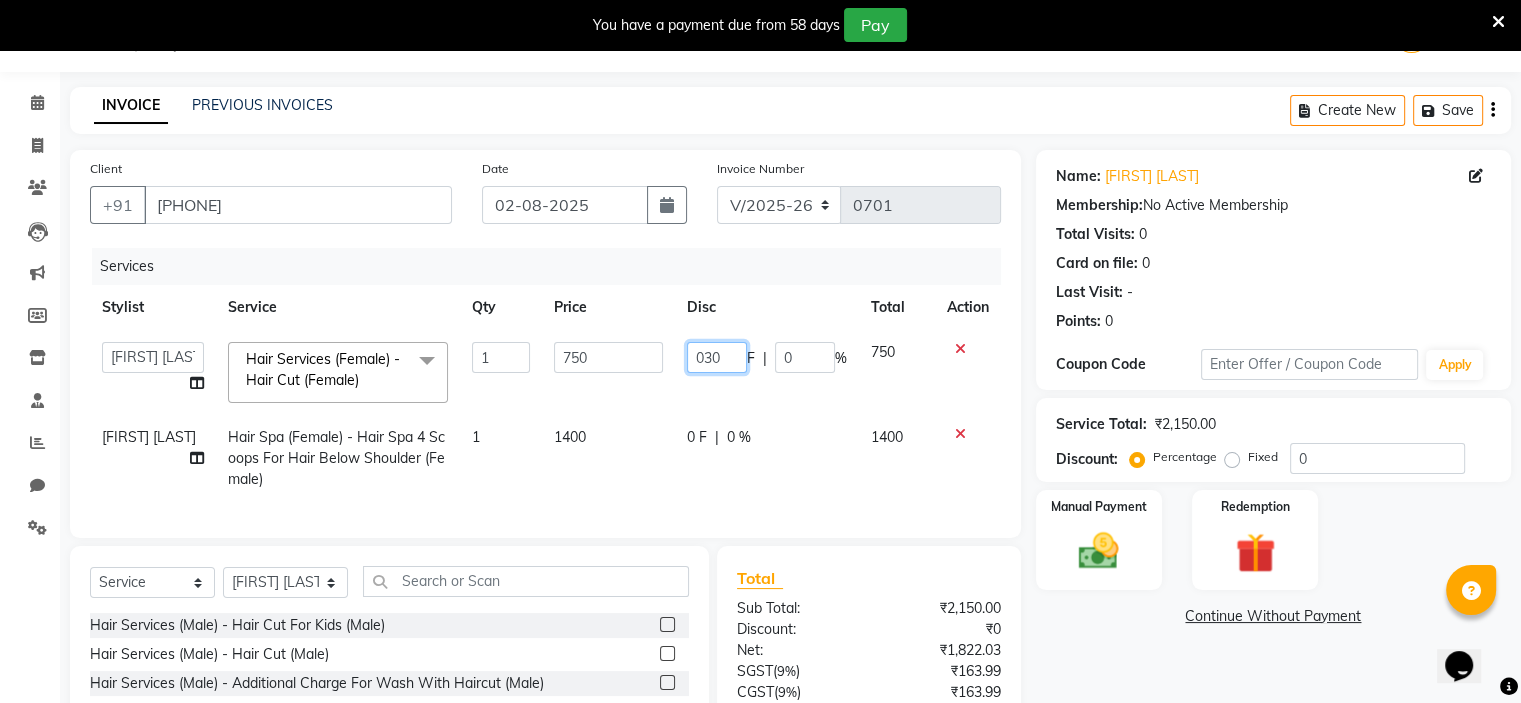 type on "0300" 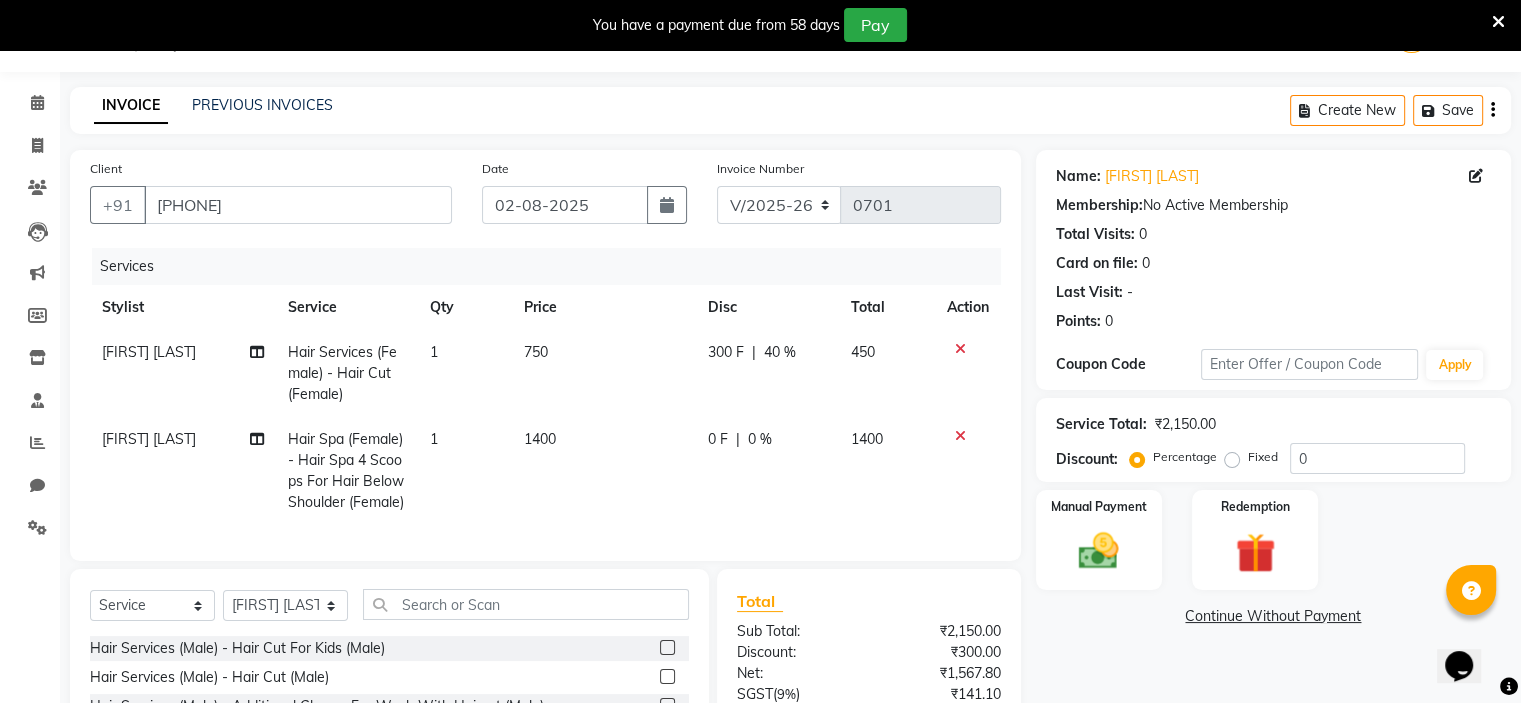 click on "0 F | 0 %" 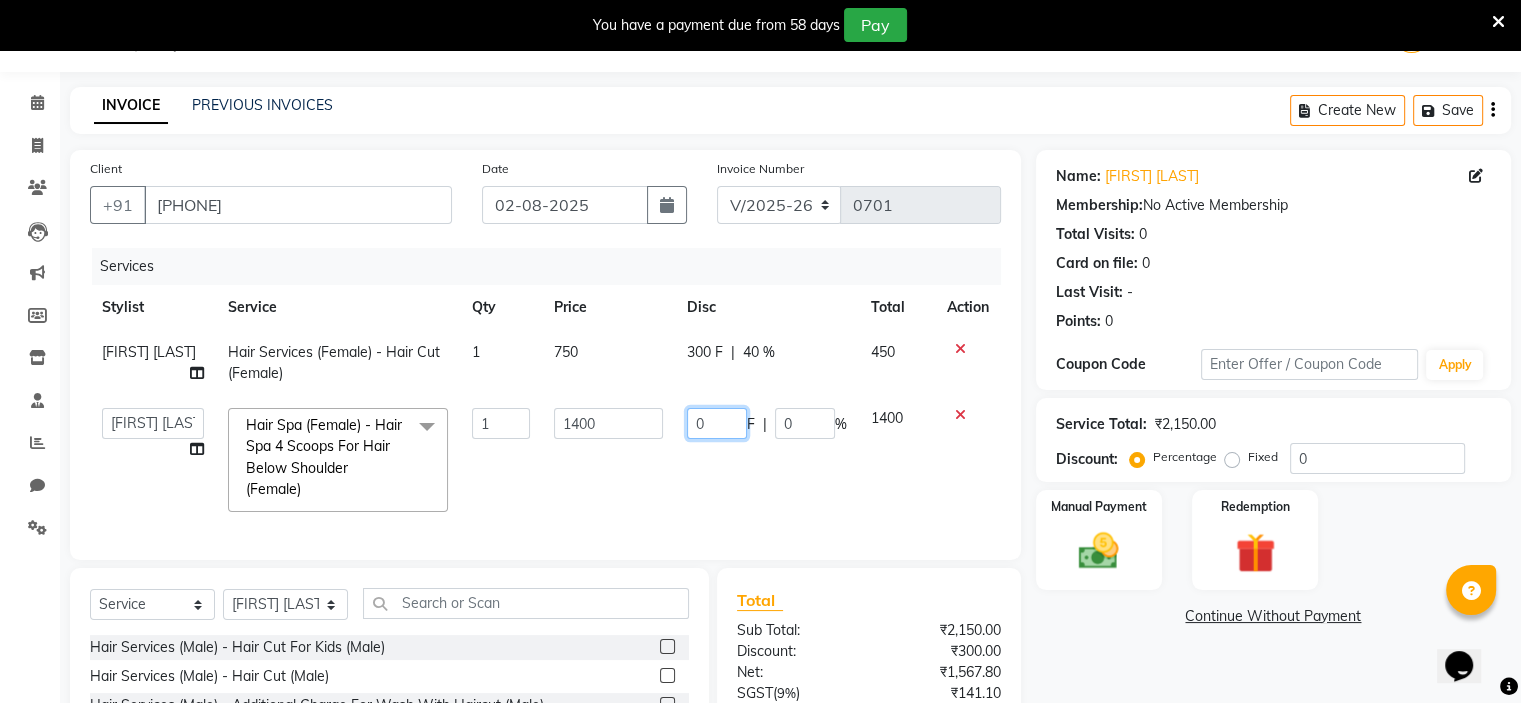 click on "0" 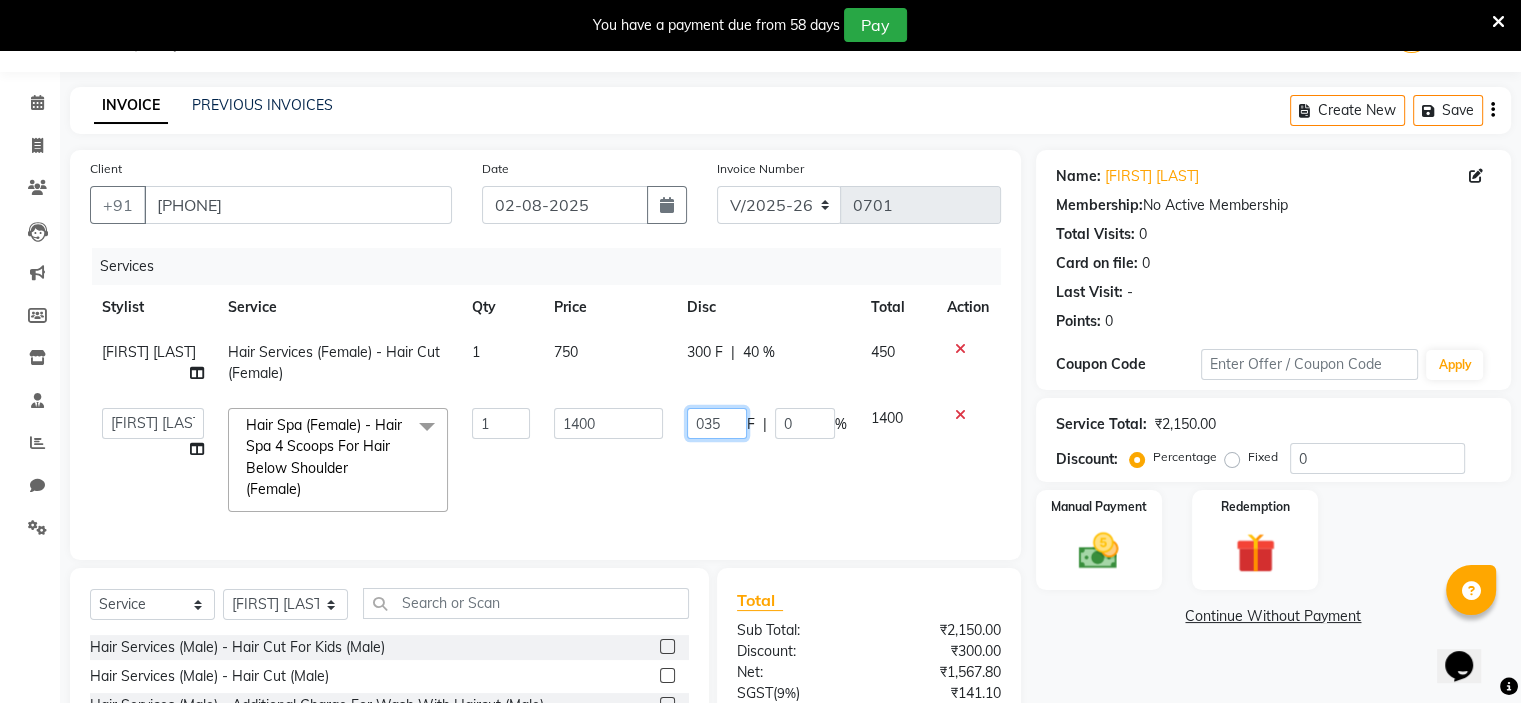 type on "0350" 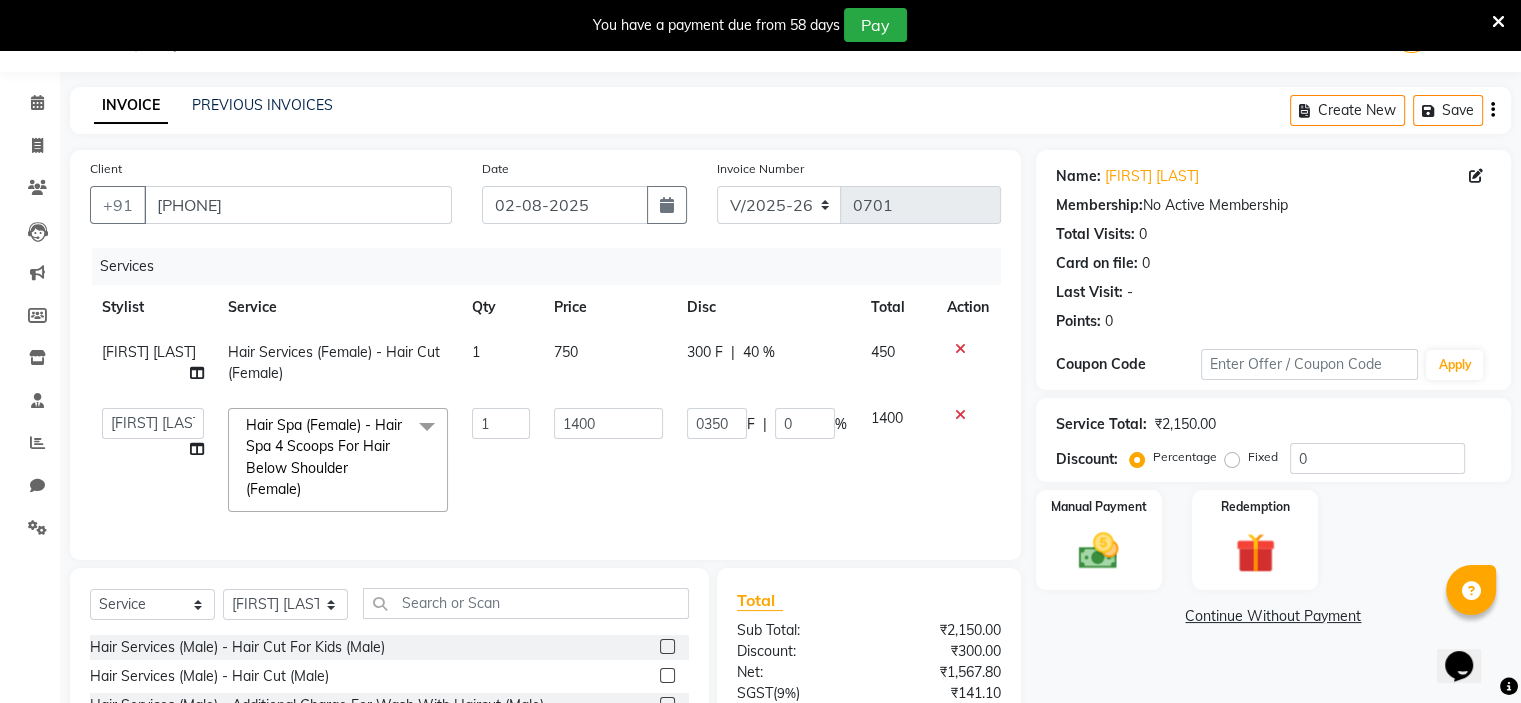 click on "0350 F | 0 %" 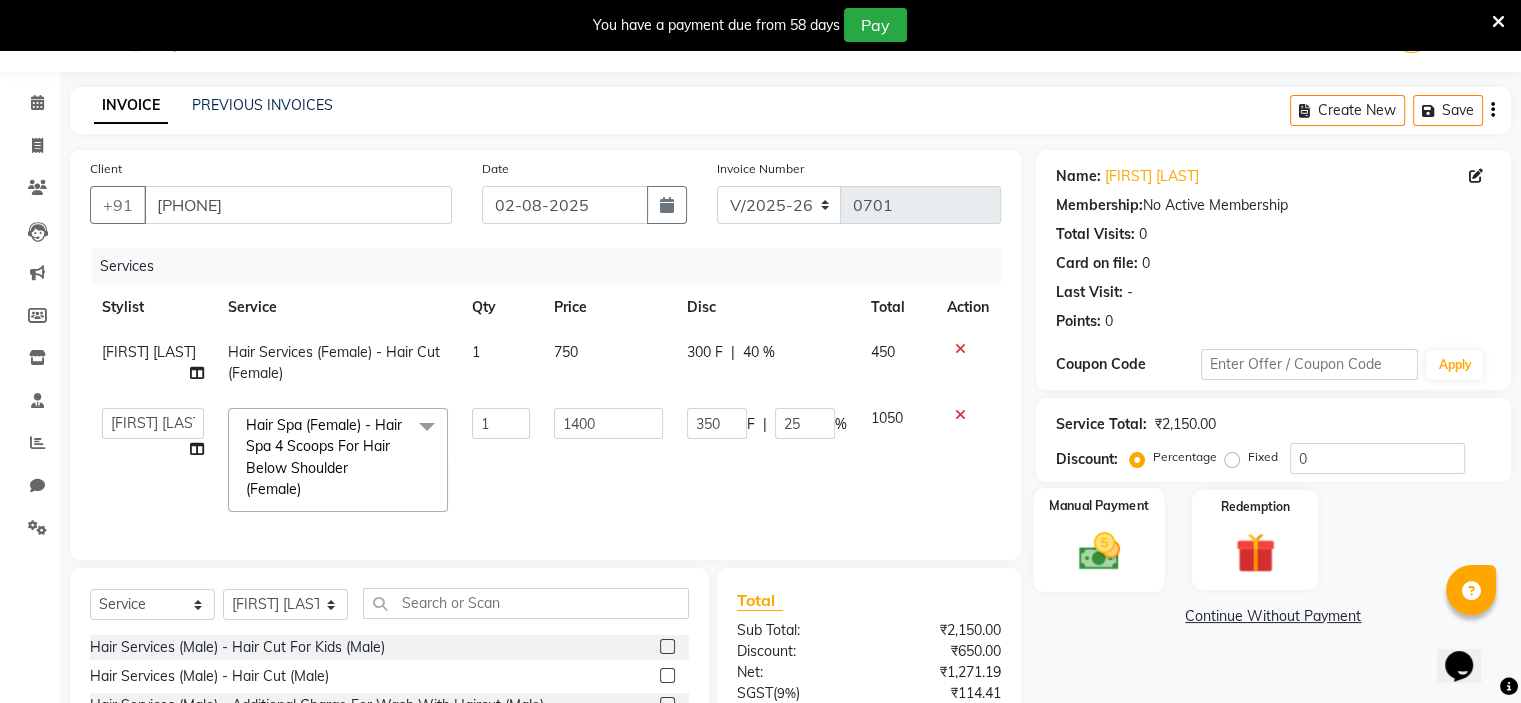 scroll, scrollTop: 255, scrollLeft: 0, axis: vertical 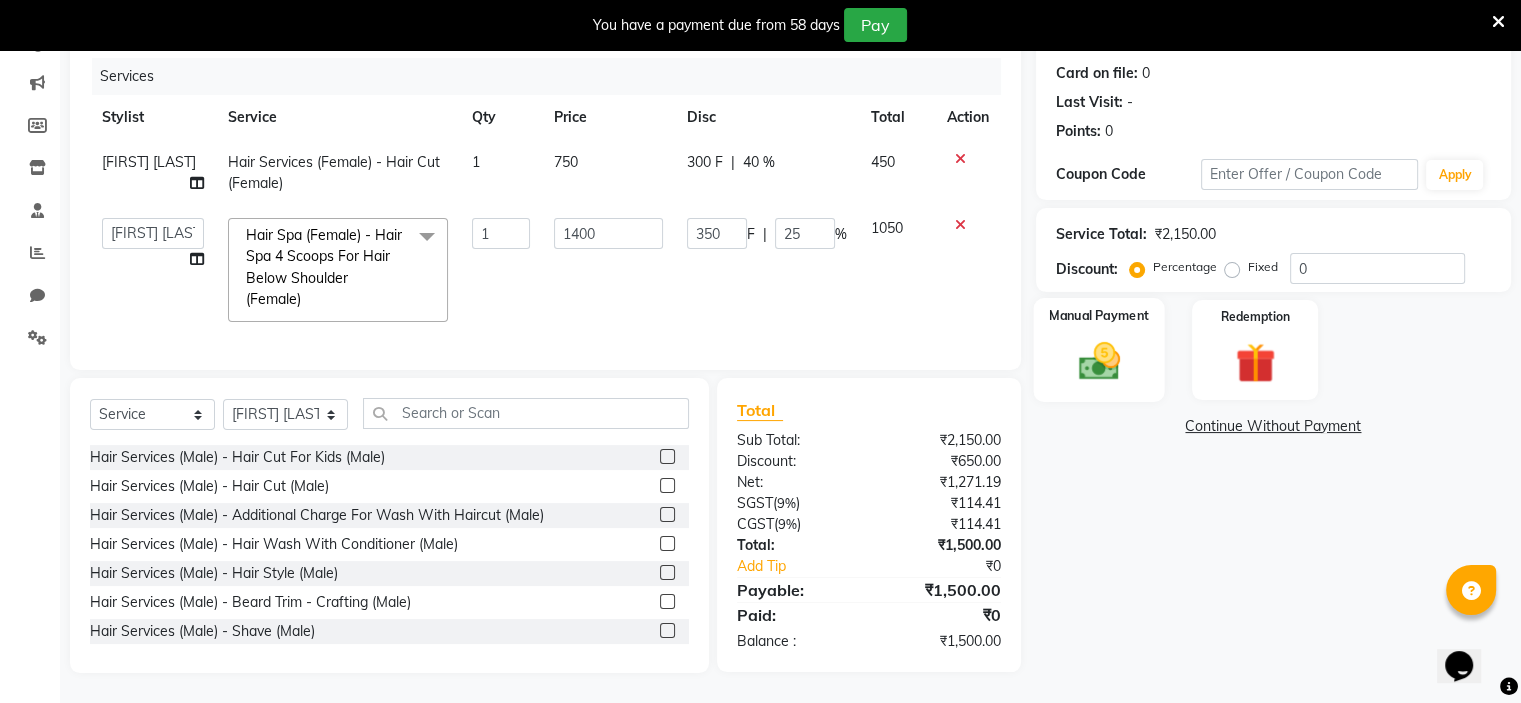 click 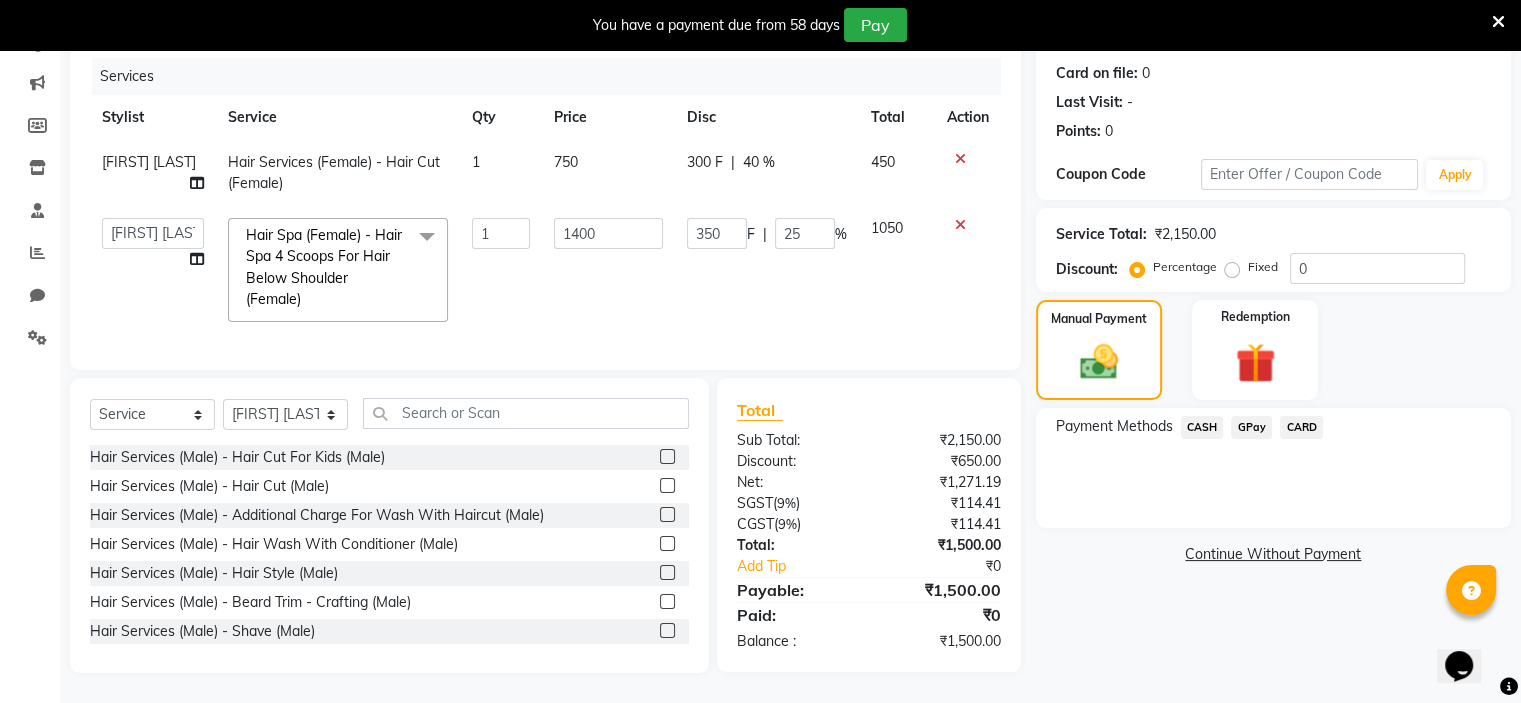 click on "GPay" 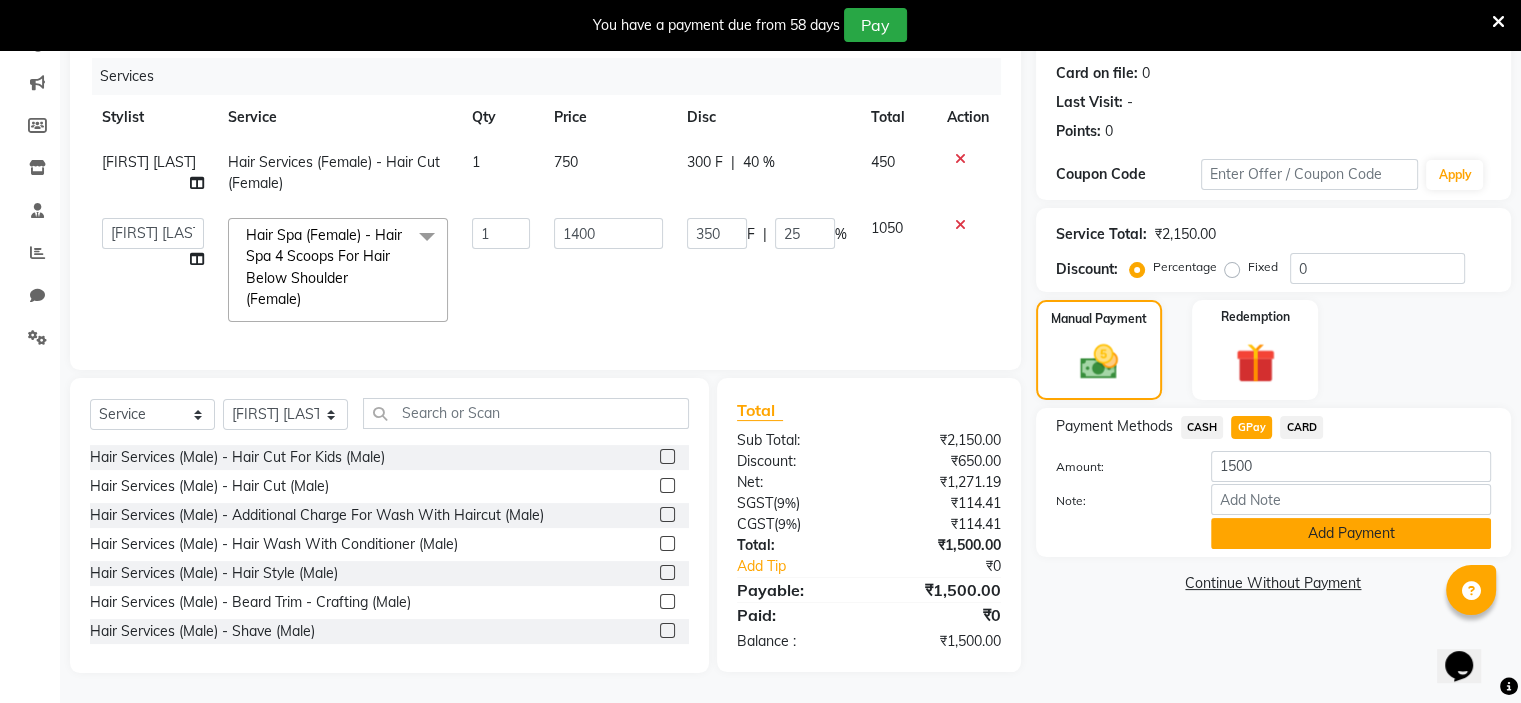 click on "Add Payment" 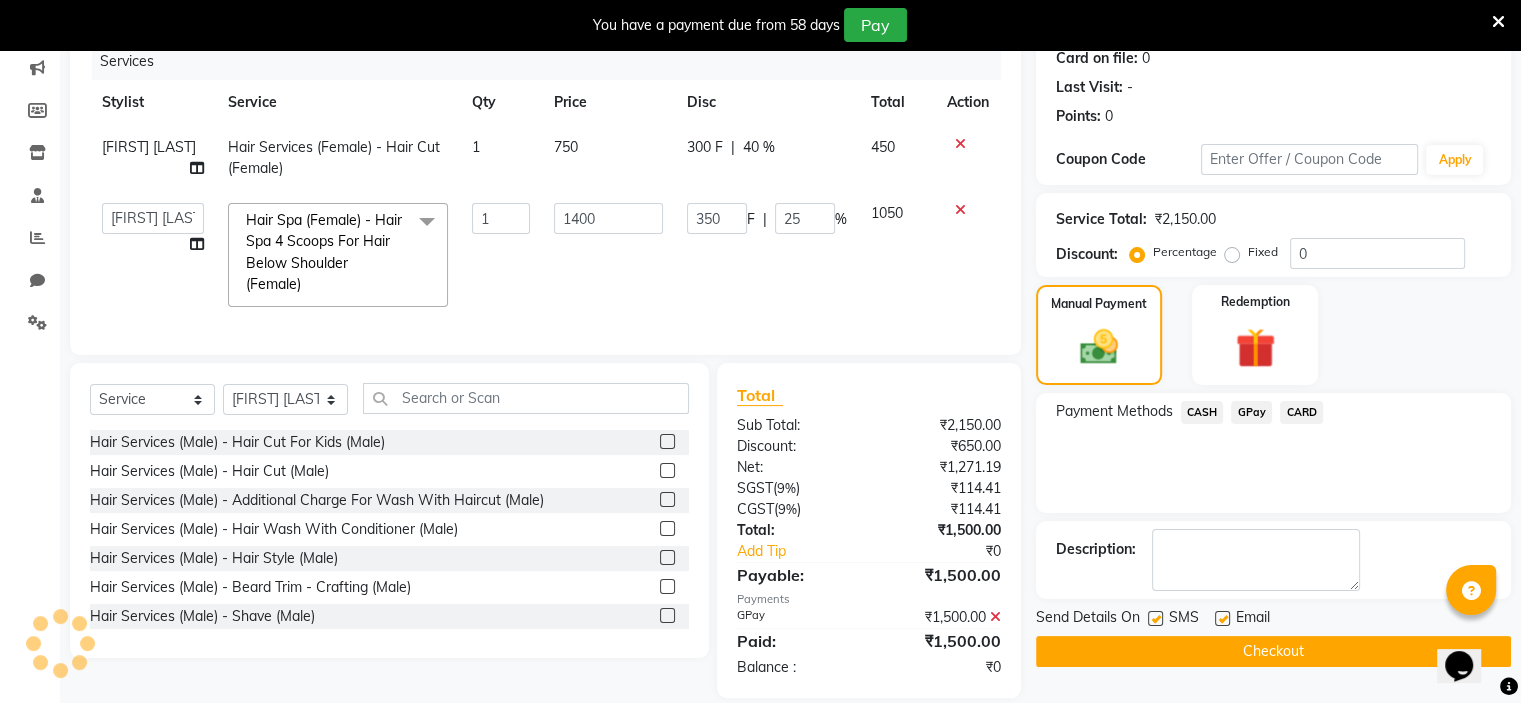 scroll, scrollTop: 296, scrollLeft: 0, axis: vertical 